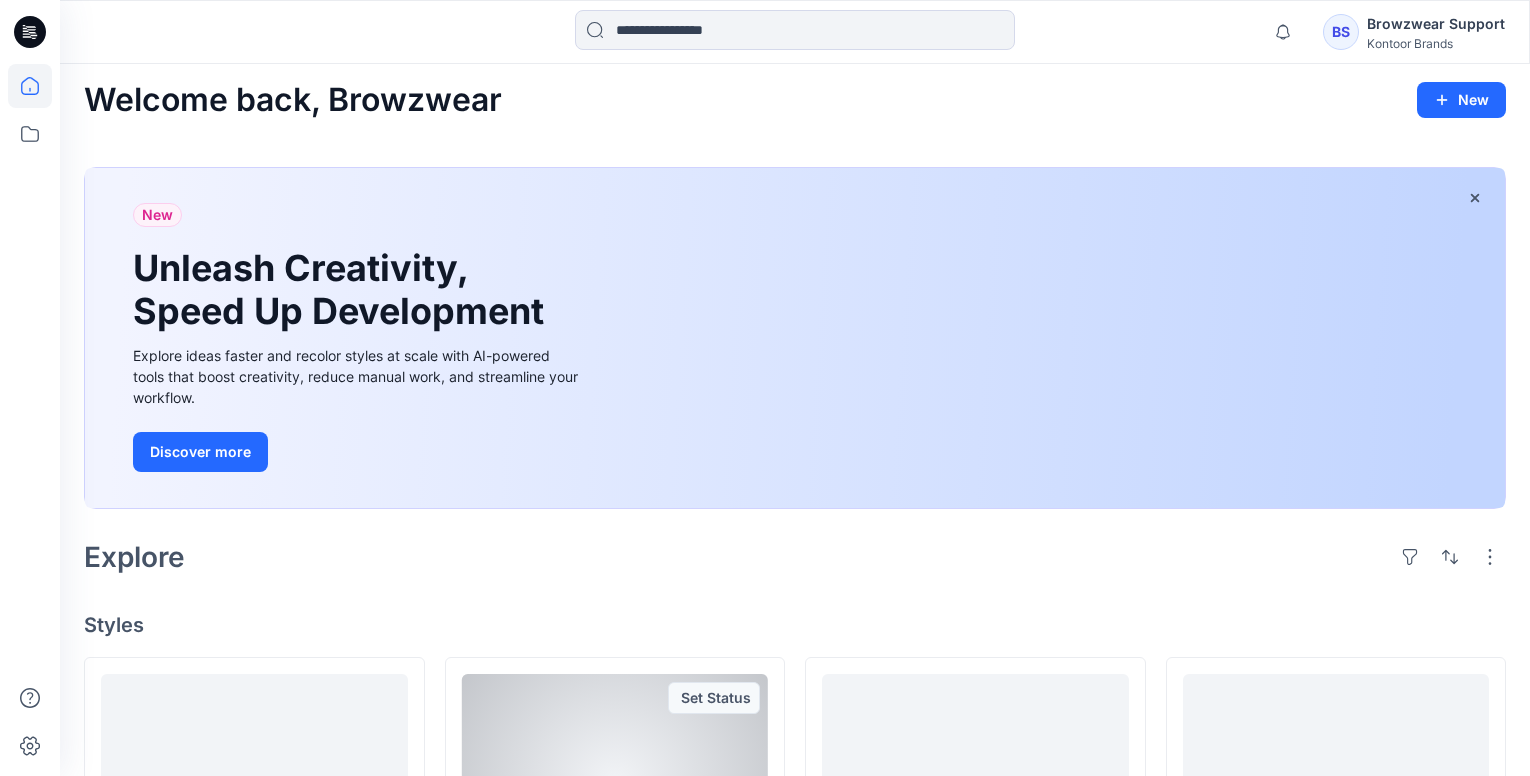 scroll, scrollTop: 0, scrollLeft: 0, axis: both 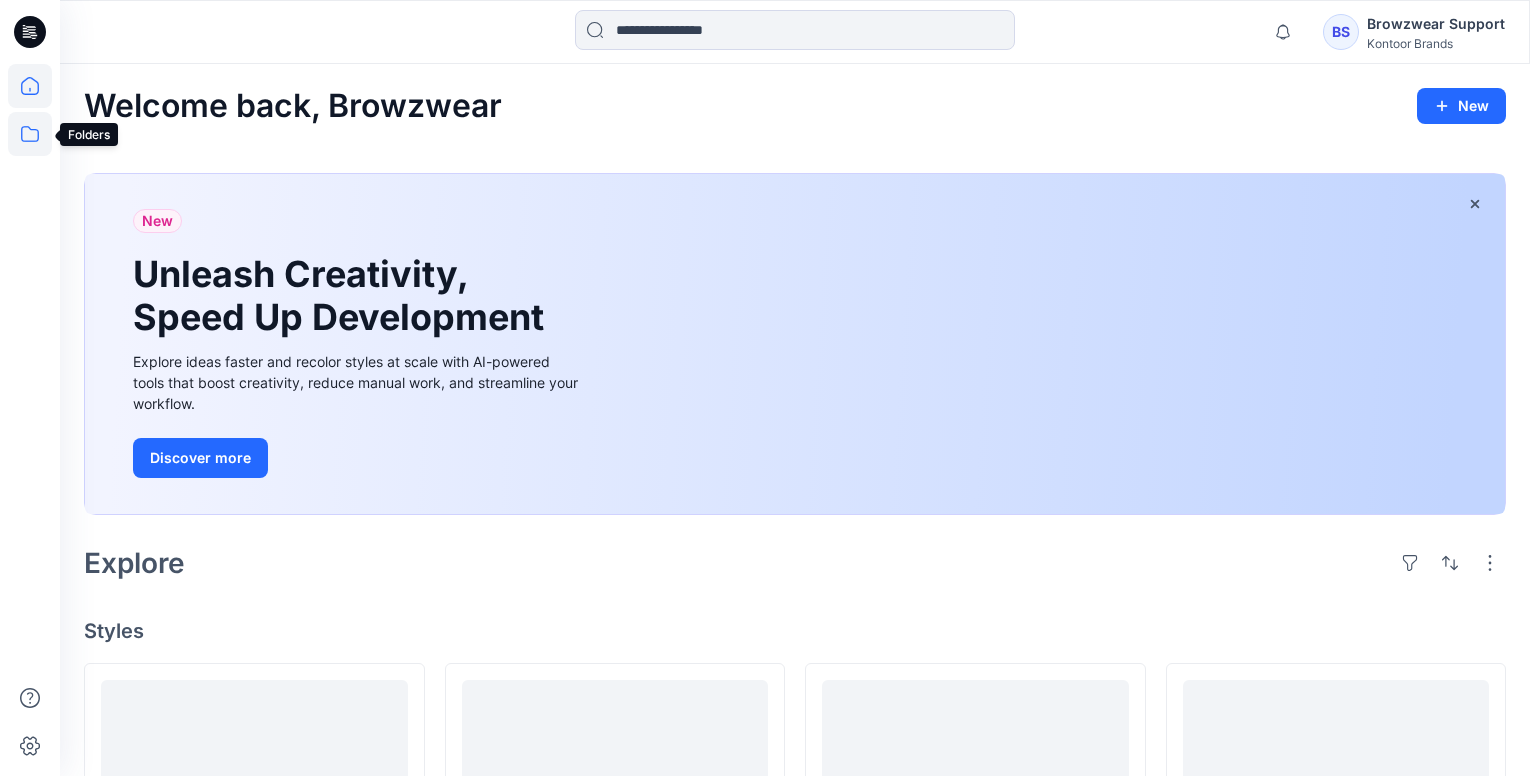 click 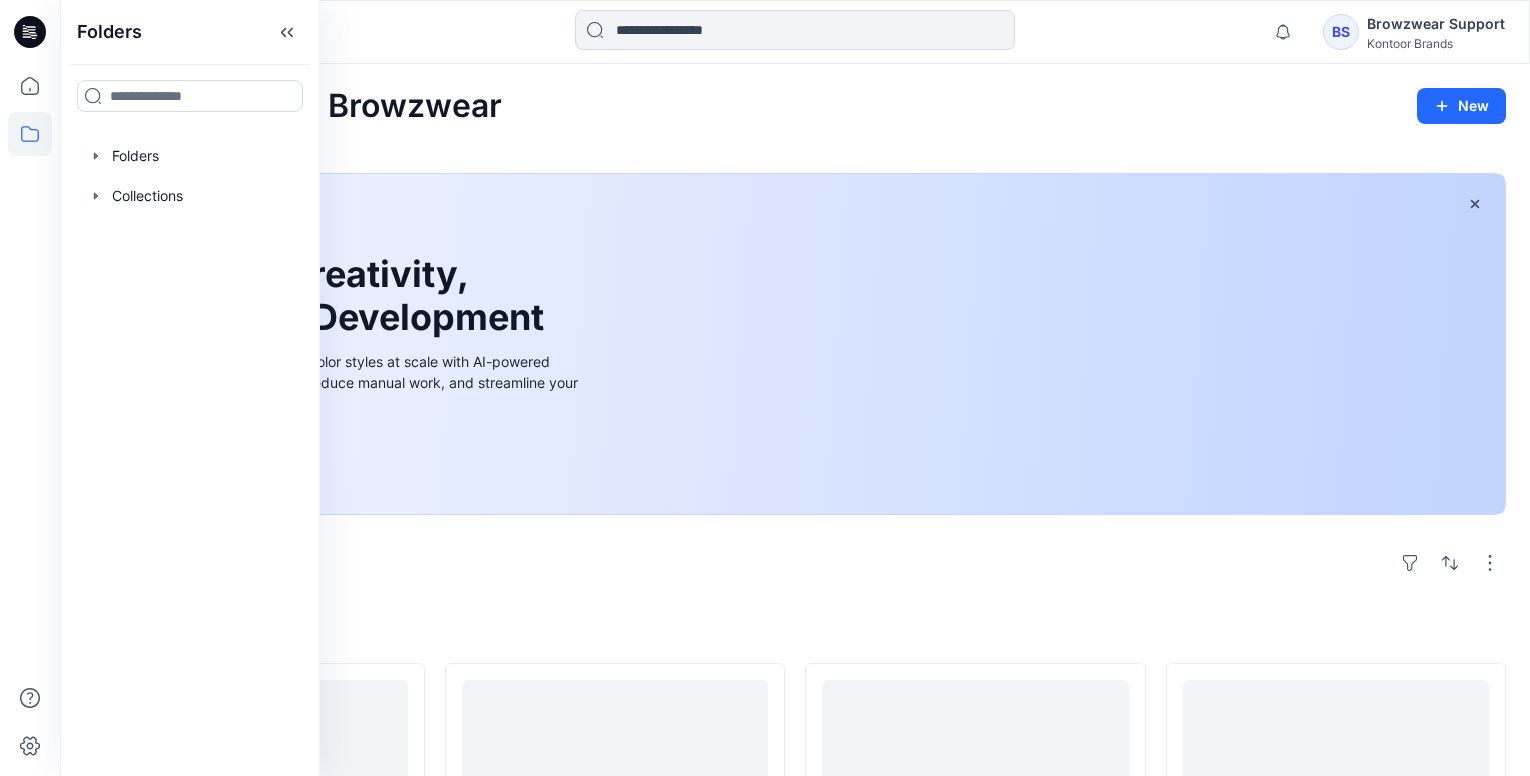 click on "Browzwear Support" at bounding box center (1436, 24) 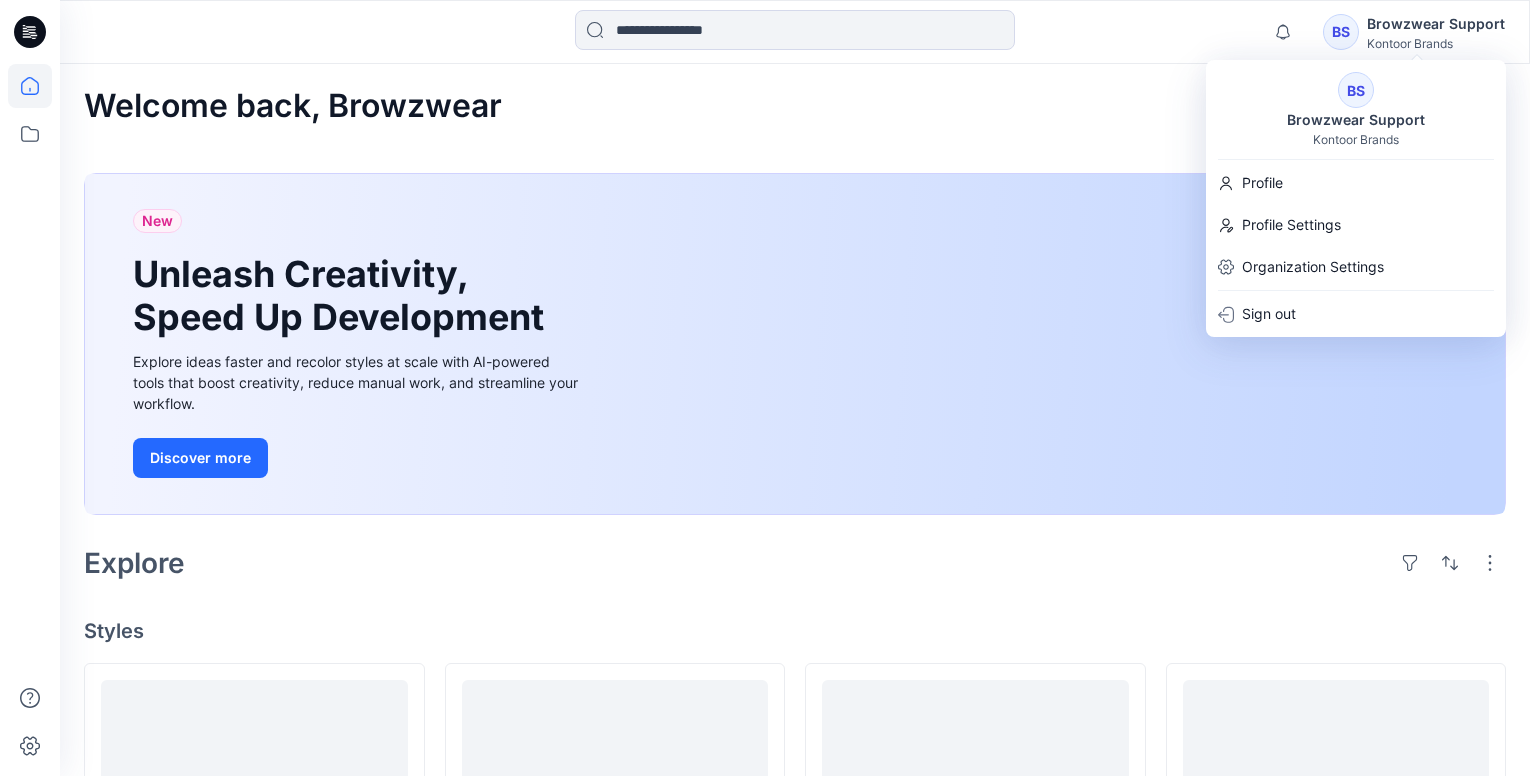 click on "BS" at bounding box center (1356, 90) 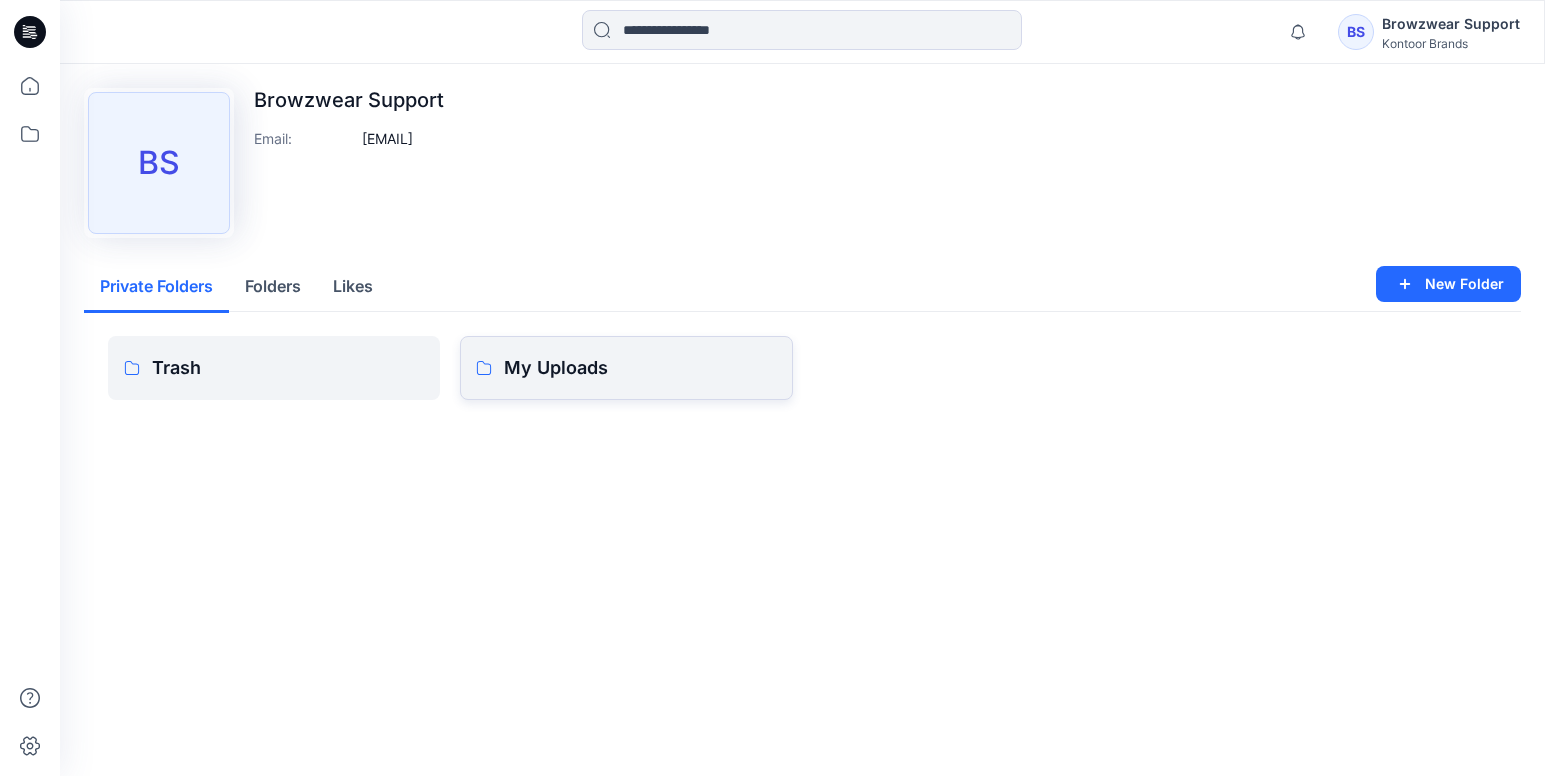 click on "My Uploads" at bounding box center [640, 368] 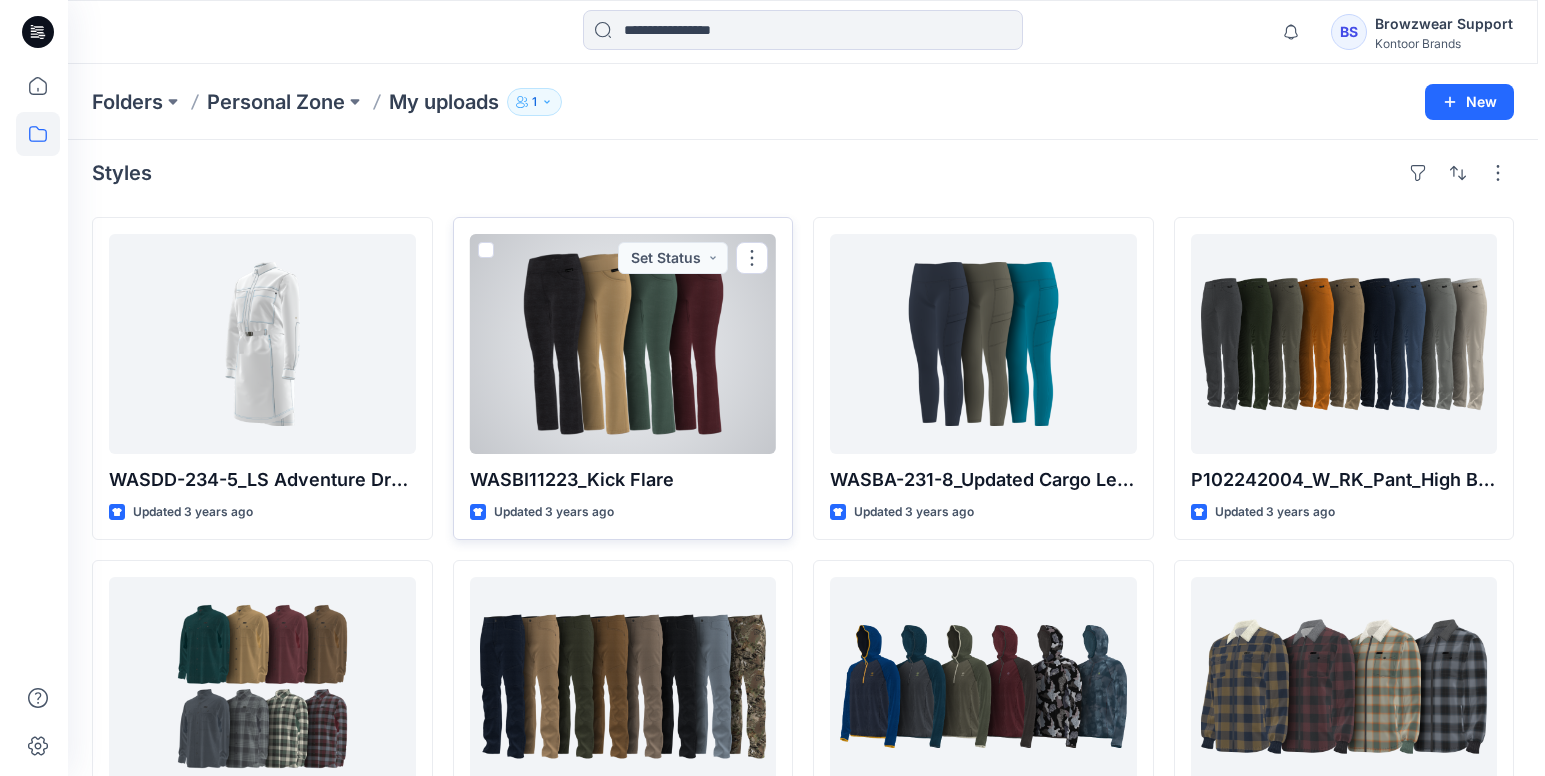 scroll, scrollTop: 0, scrollLeft: 0, axis: both 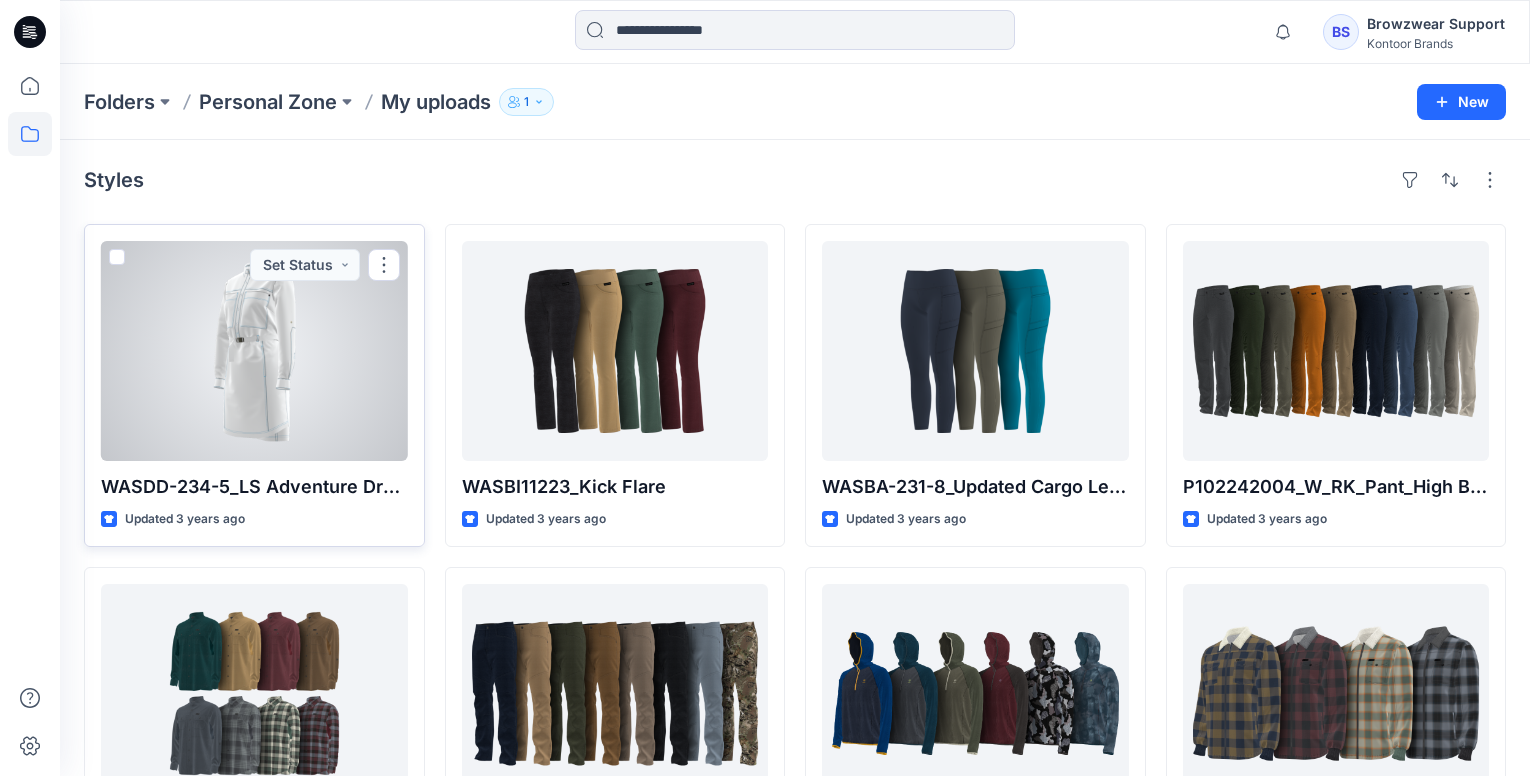click at bounding box center [254, 351] 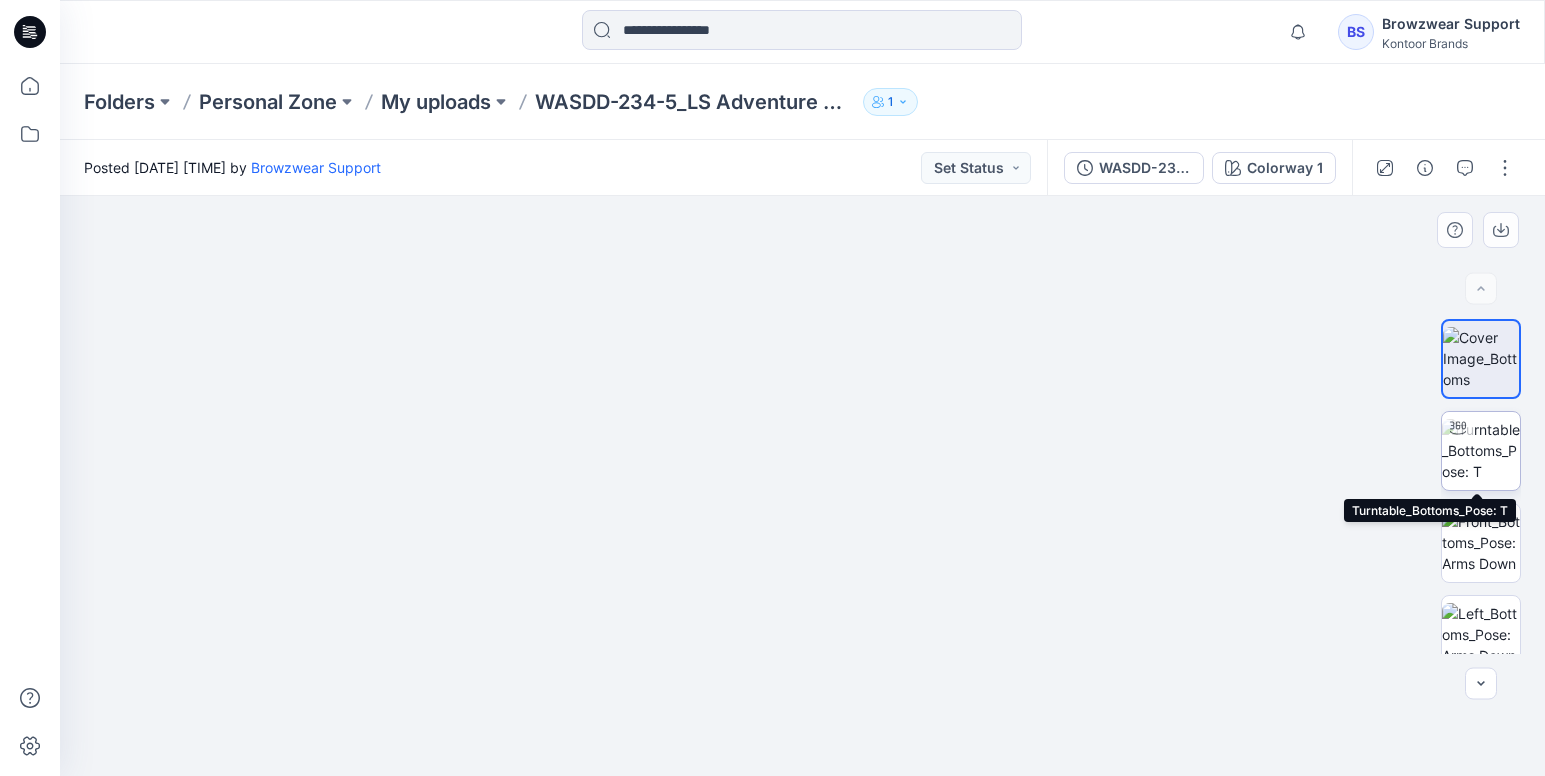 click at bounding box center [1458, 428] 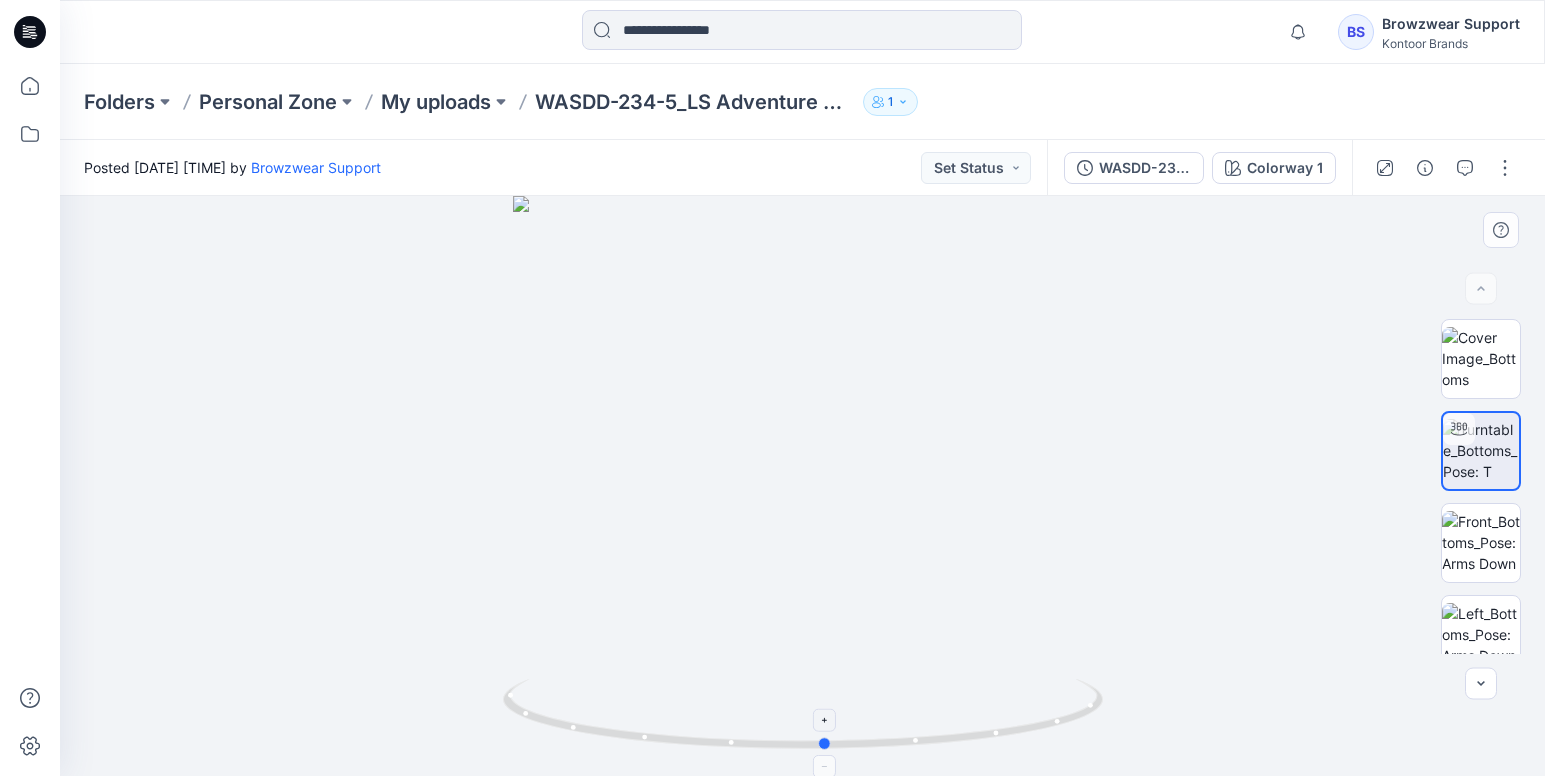 drag, startPoint x: 954, startPoint y: 744, endPoint x: 977, endPoint y: 736, distance: 24.351591 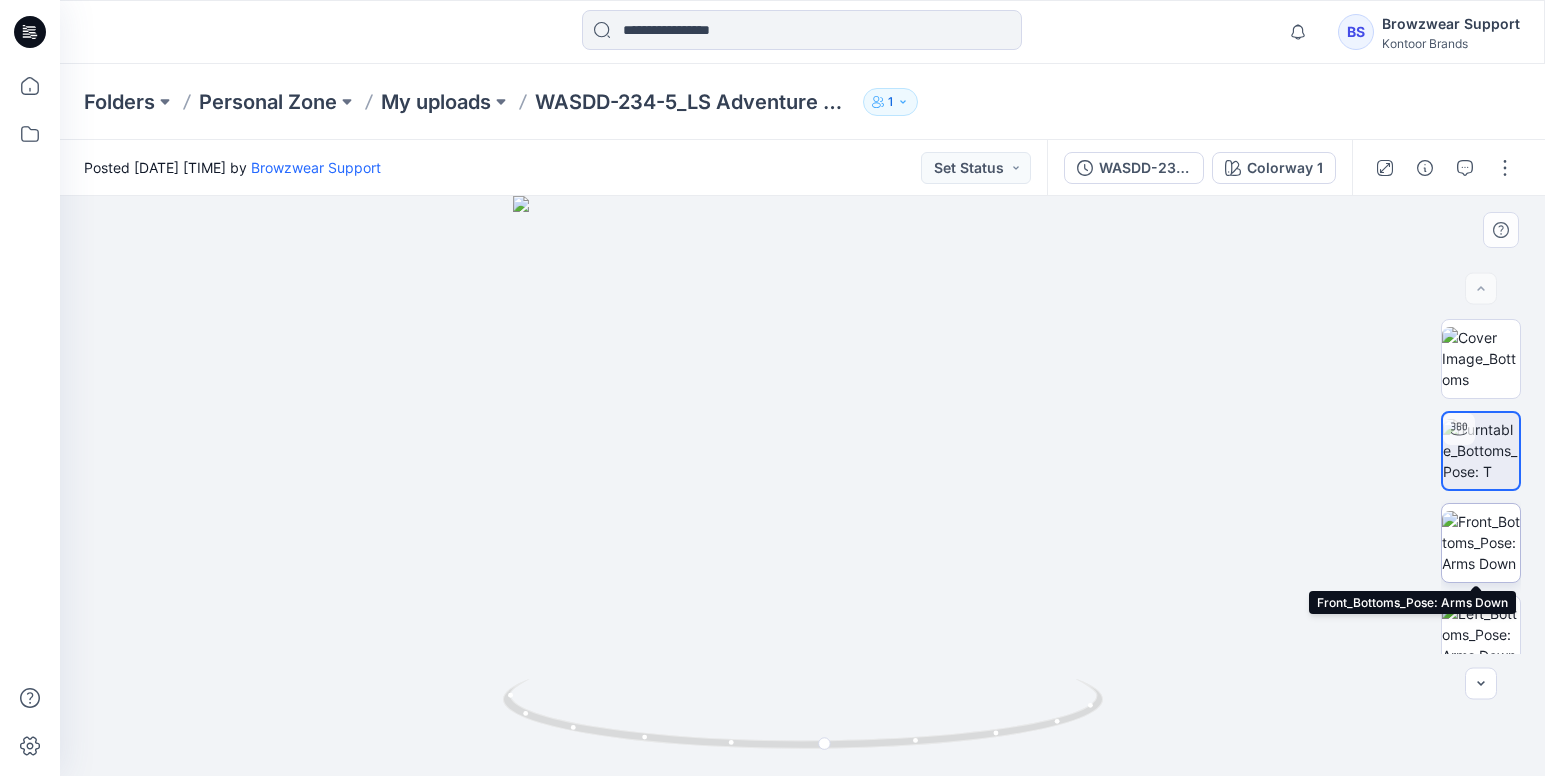 click at bounding box center [1481, 542] 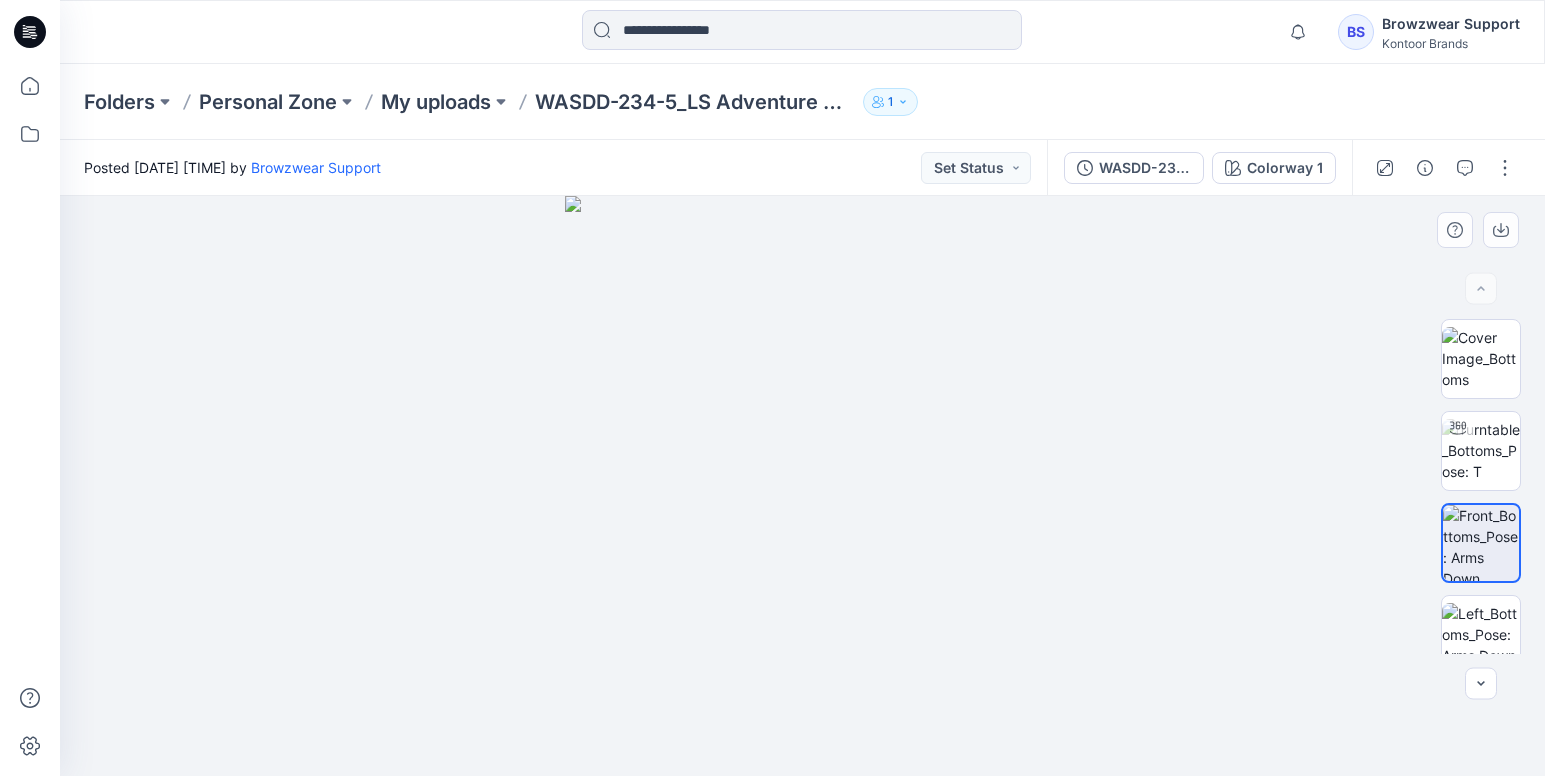 drag, startPoint x: 1047, startPoint y: 649, endPoint x: 867, endPoint y: 659, distance: 180.27756 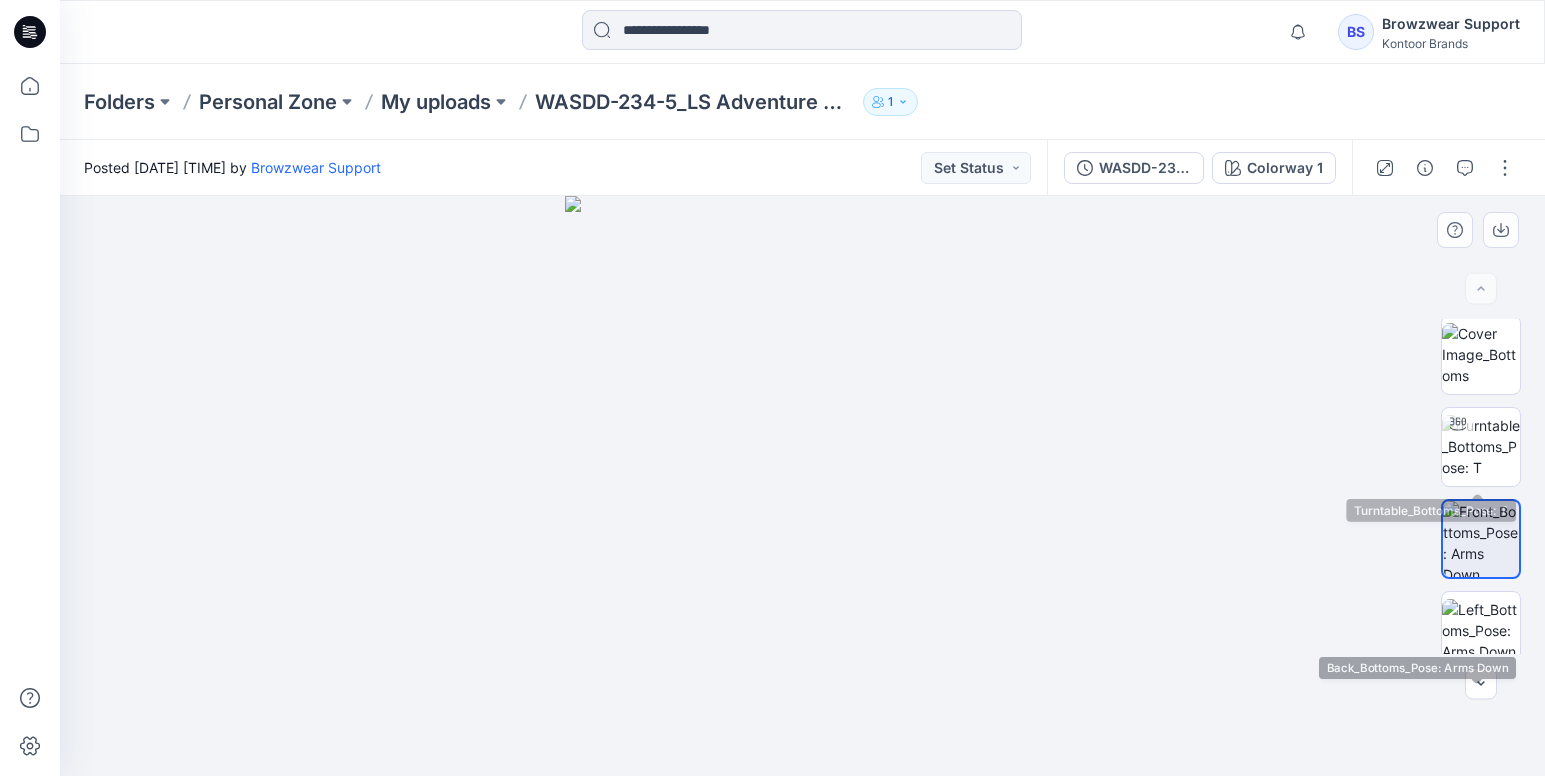 scroll, scrollTop: 0, scrollLeft: 0, axis: both 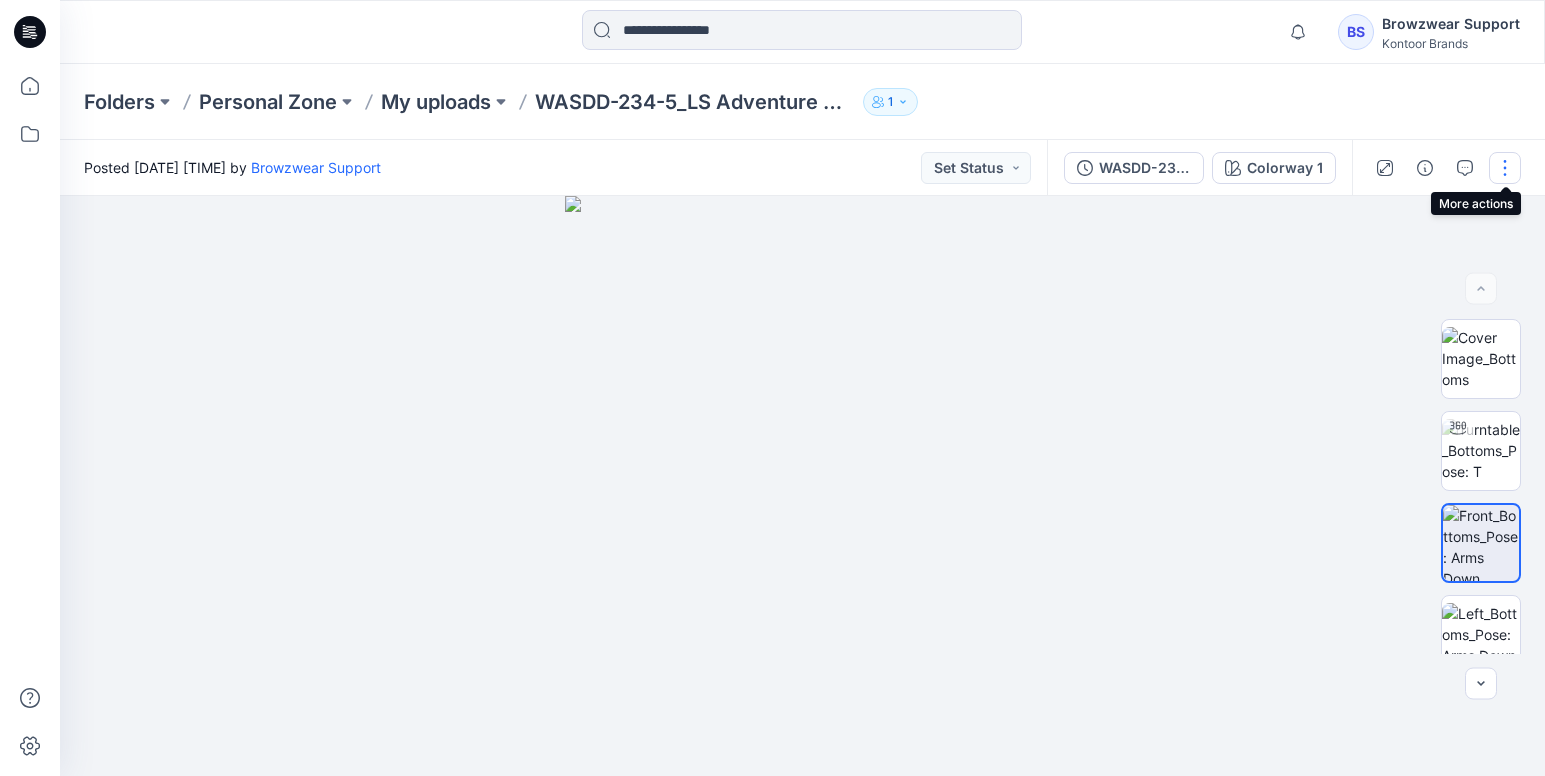 click at bounding box center (1505, 168) 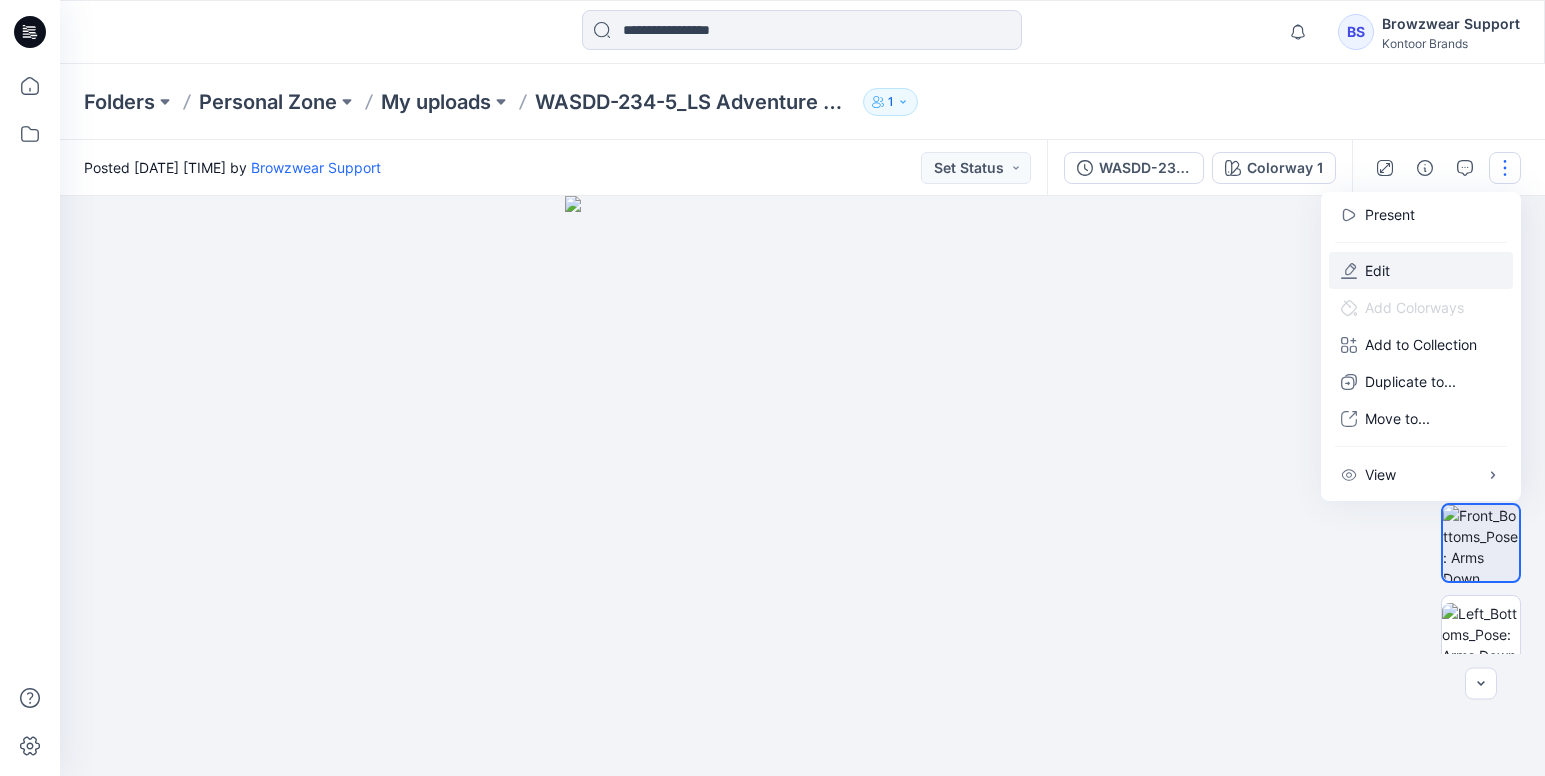 click on "Edit" at bounding box center (1377, 270) 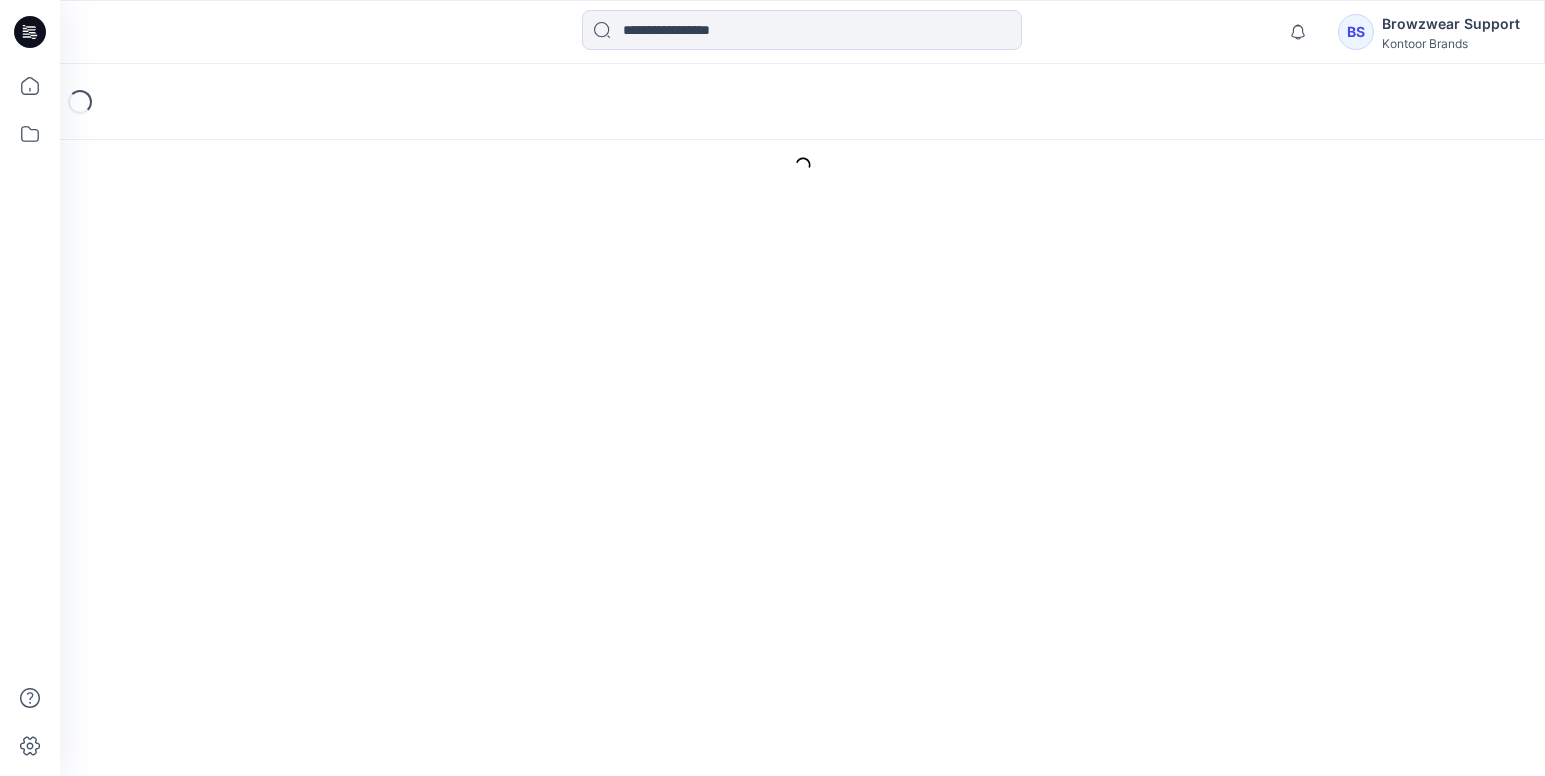 scroll, scrollTop: 0, scrollLeft: 0, axis: both 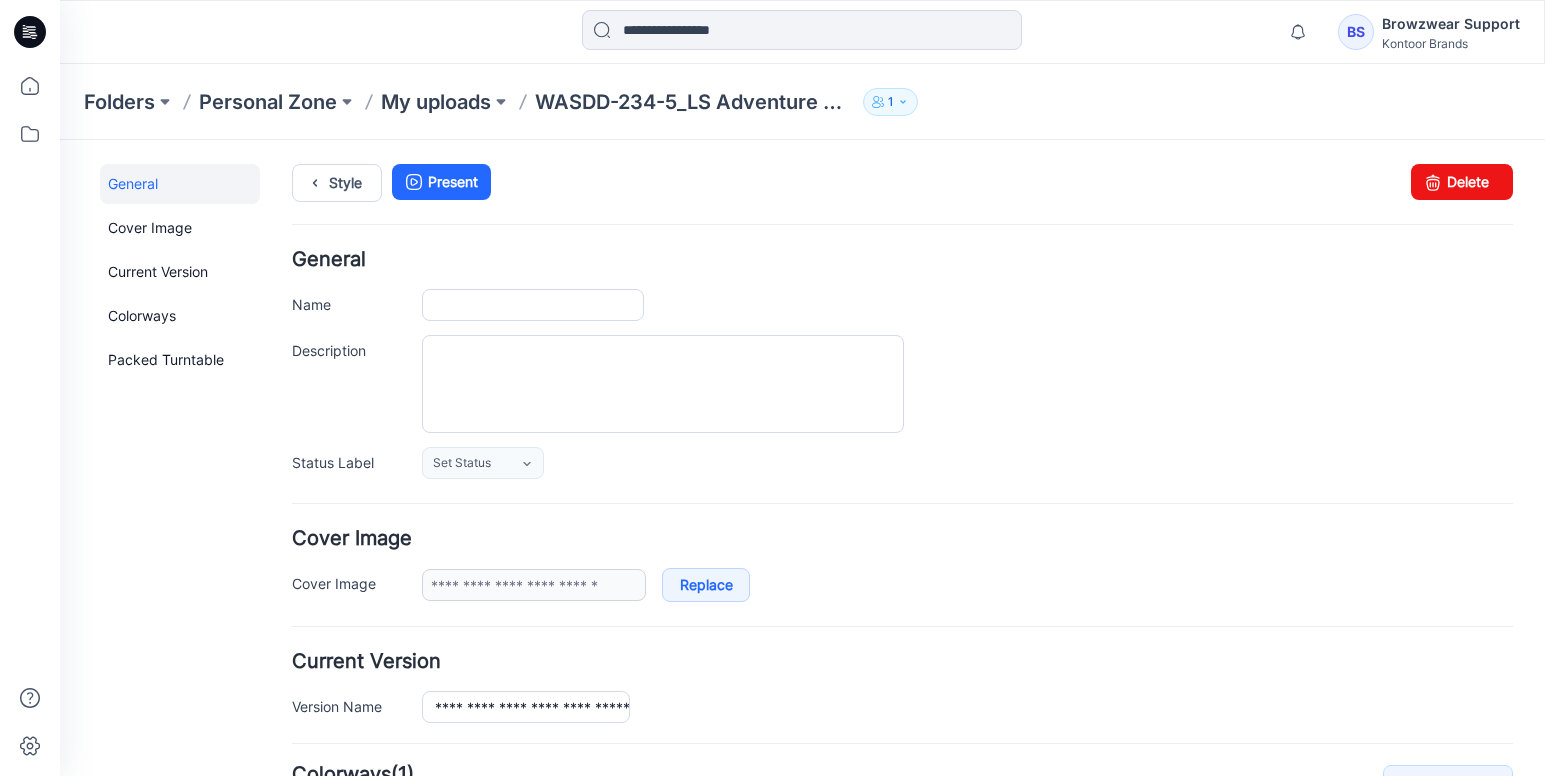 type on "**********" 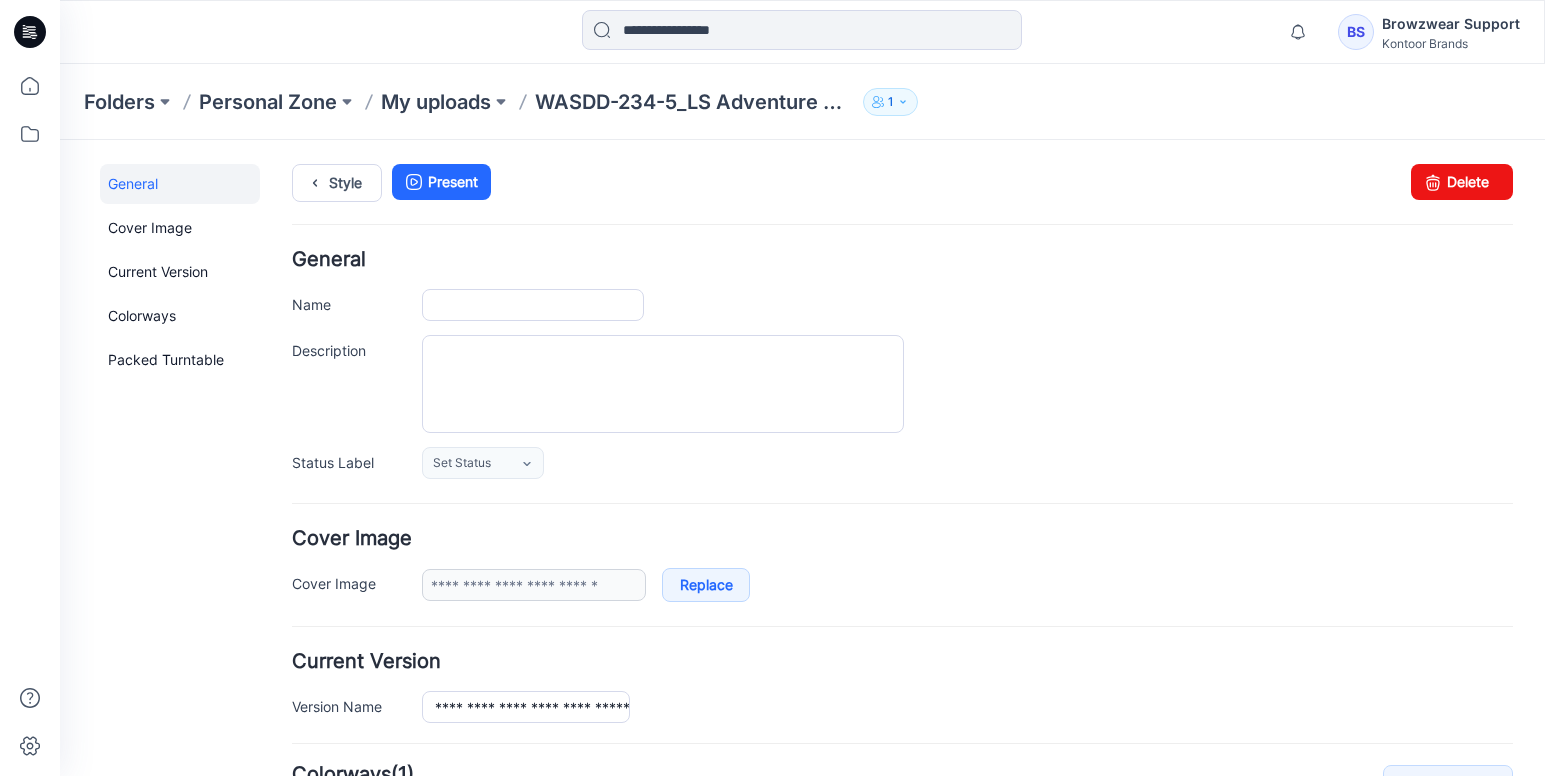 type on "**********" 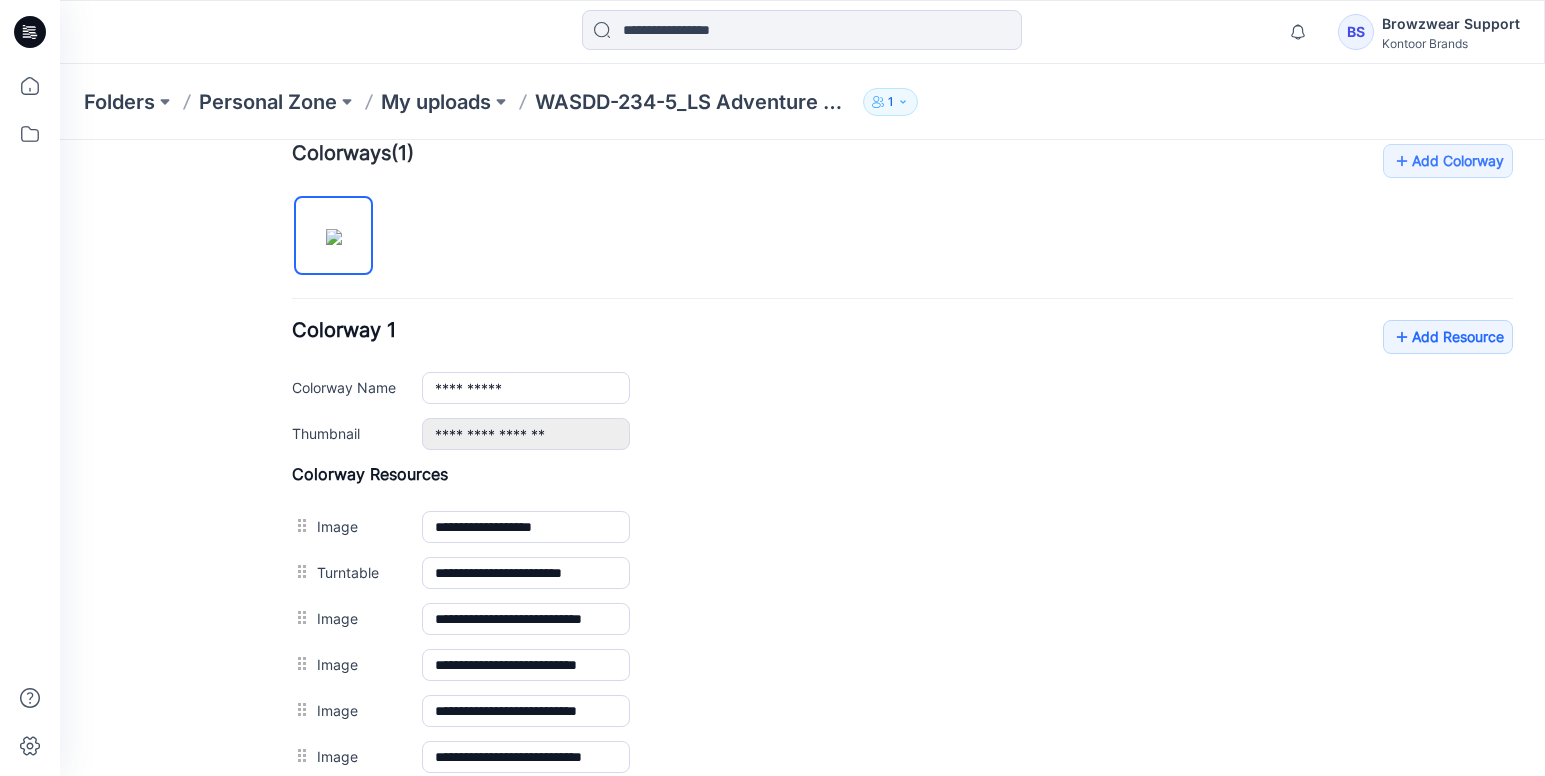 scroll, scrollTop: 546, scrollLeft: 0, axis: vertical 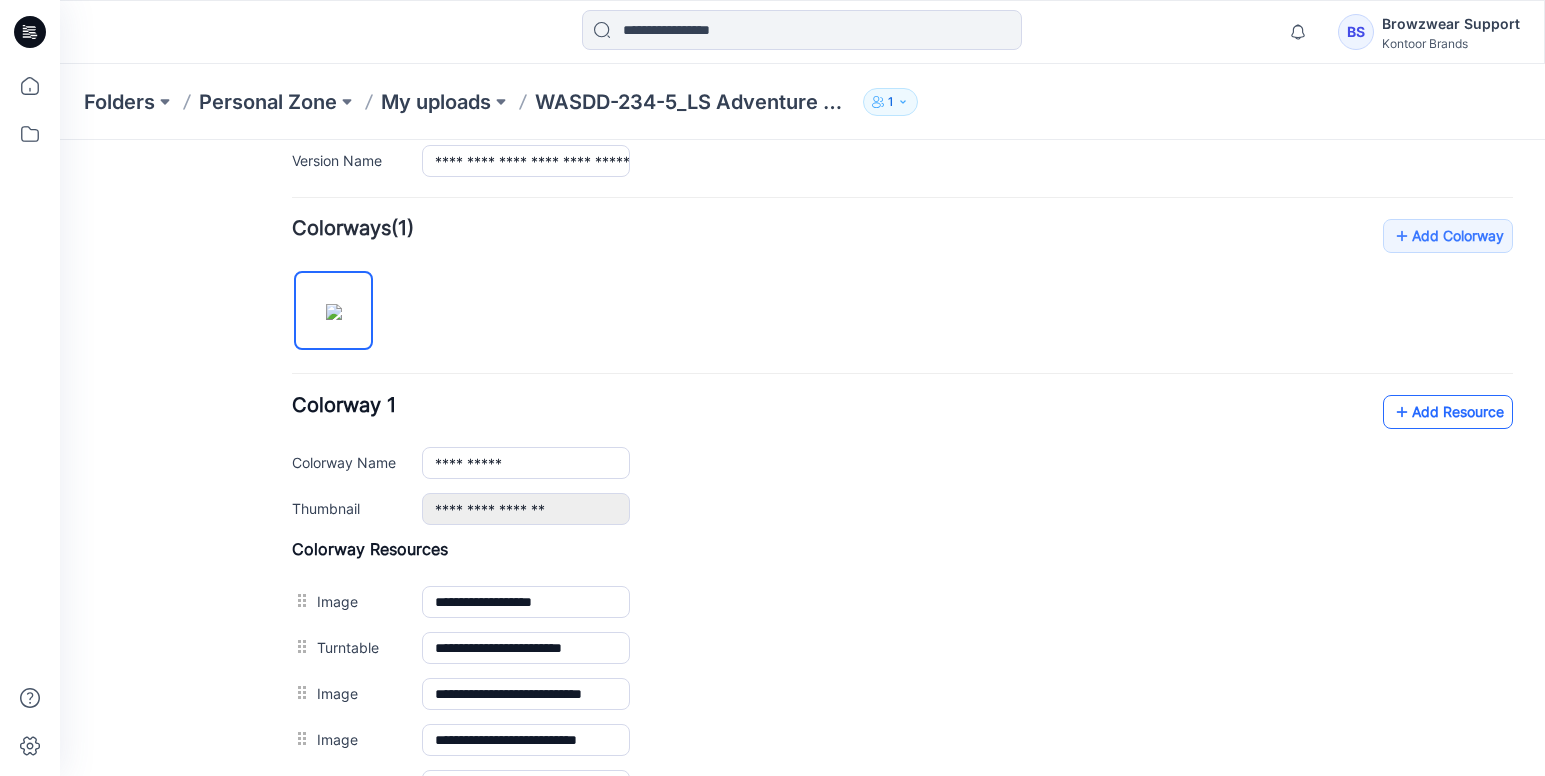 click on "Add Resource" at bounding box center [1448, 412] 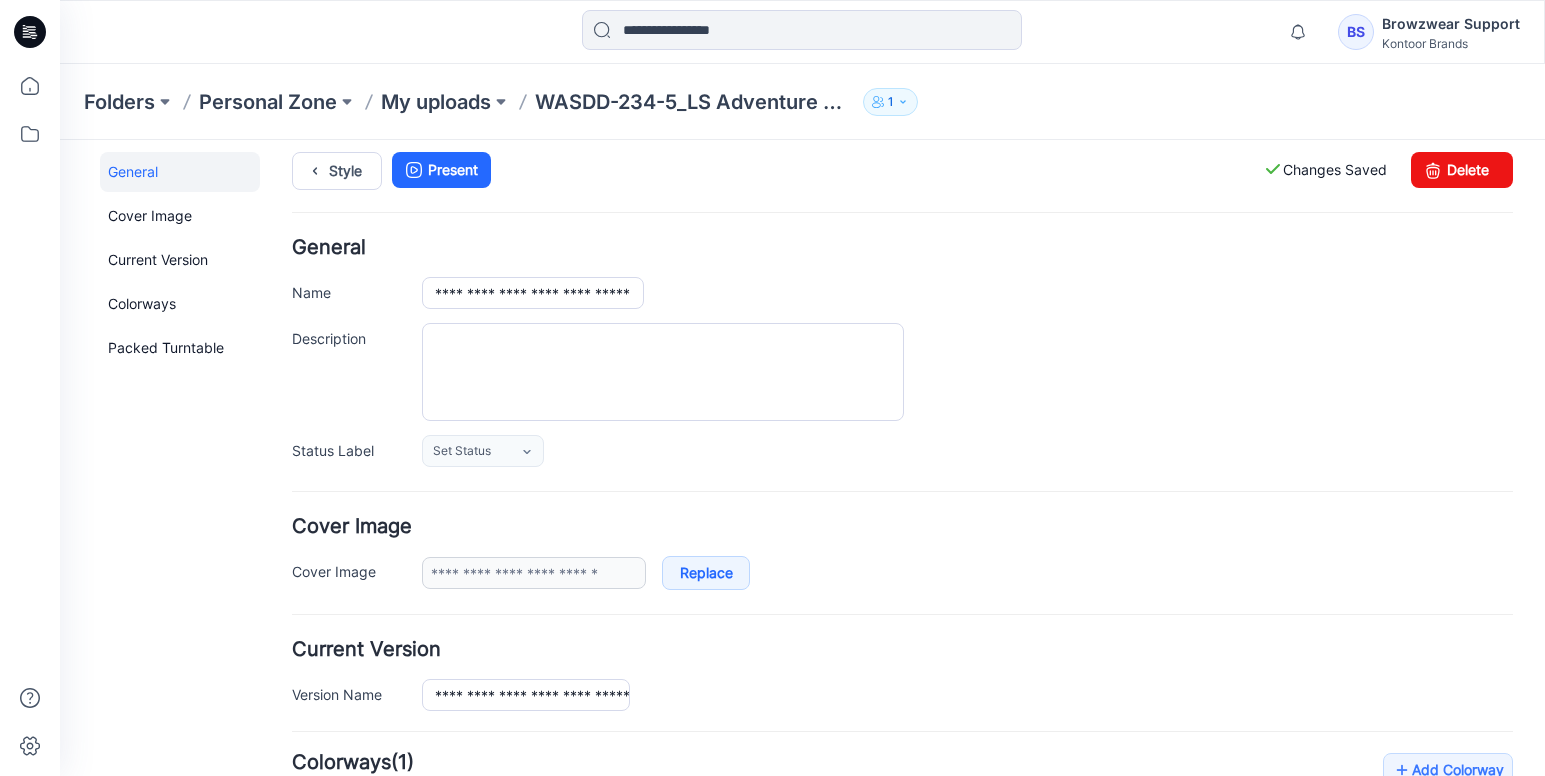 scroll, scrollTop: 0, scrollLeft: 0, axis: both 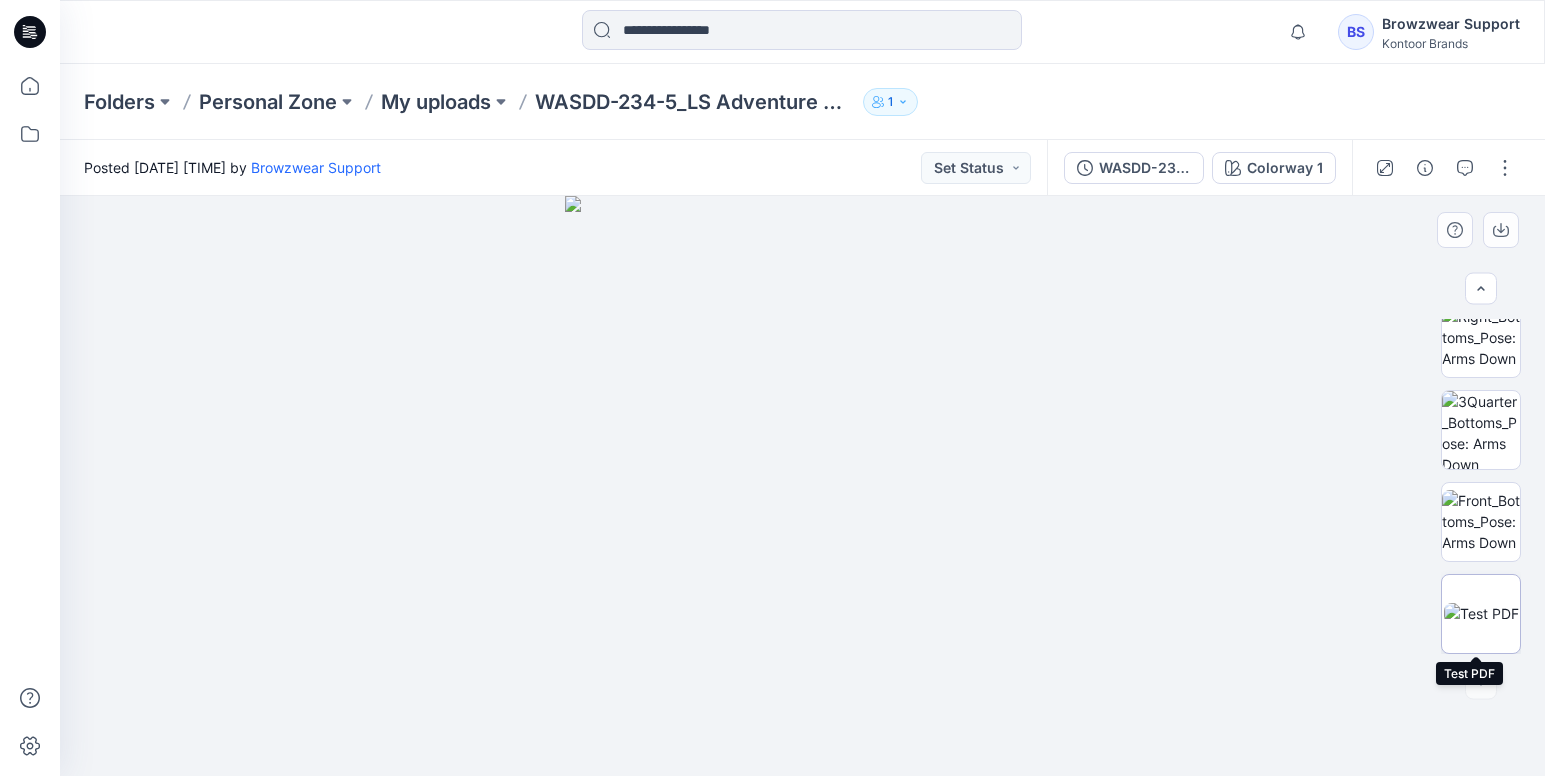 click at bounding box center [1481, 613] 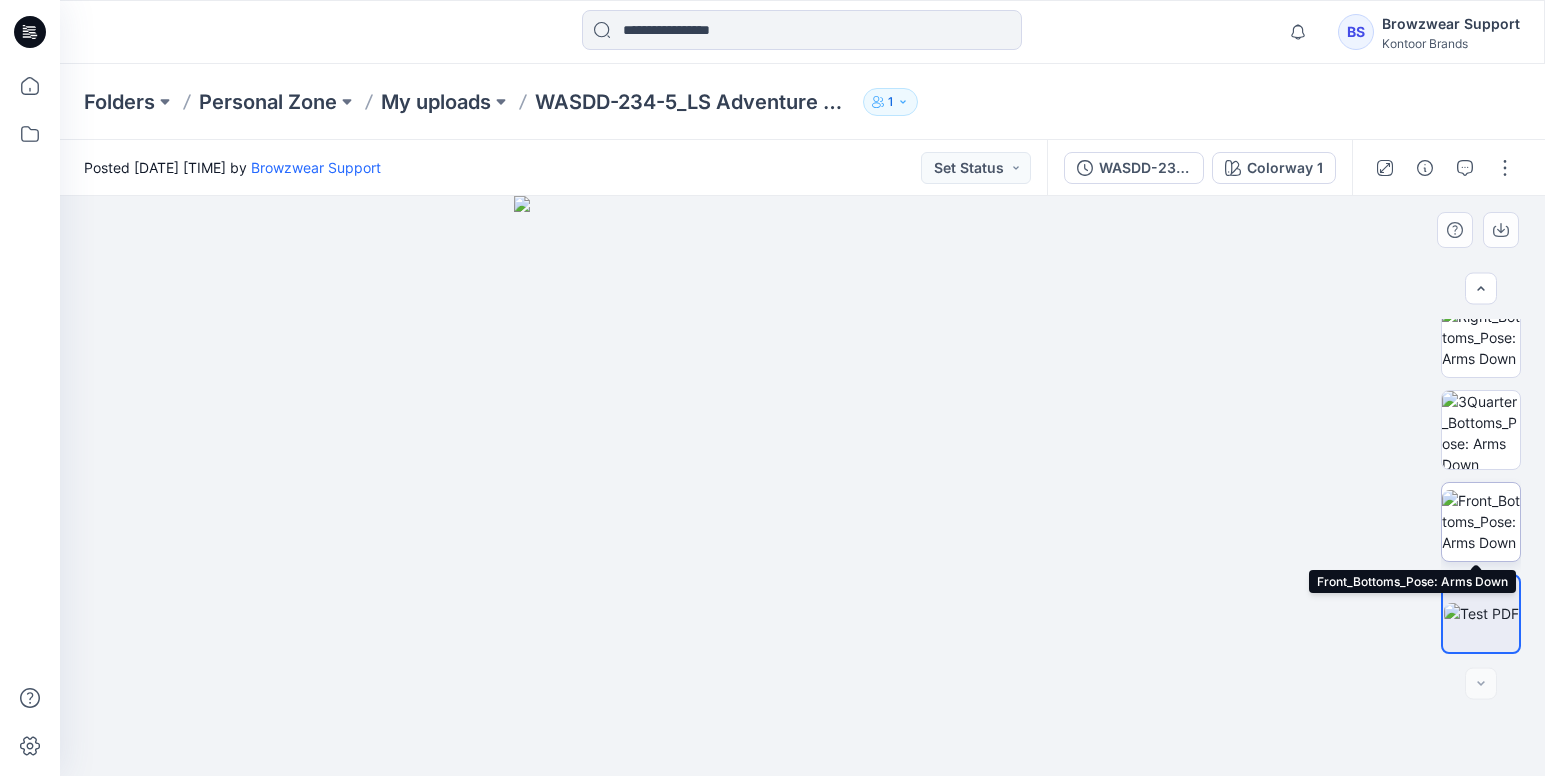 click at bounding box center (1481, 521) 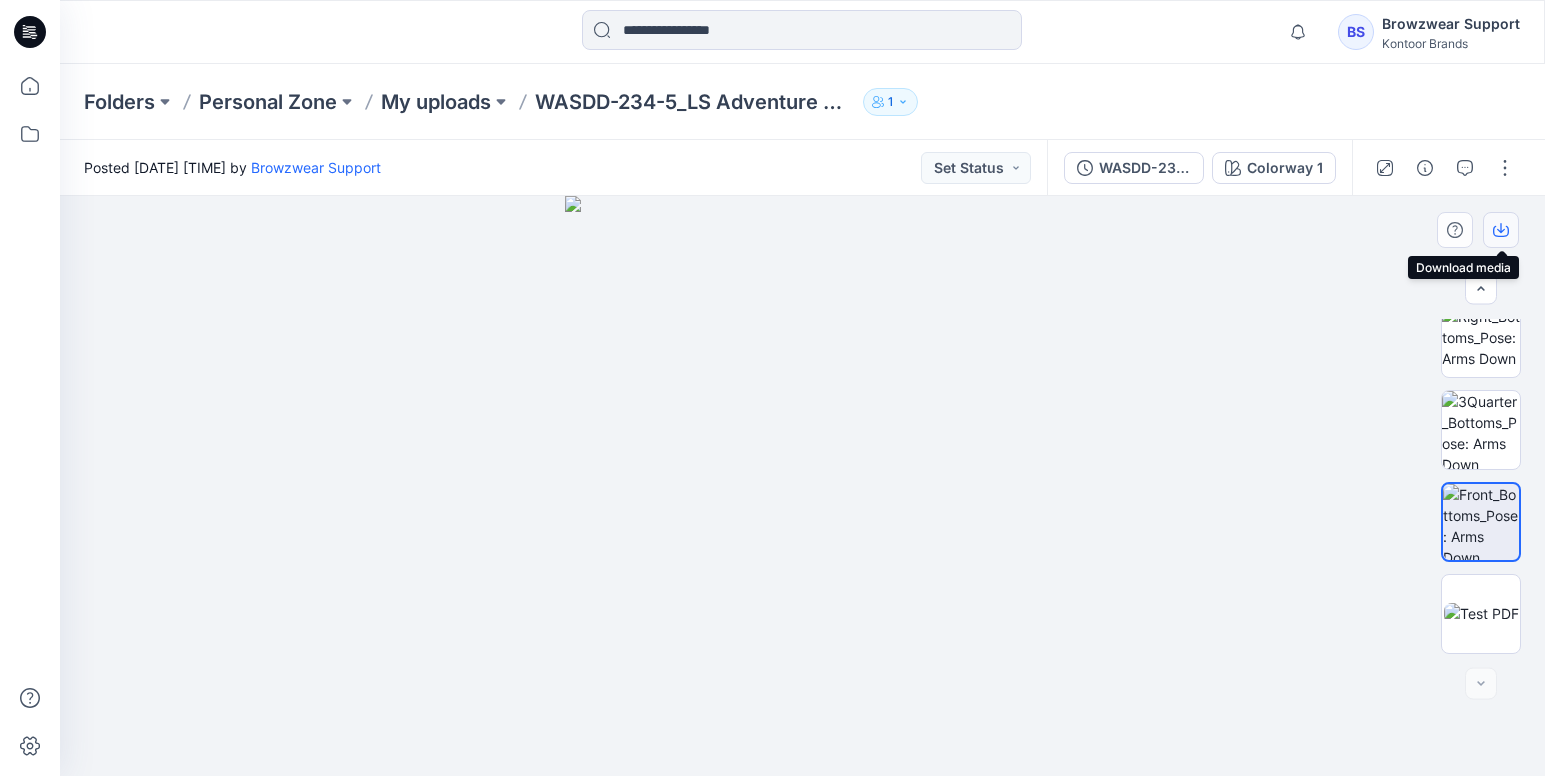 click 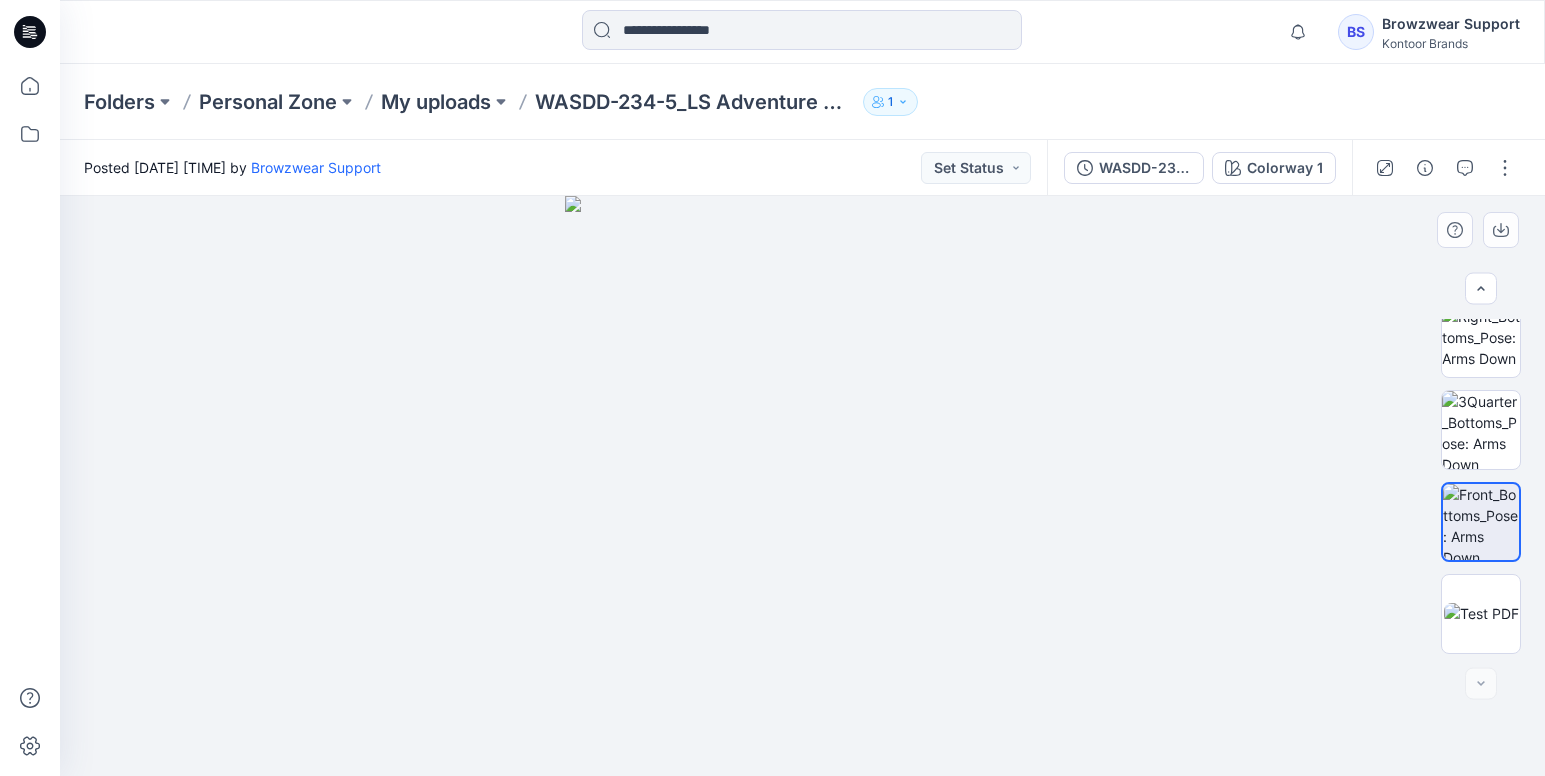 click at bounding box center [802, 486] 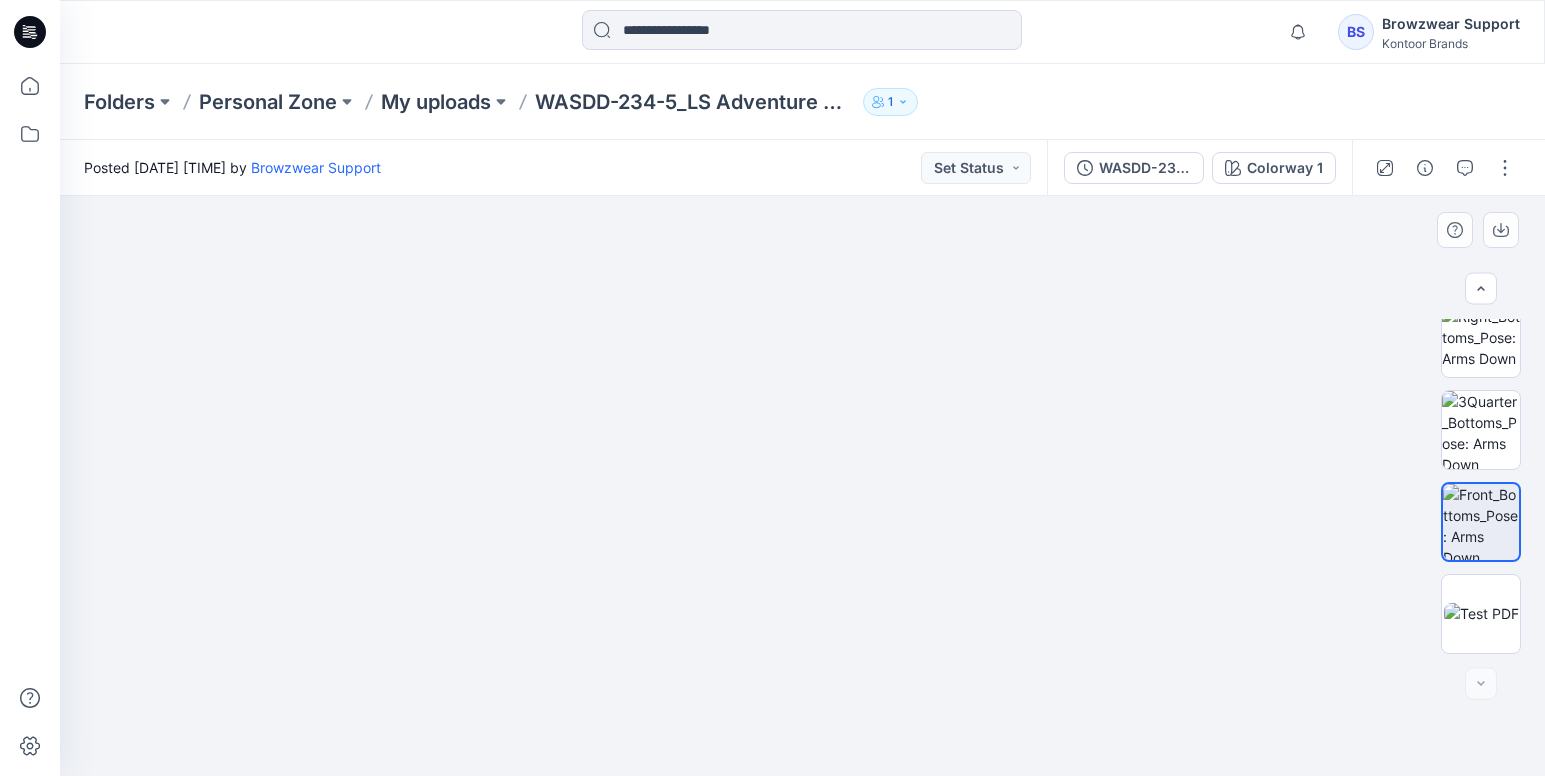 drag, startPoint x: 875, startPoint y: 429, endPoint x: 891, endPoint y: 714, distance: 285.44876 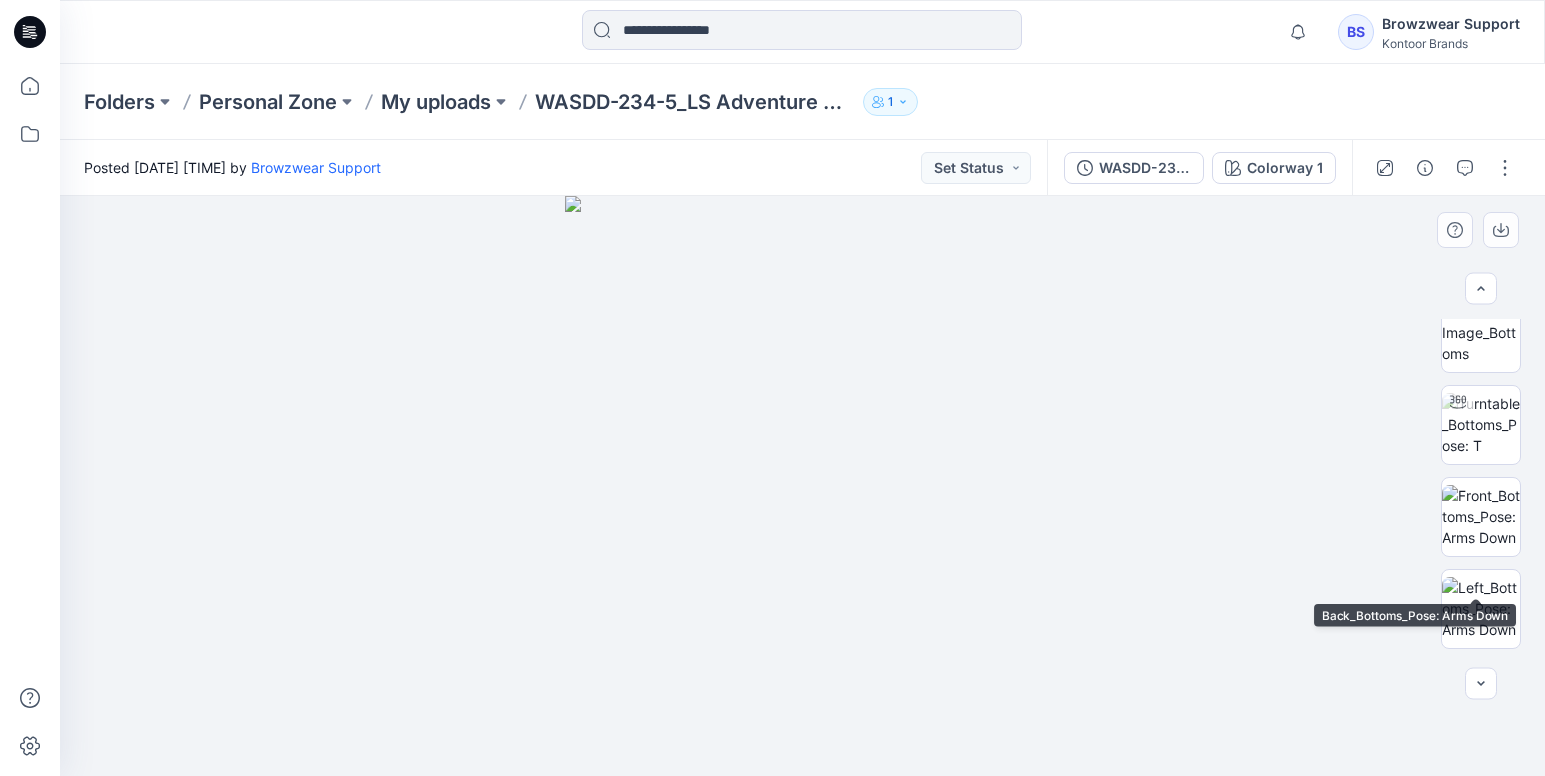 scroll, scrollTop: 0, scrollLeft: 0, axis: both 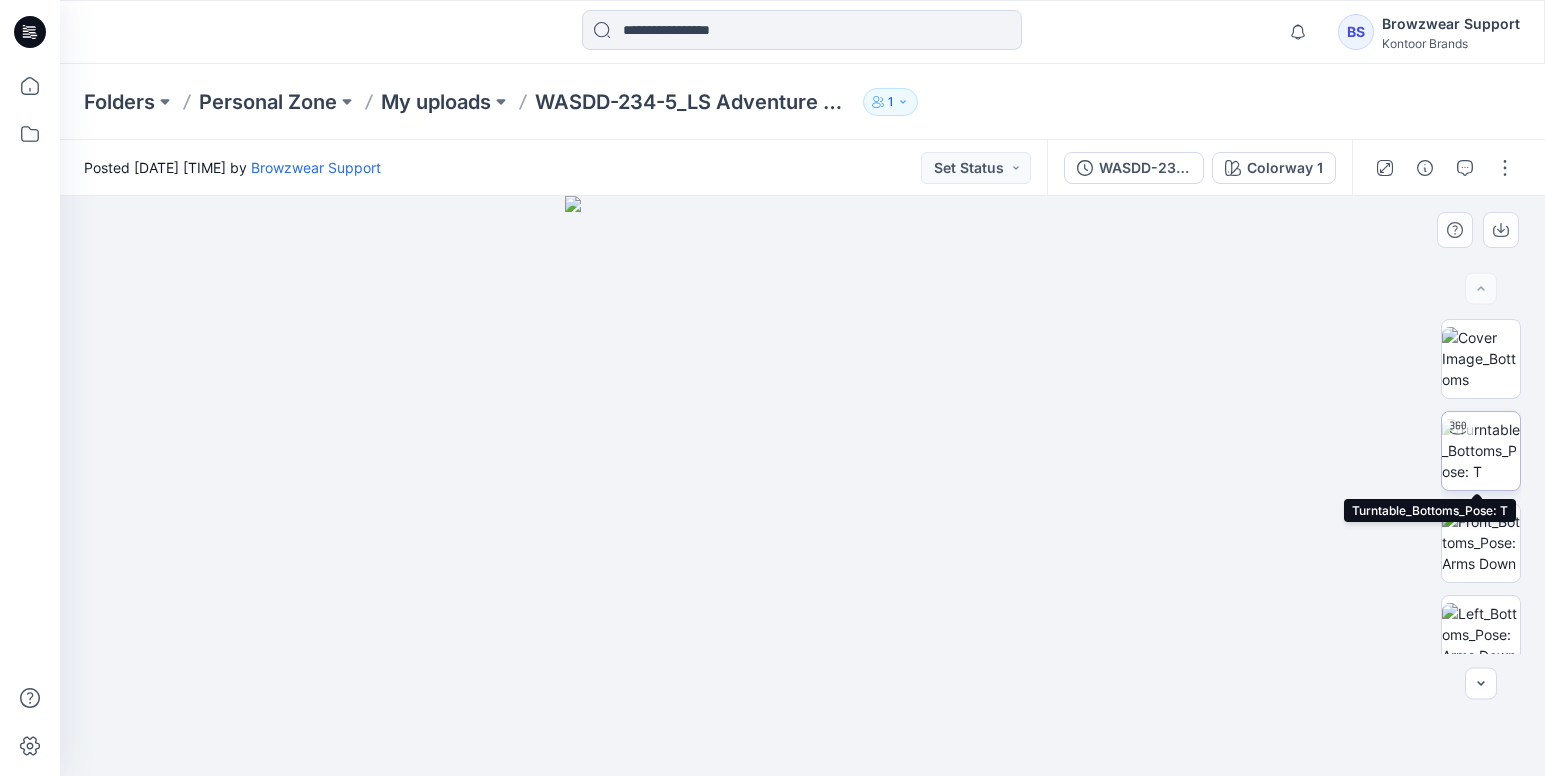 click at bounding box center [1481, 450] 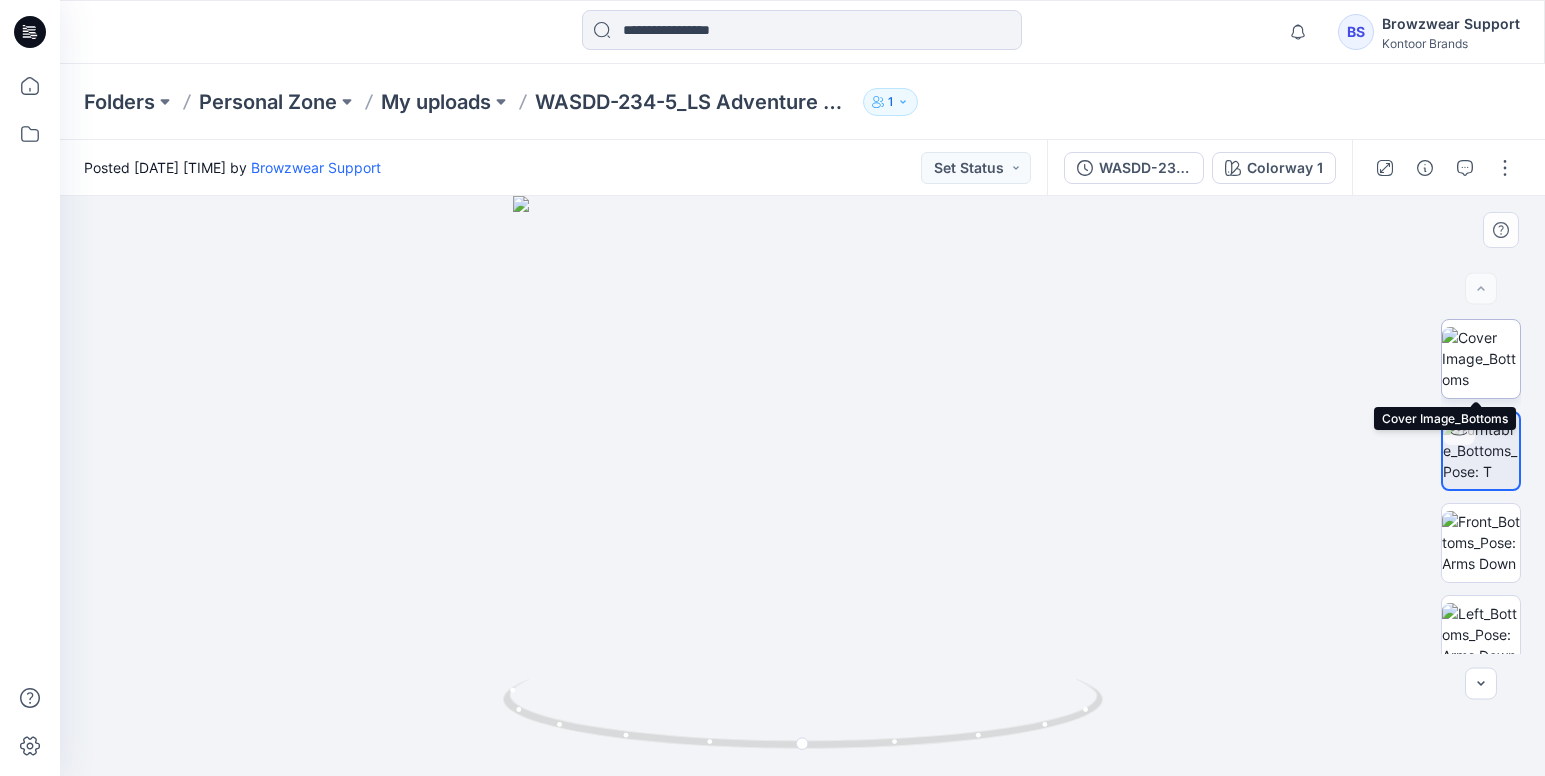 click at bounding box center [1481, 358] 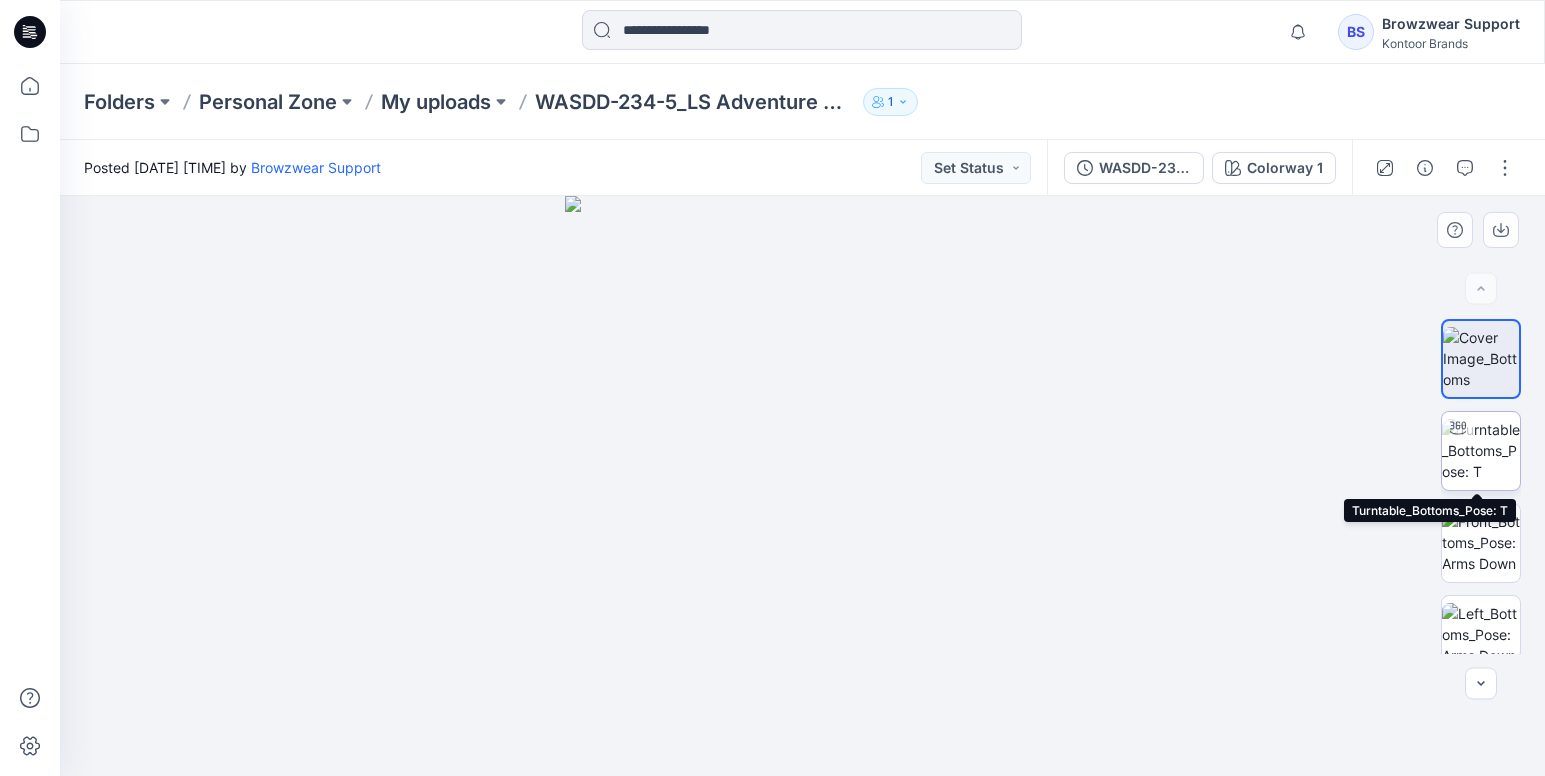 click at bounding box center [1481, 450] 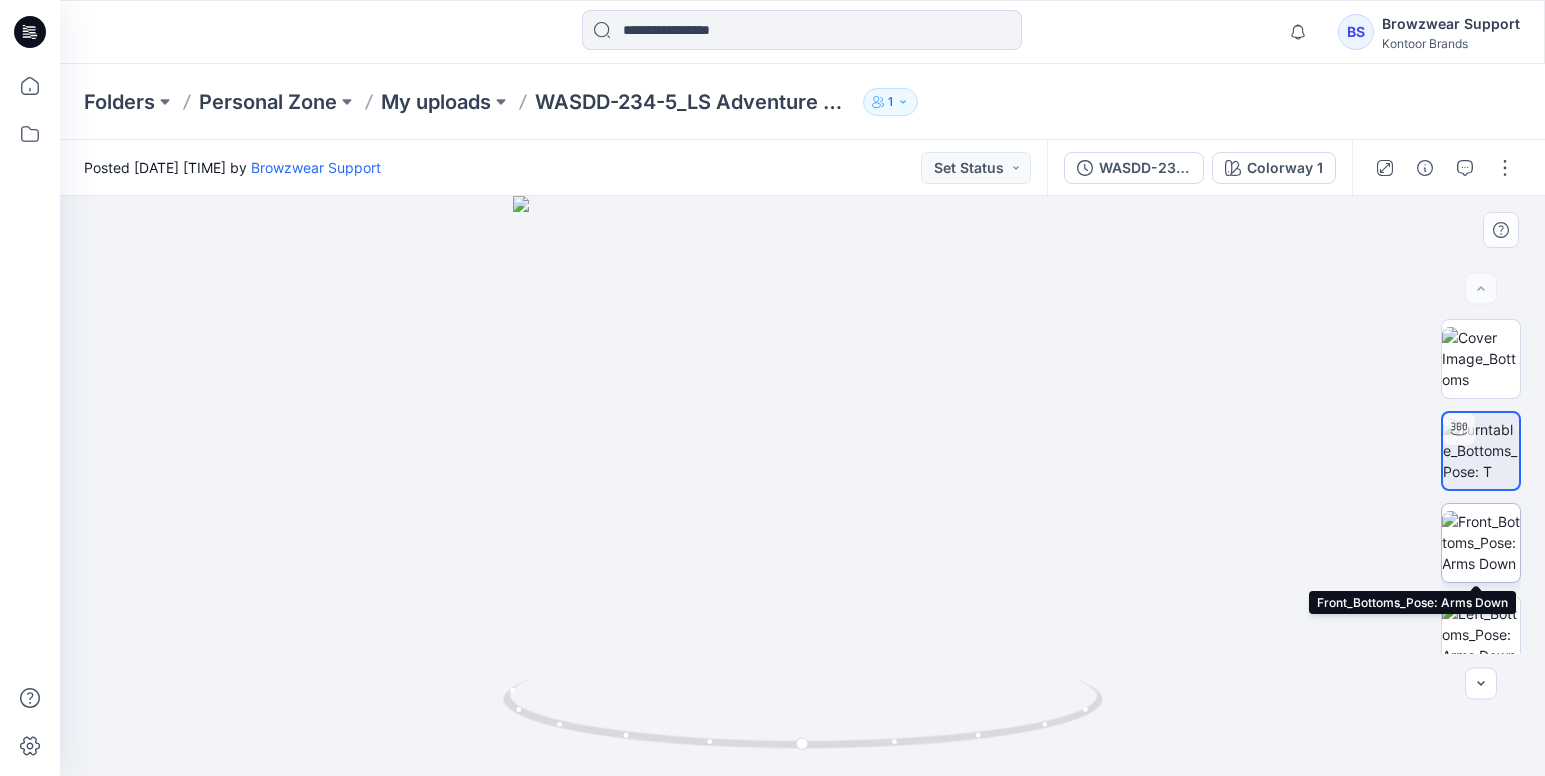 click at bounding box center (1481, 542) 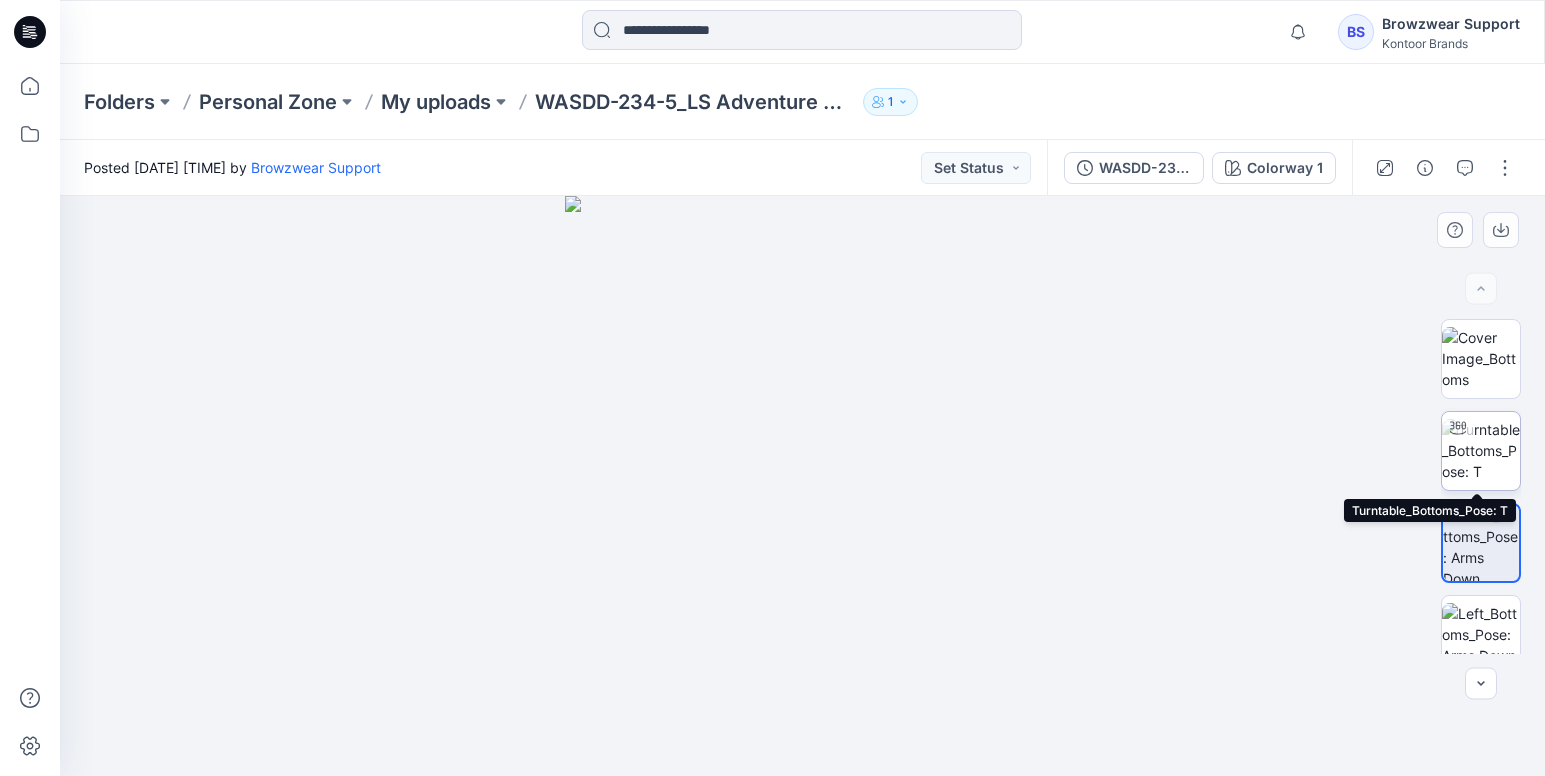 click at bounding box center (1481, 450) 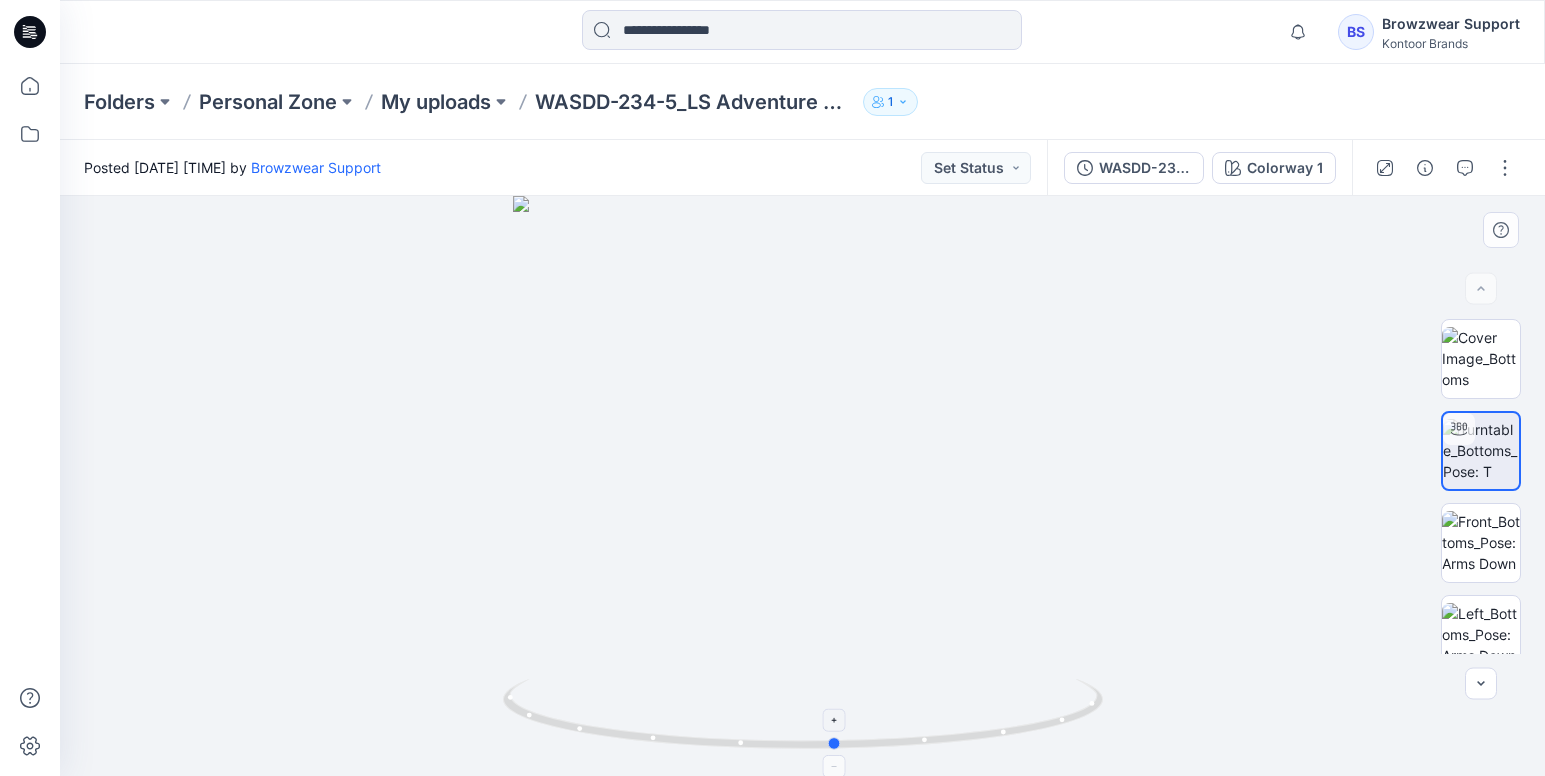 drag, startPoint x: 903, startPoint y: 746, endPoint x: 936, endPoint y: 727, distance: 38.078865 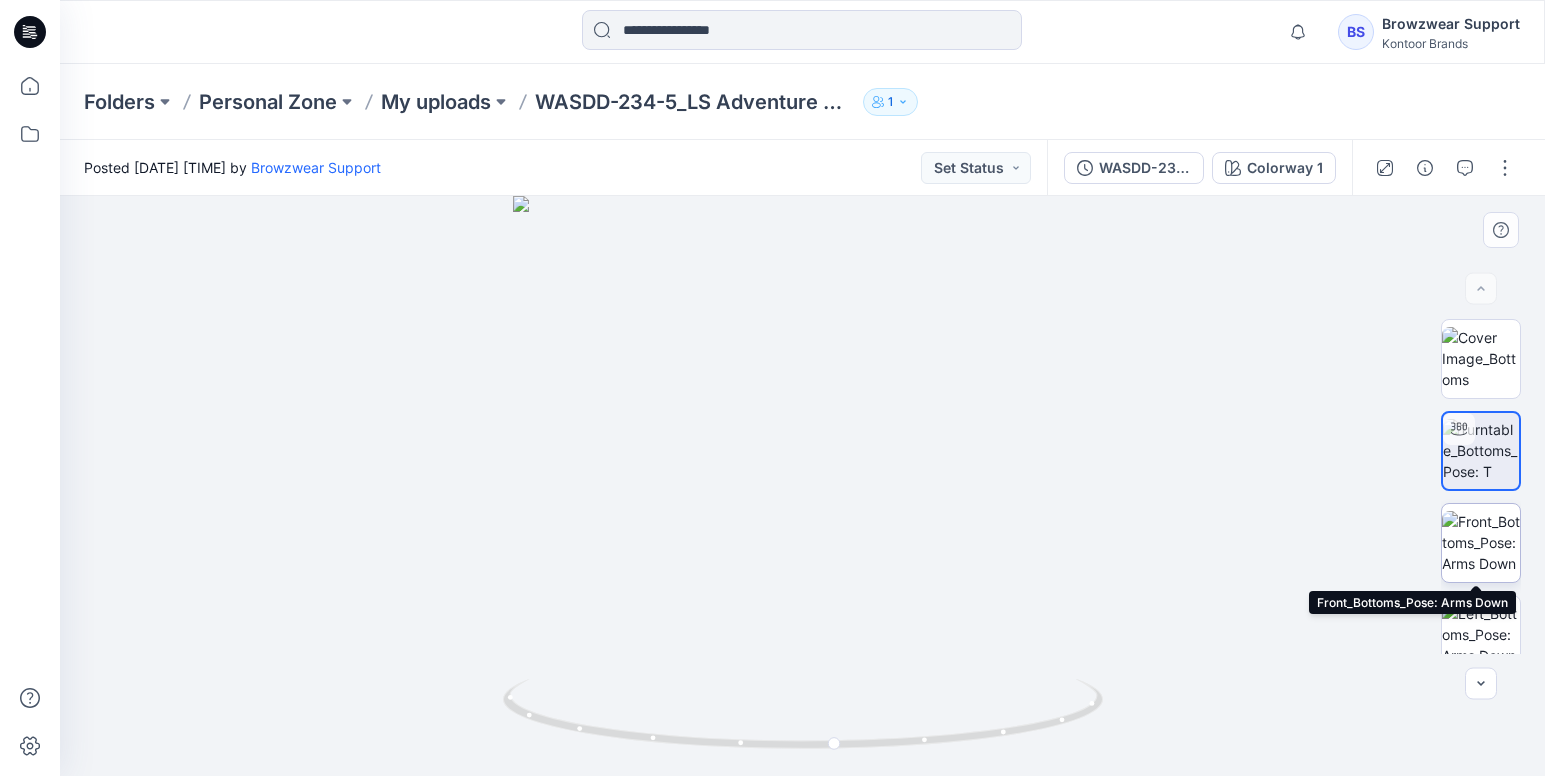 click at bounding box center (1481, 542) 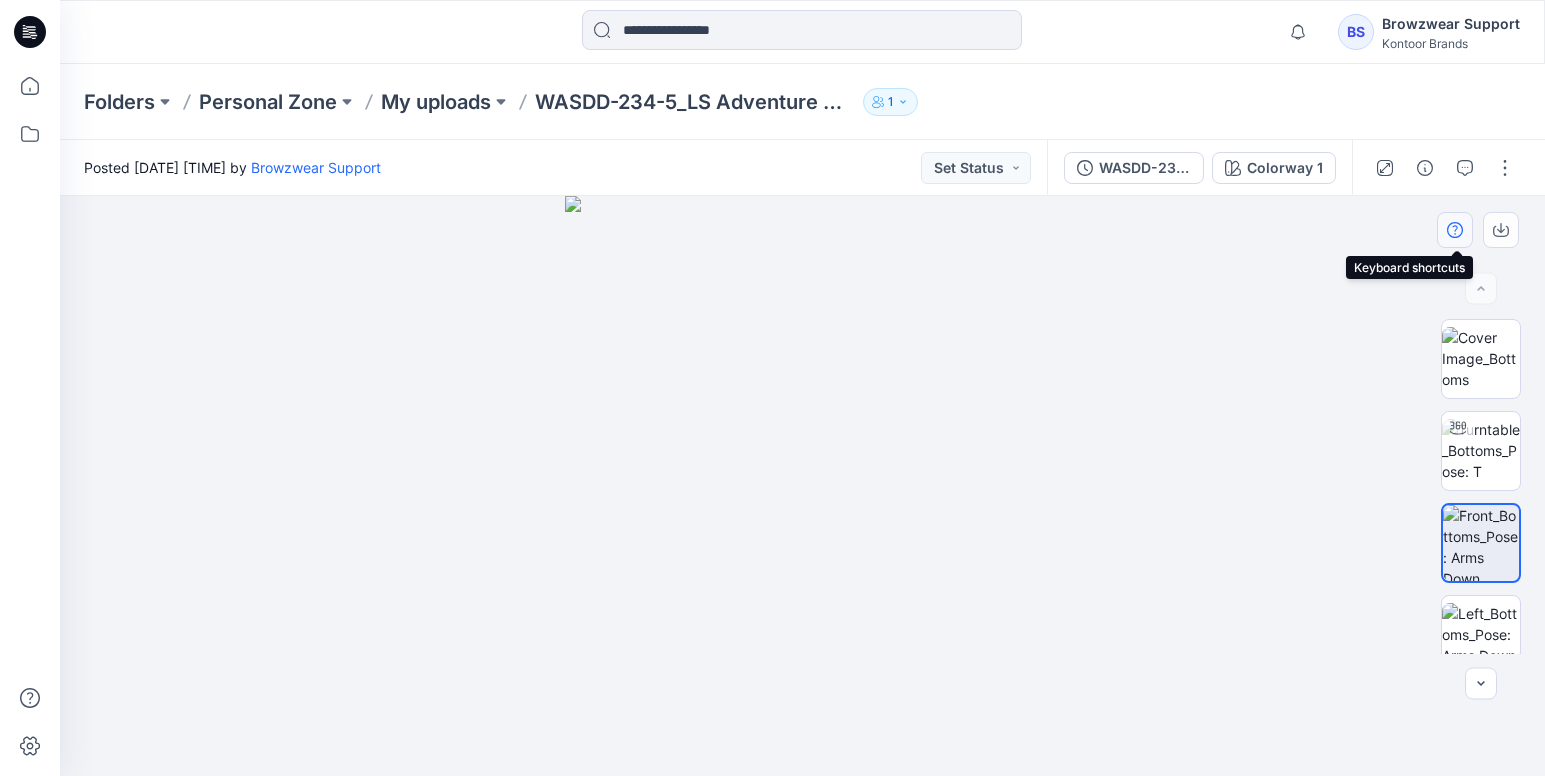 click at bounding box center (1455, 230) 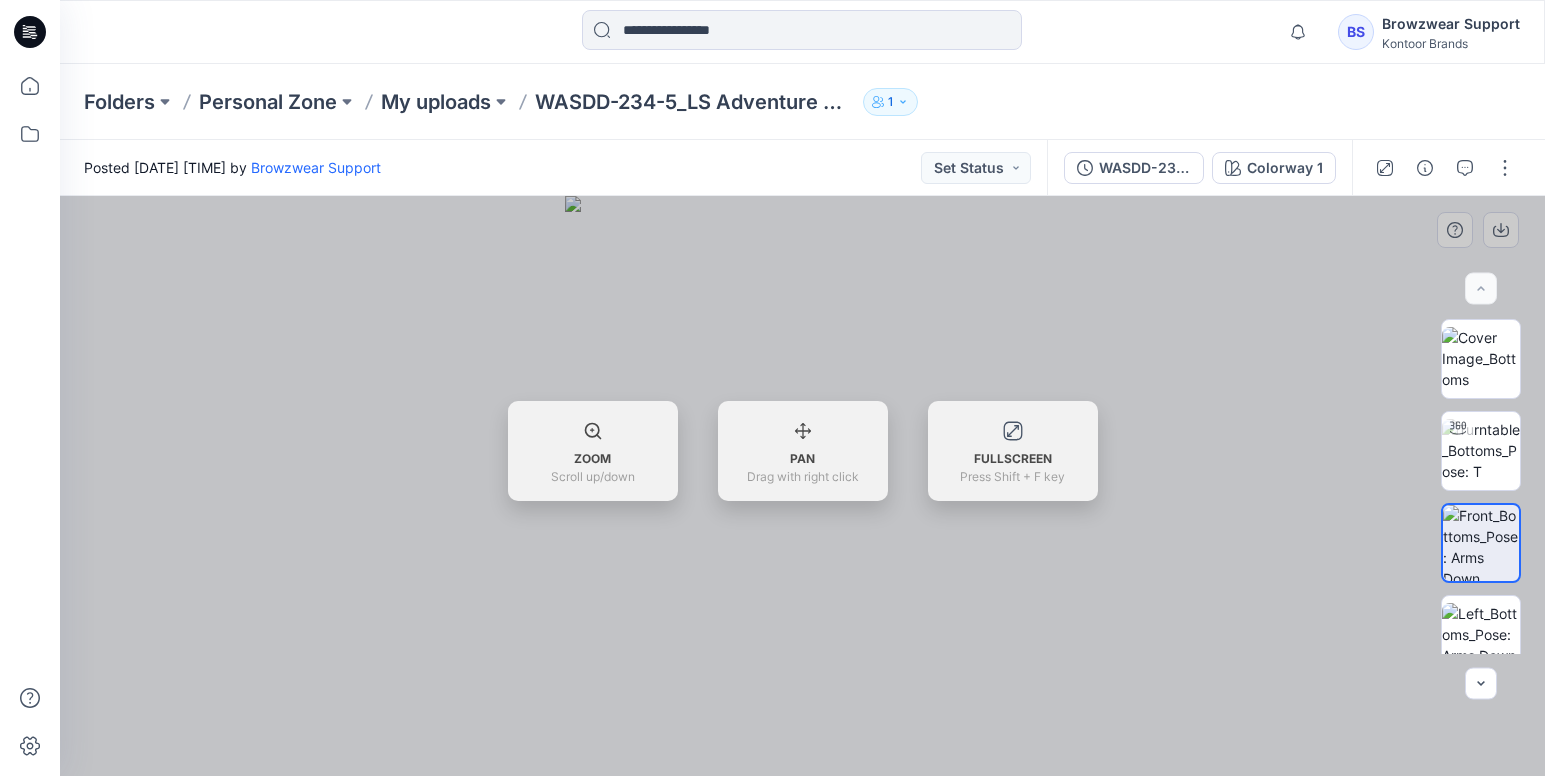 click at bounding box center (802, 486) 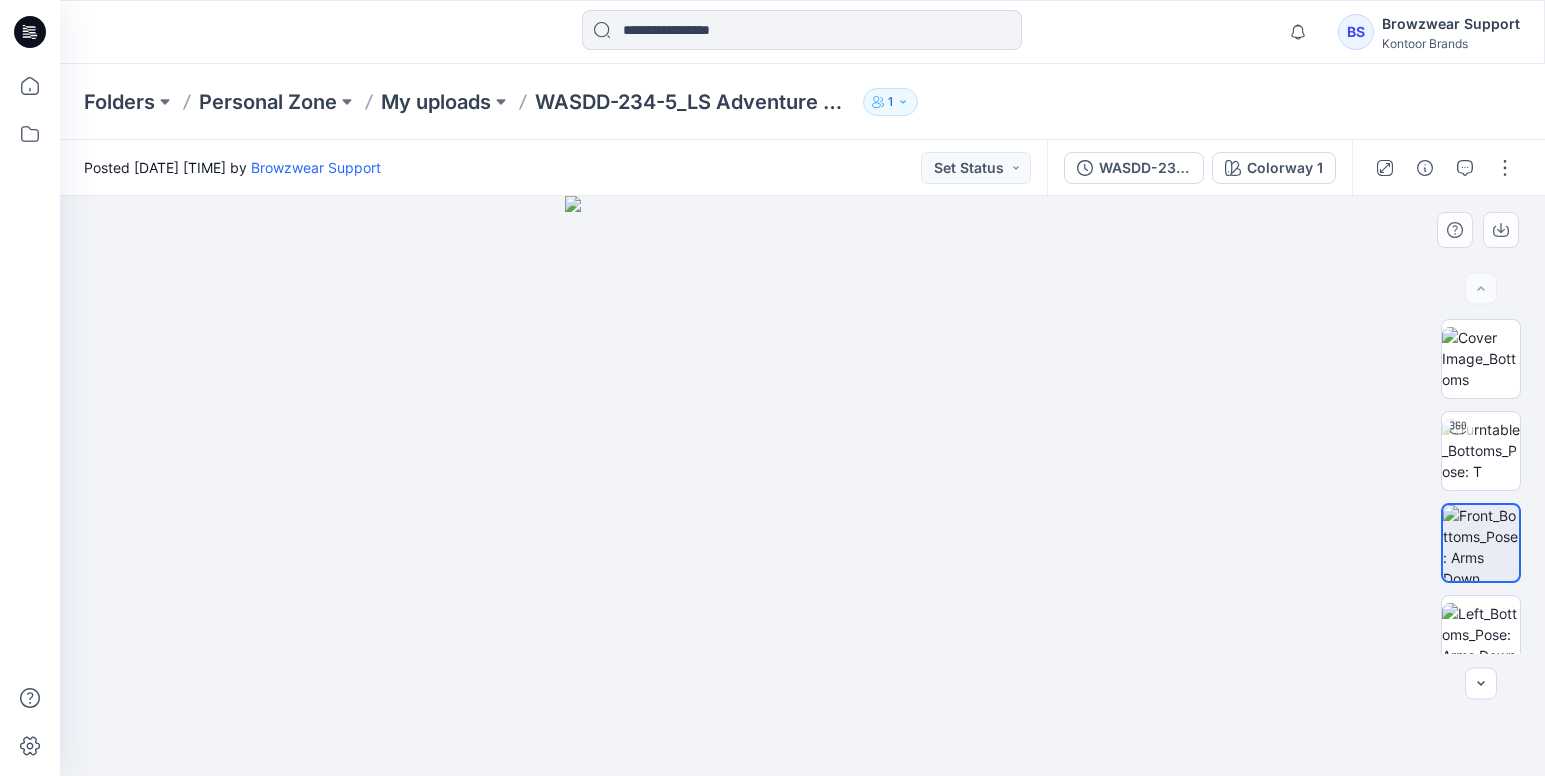 drag, startPoint x: 920, startPoint y: 566, endPoint x: 835, endPoint y: 571, distance: 85.146935 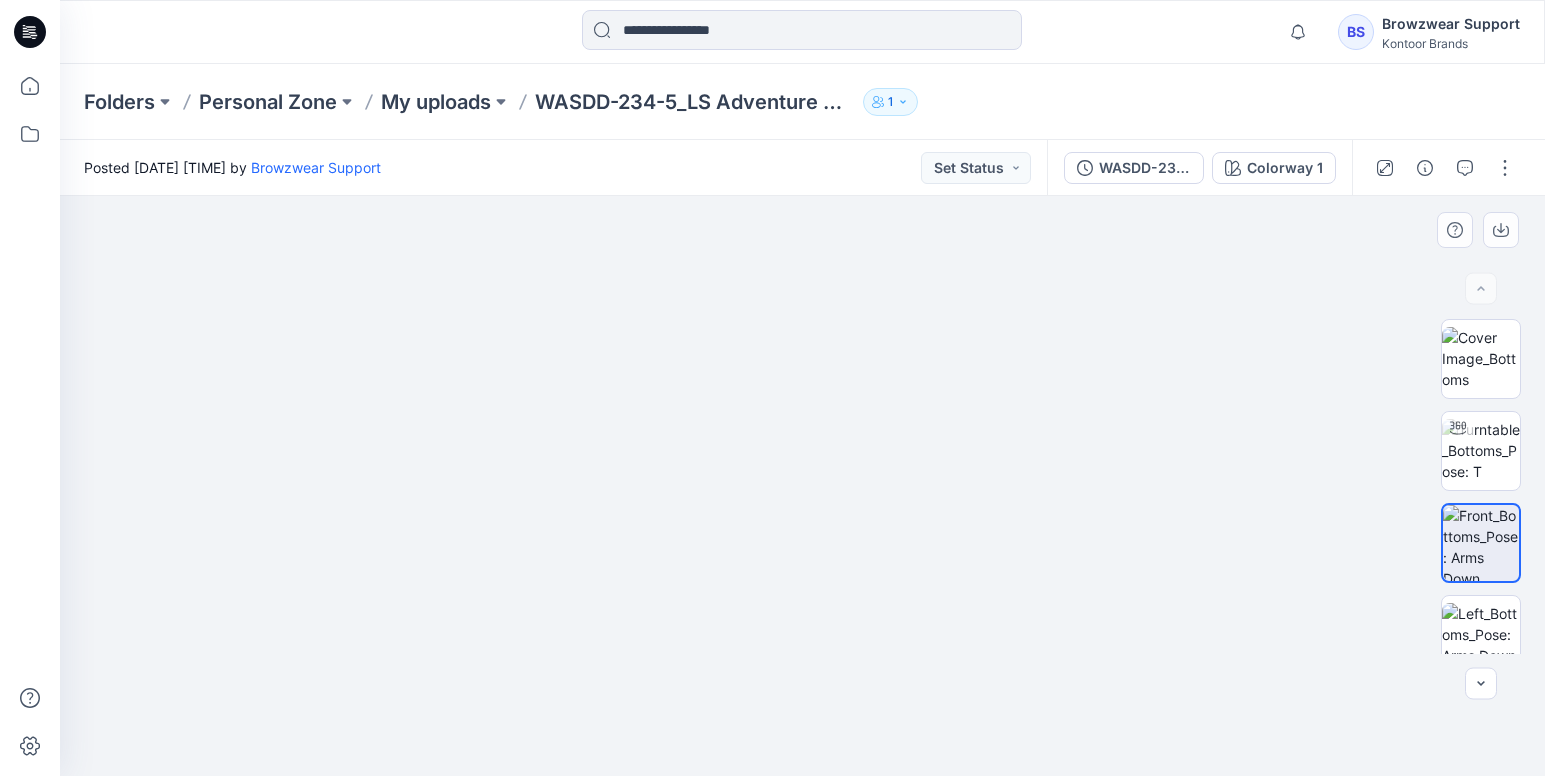 drag, startPoint x: 848, startPoint y: 459, endPoint x: 856, endPoint y: 273, distance: 186.17197 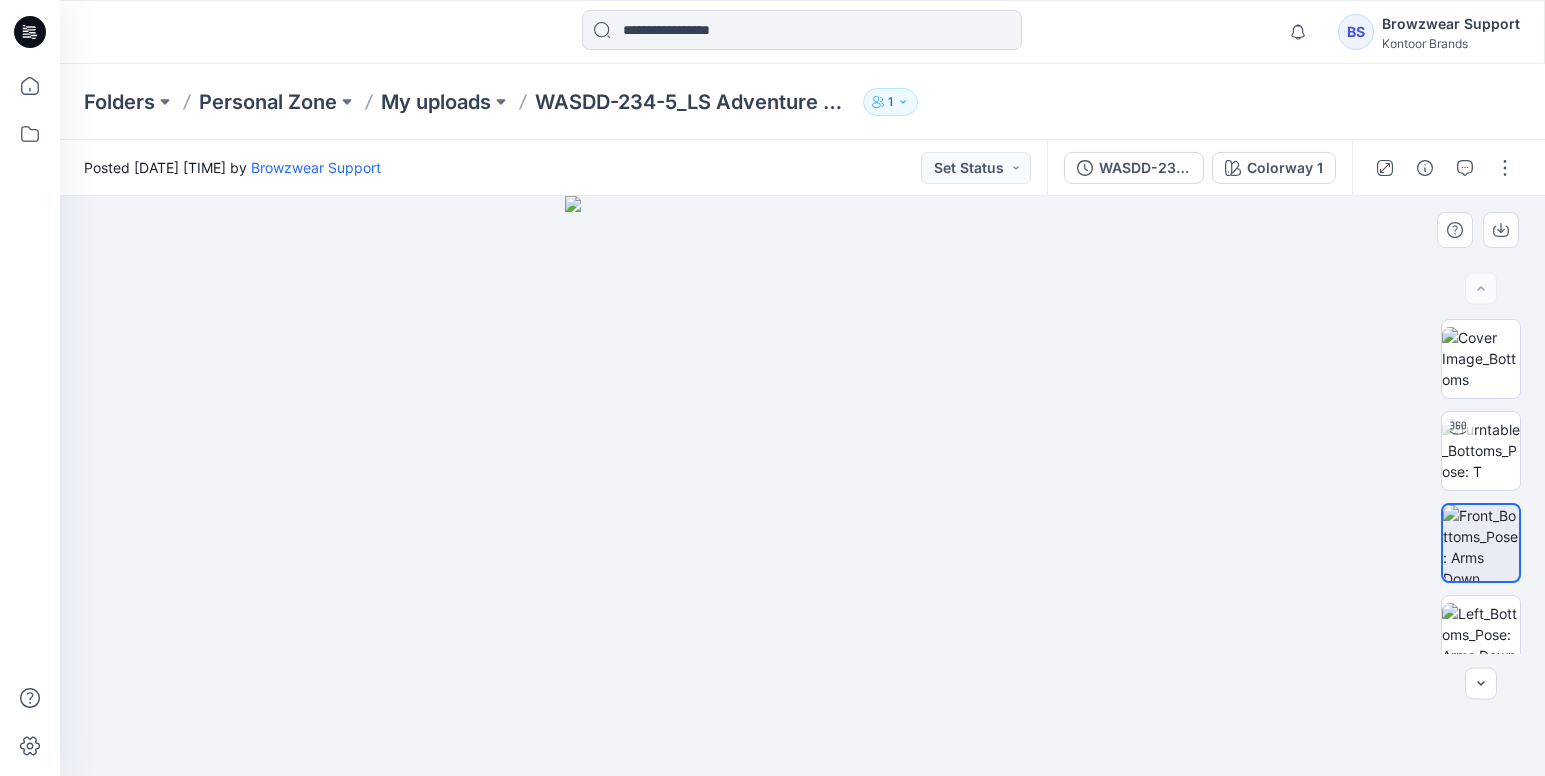 drag, startPoint x: 809, startPoint y: 575, endPoint x: 756, endPoint y: 611, distance: 64.070274 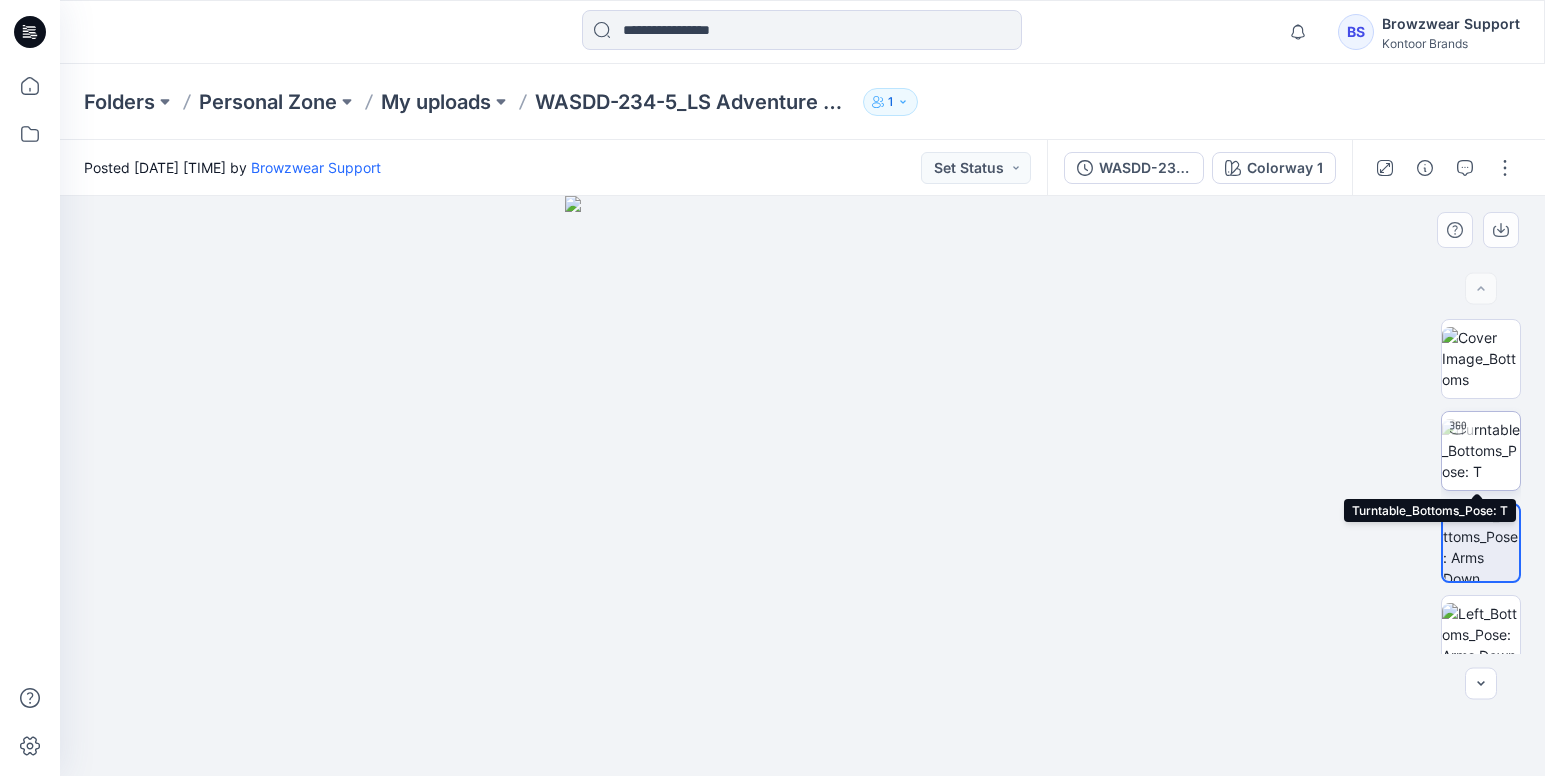 click at bounding box center [1481, 450] 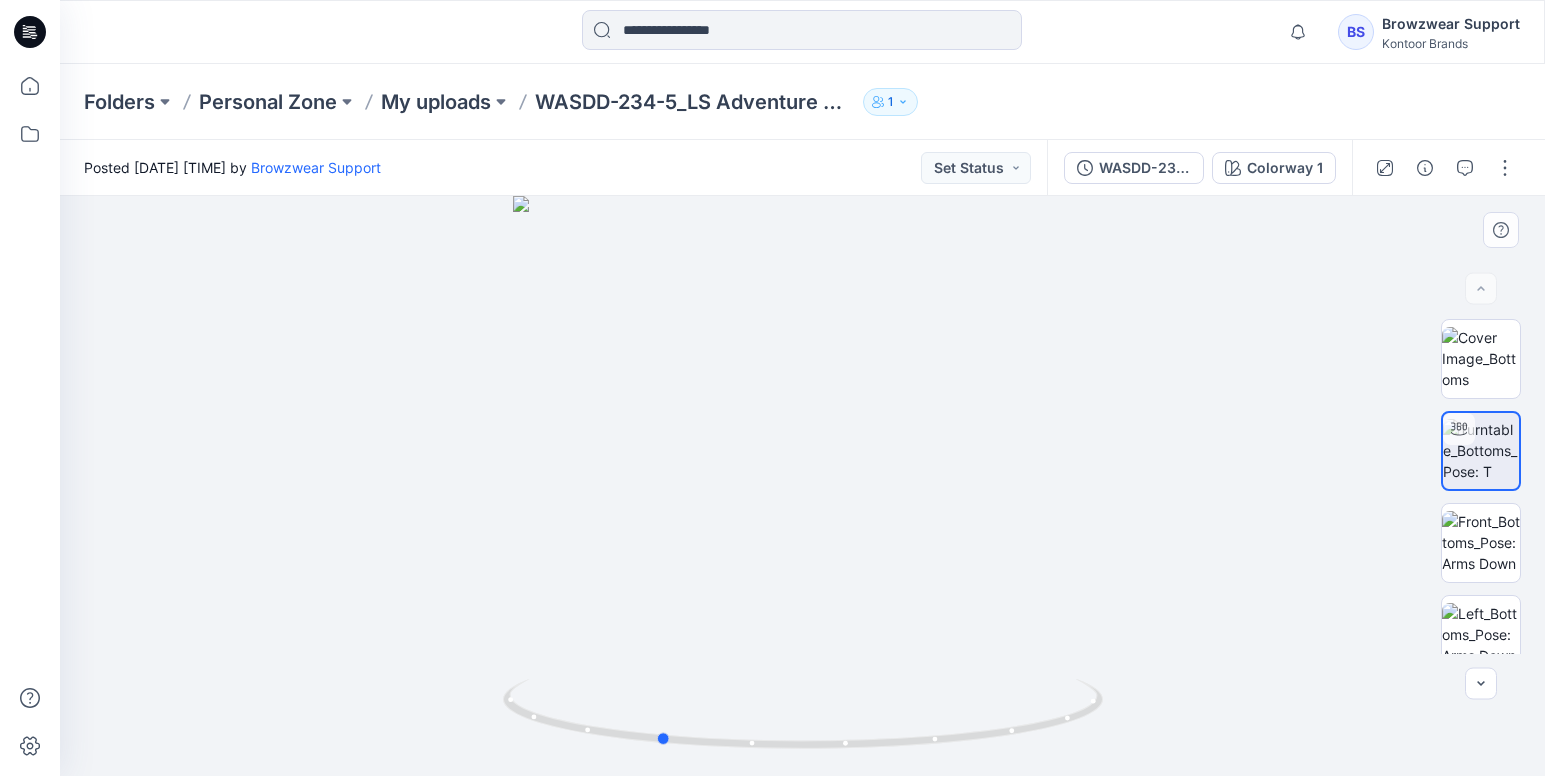 drag, startPoint x: 993, startPoint y: 573, endPoint x: 849, endPoint y: 592, distance: 145.24806 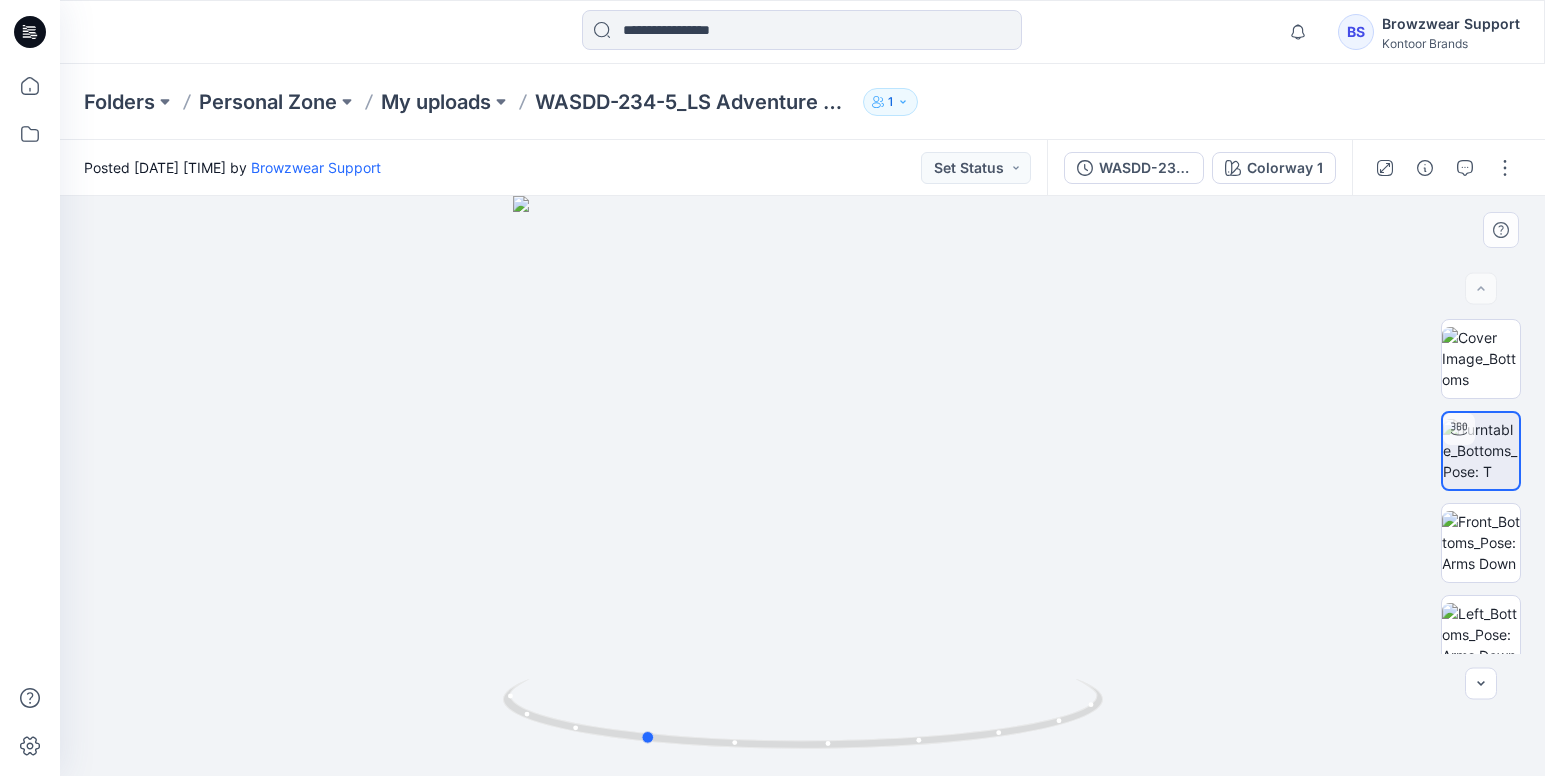 drag, startPoint x: 778, startPoint y: 525, endPoint x: 779, endPoint y: 601, distance: 76.00658 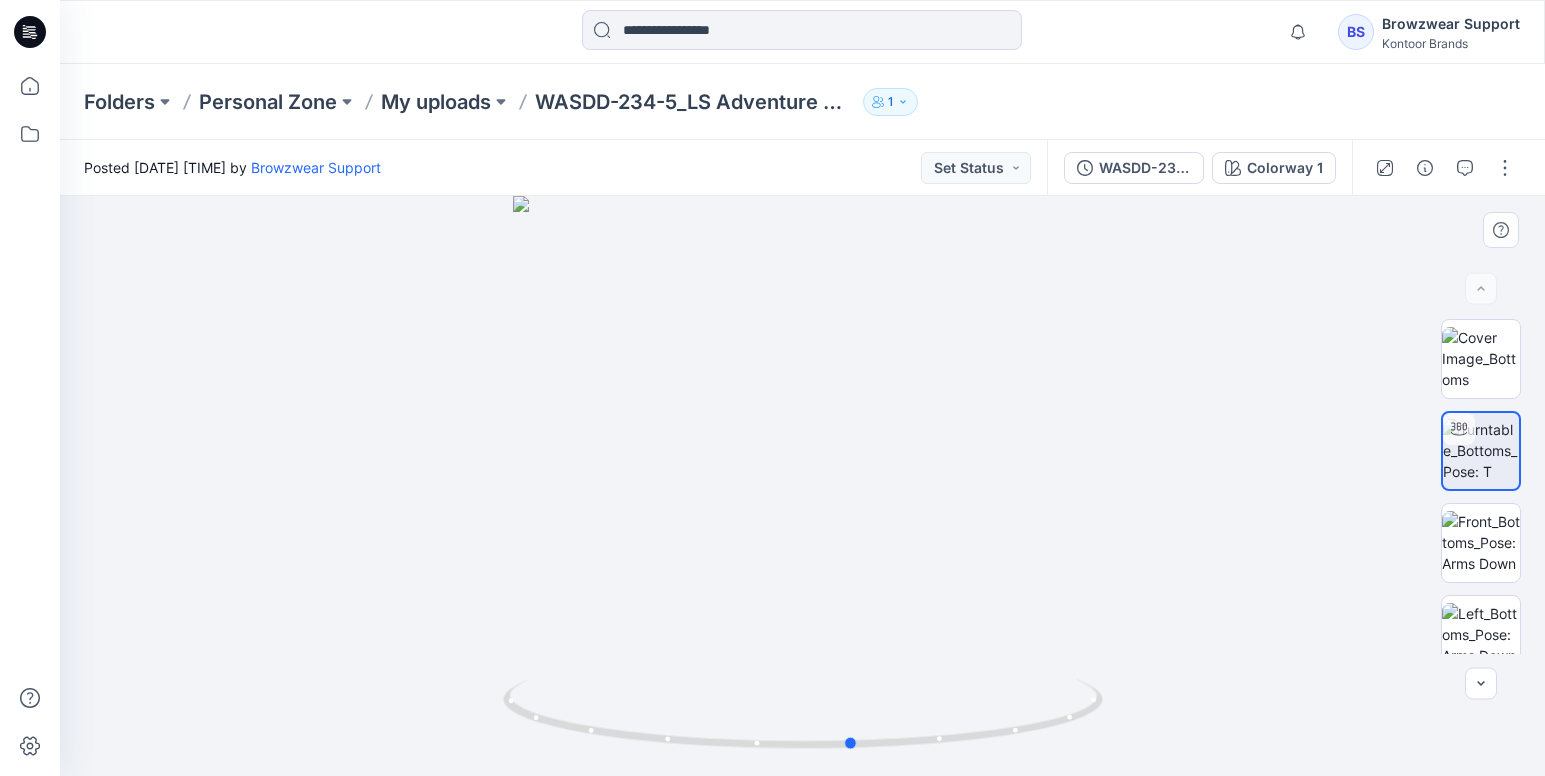 drag, startPoint x: 824, startPoint y: 564, endPoint x: 1034, endPoint y: 610, distance: 214.97906 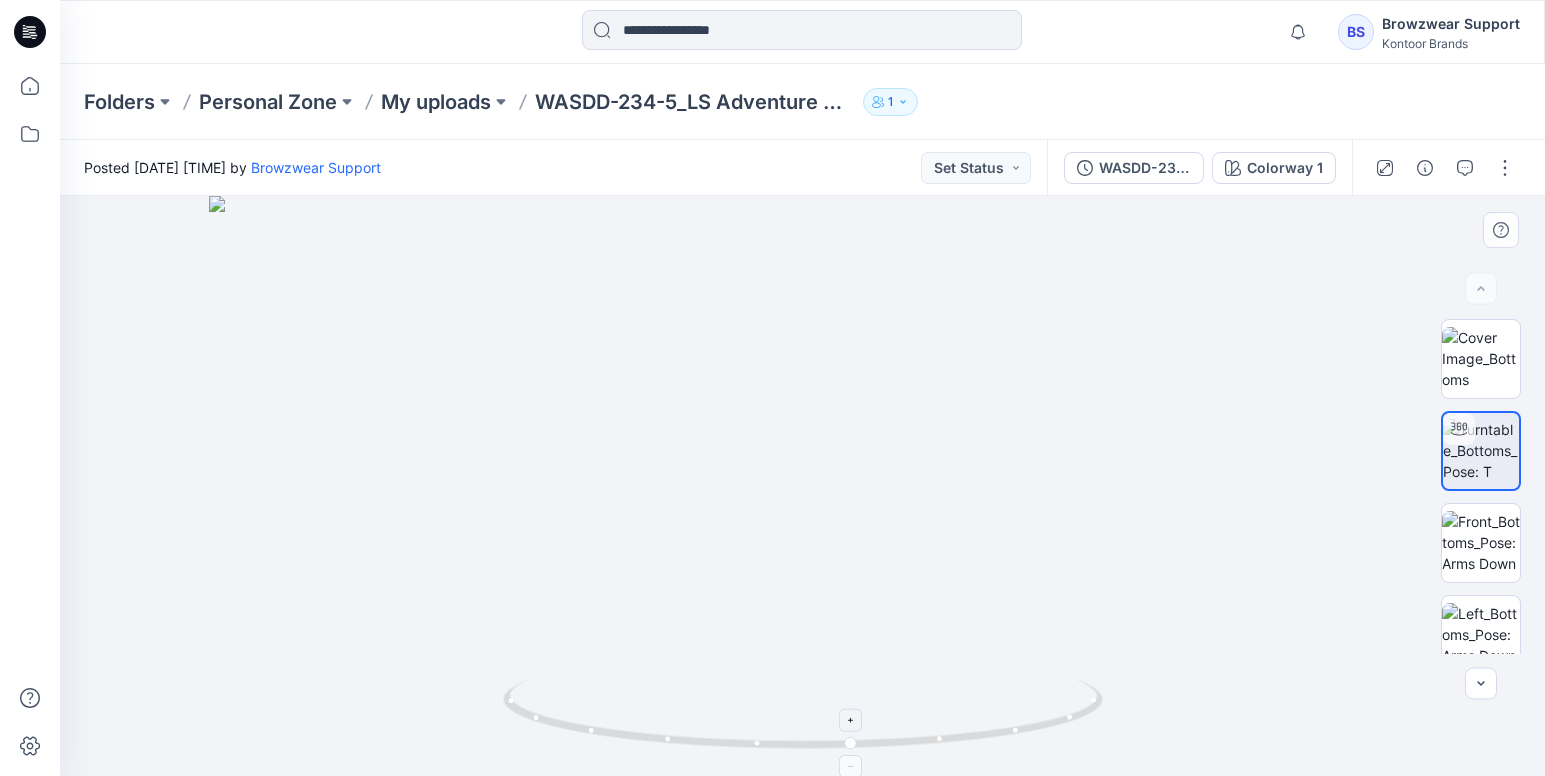 drag, startPoint x: 831, startPoint y: 380, endPoint x: 817, endPoint y: 695, distance: 315.31094 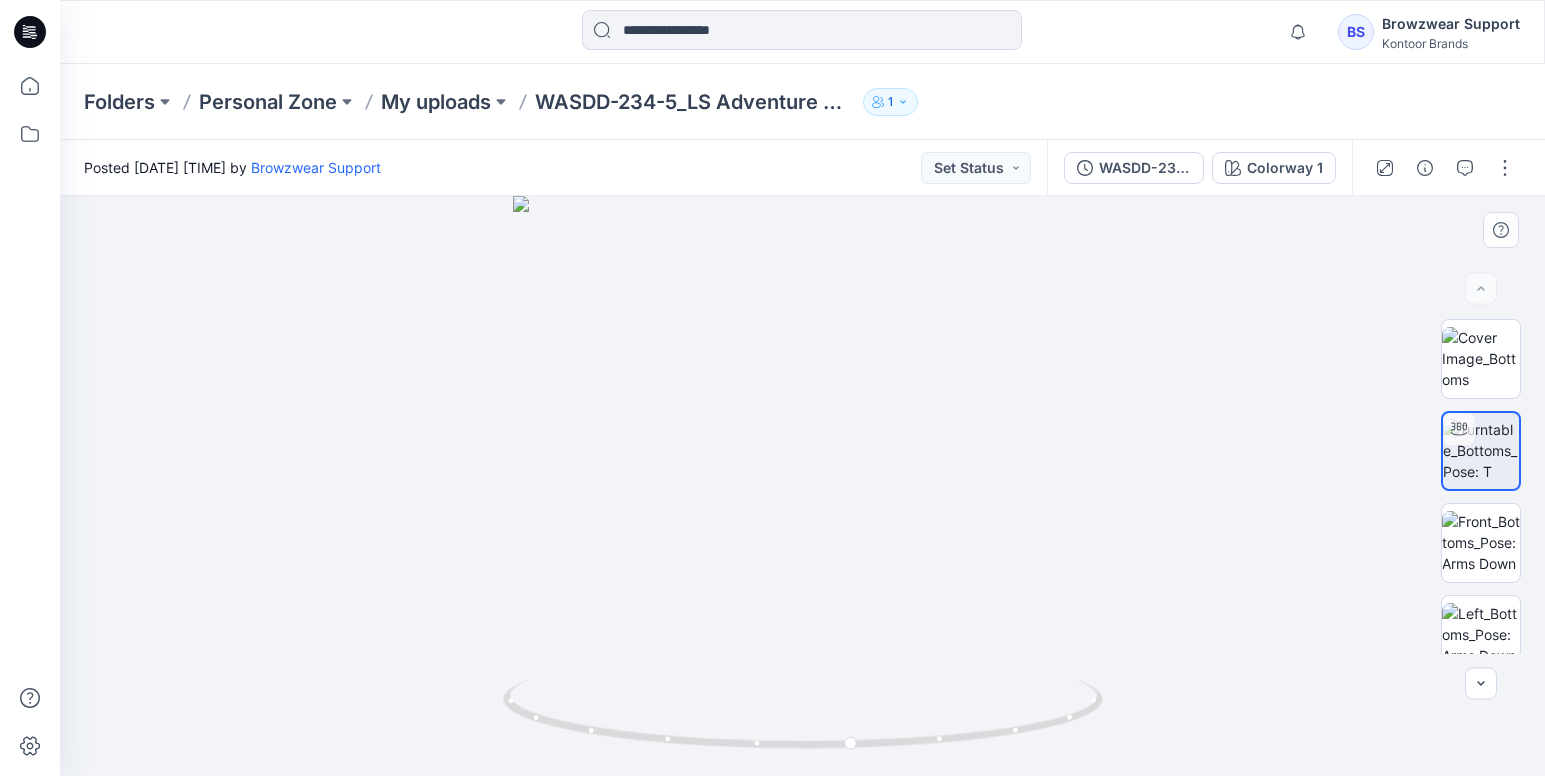 click at bounding box center (802, 486) 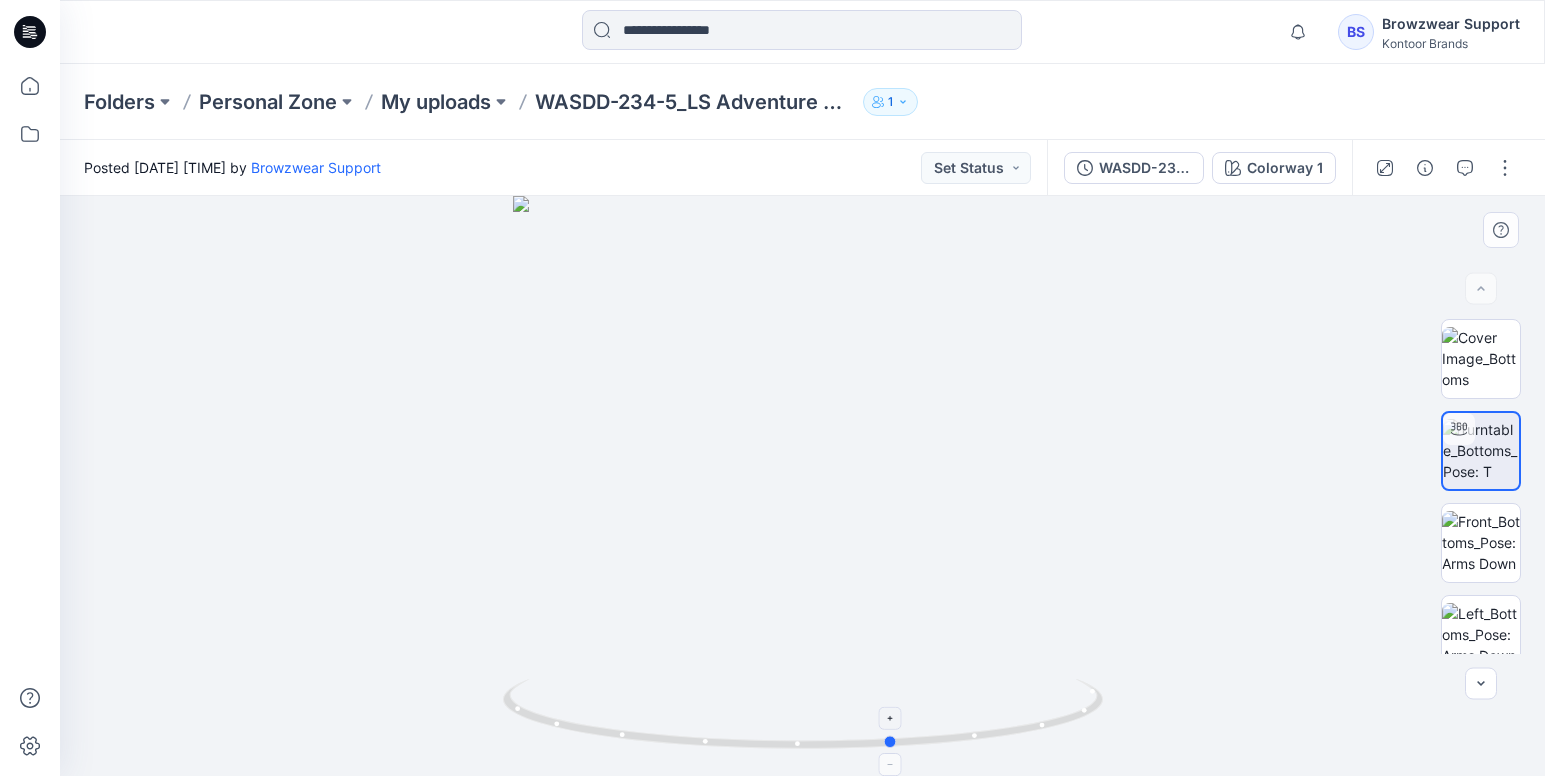 drag, startPoint x: 949, startPoint y: 738, endPoint x: 990, endPoint y: 724, distance: 43.32436 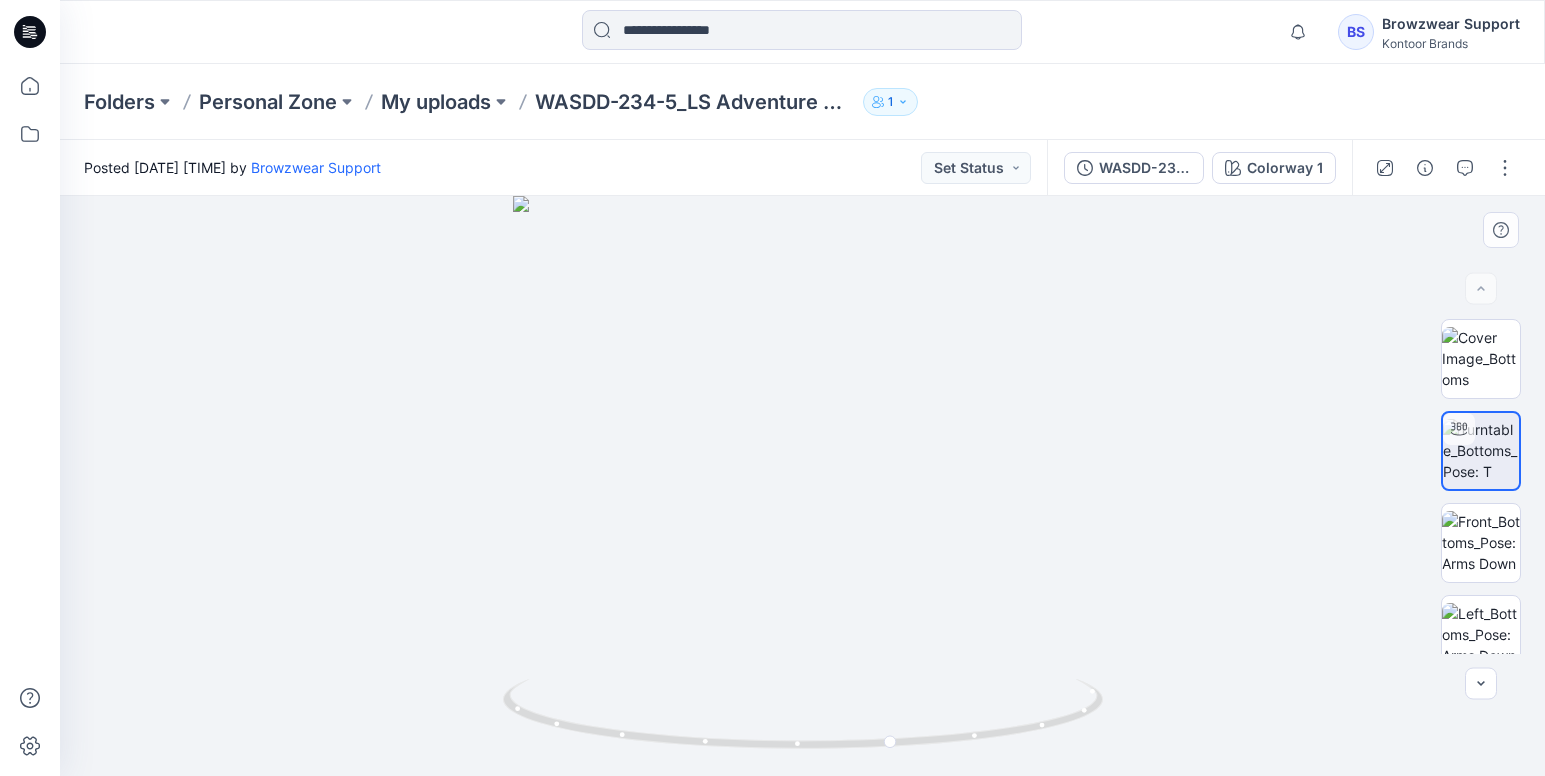 click at bounding box center [802, 486] 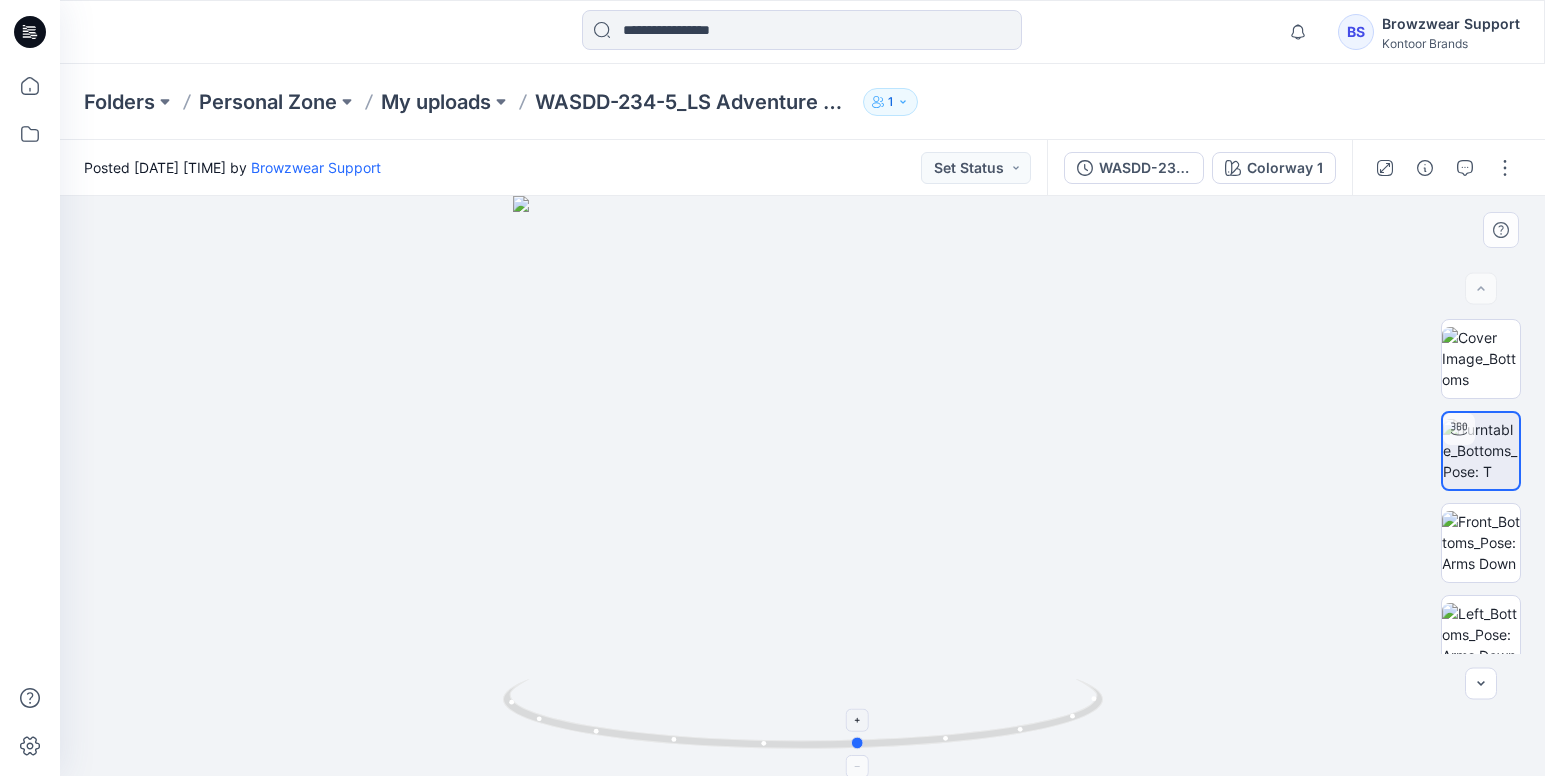 drag, startPoint x: 1044, startPoint y: 729, endPoint x: 1010, endPoint y: 708, distance: 39.962482 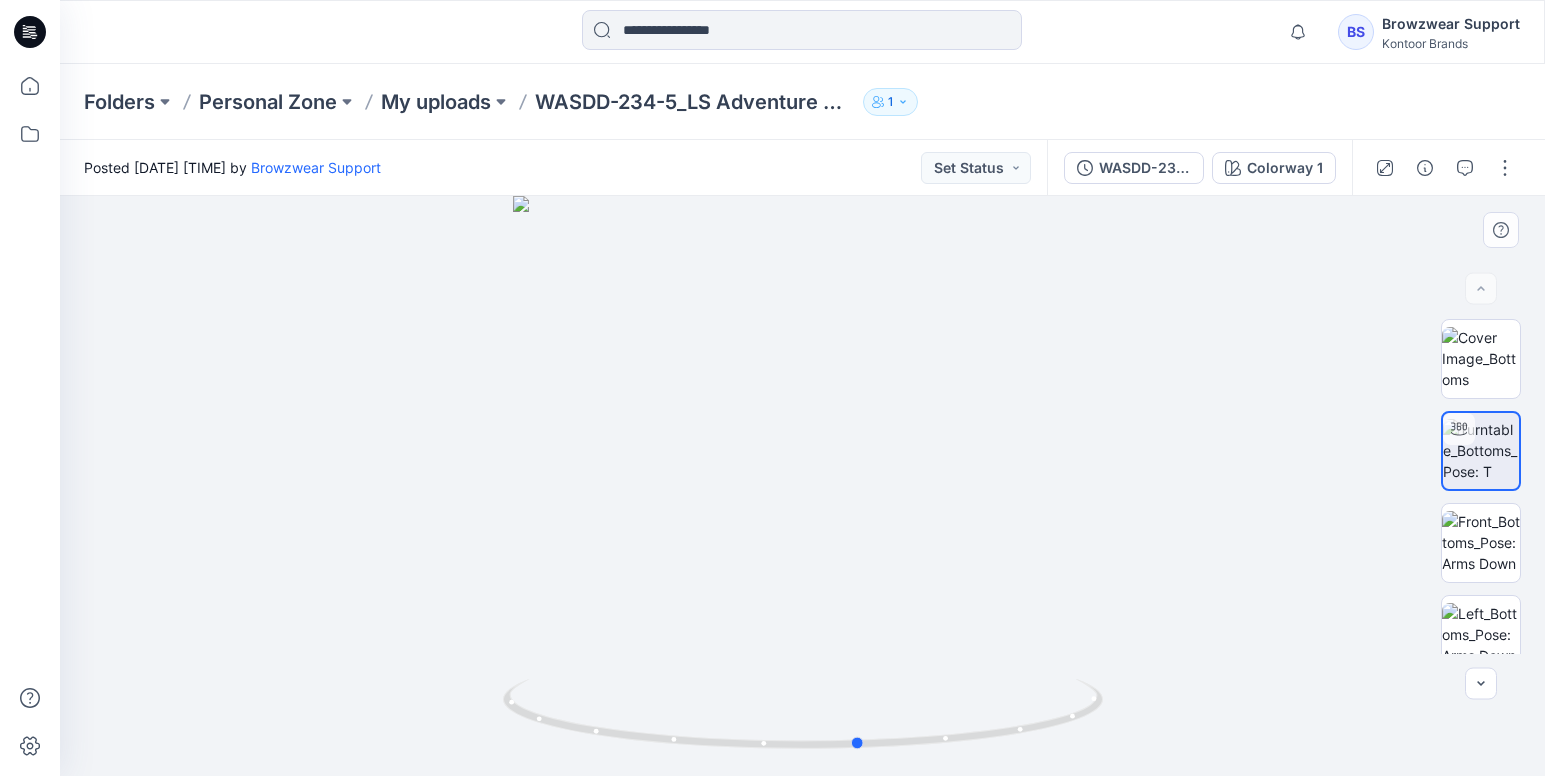 click at bounding box center (802, 486) 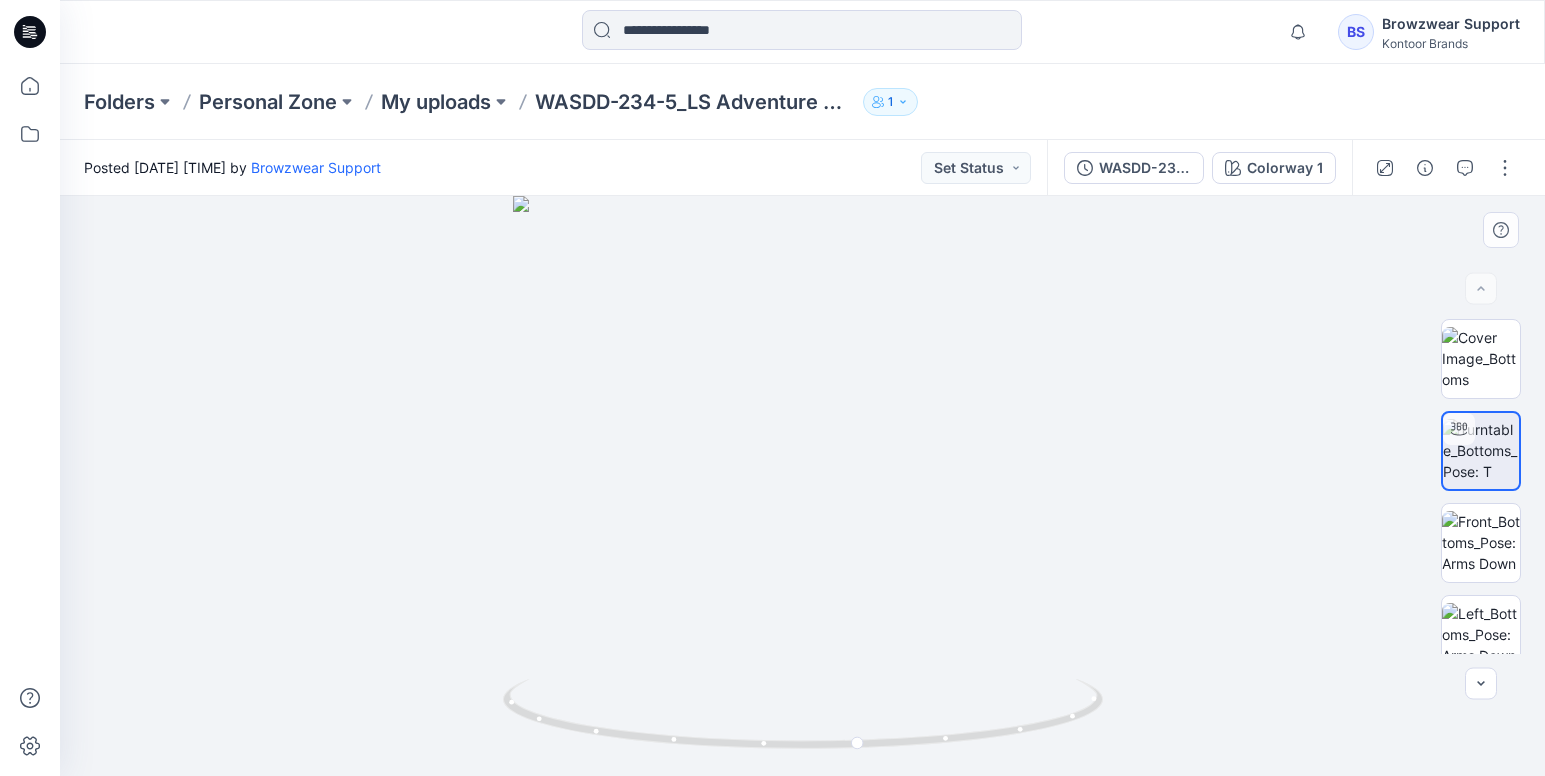 click at bounding box center [802, 486] 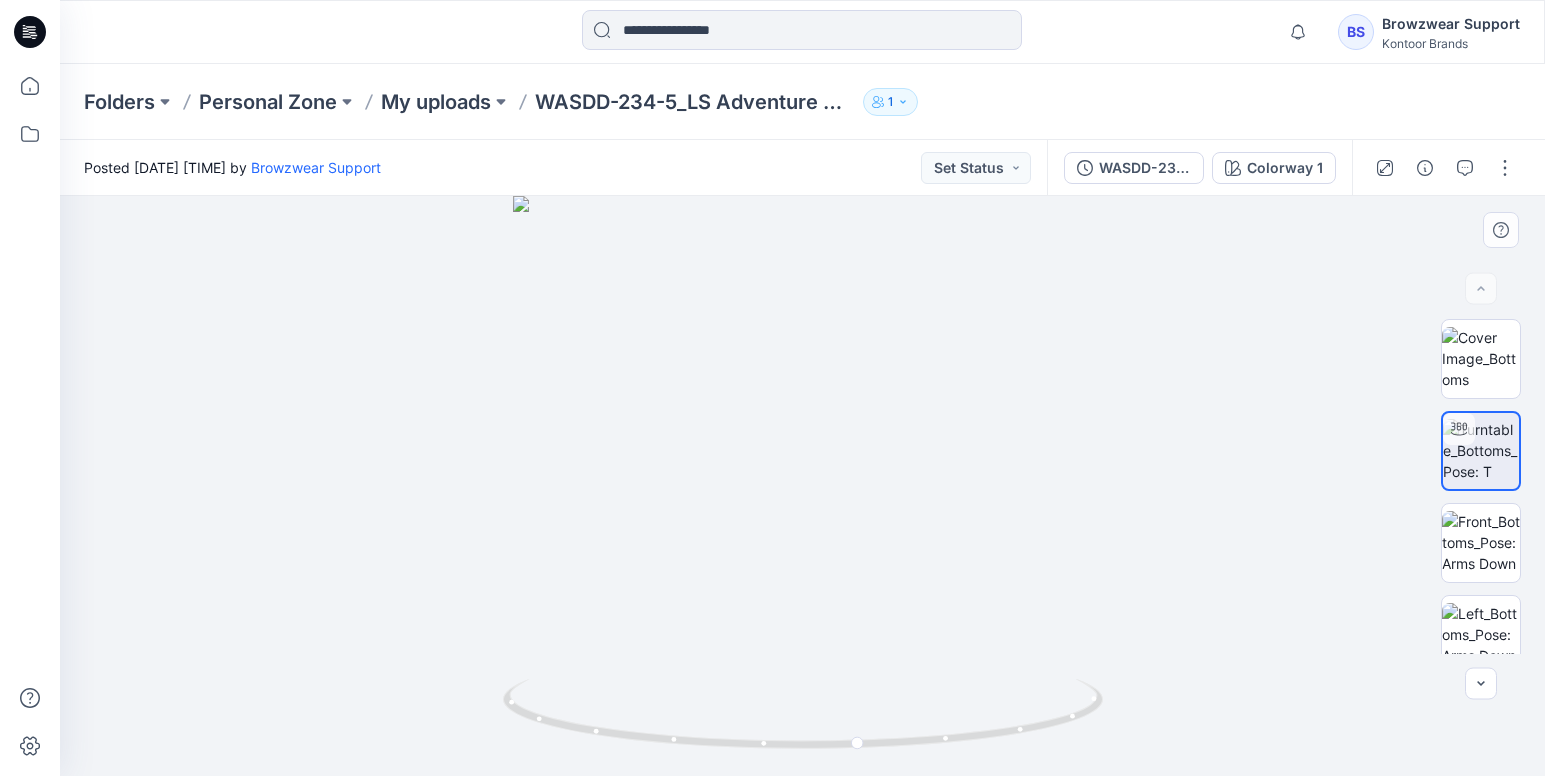click at bounding box center [802, 486] 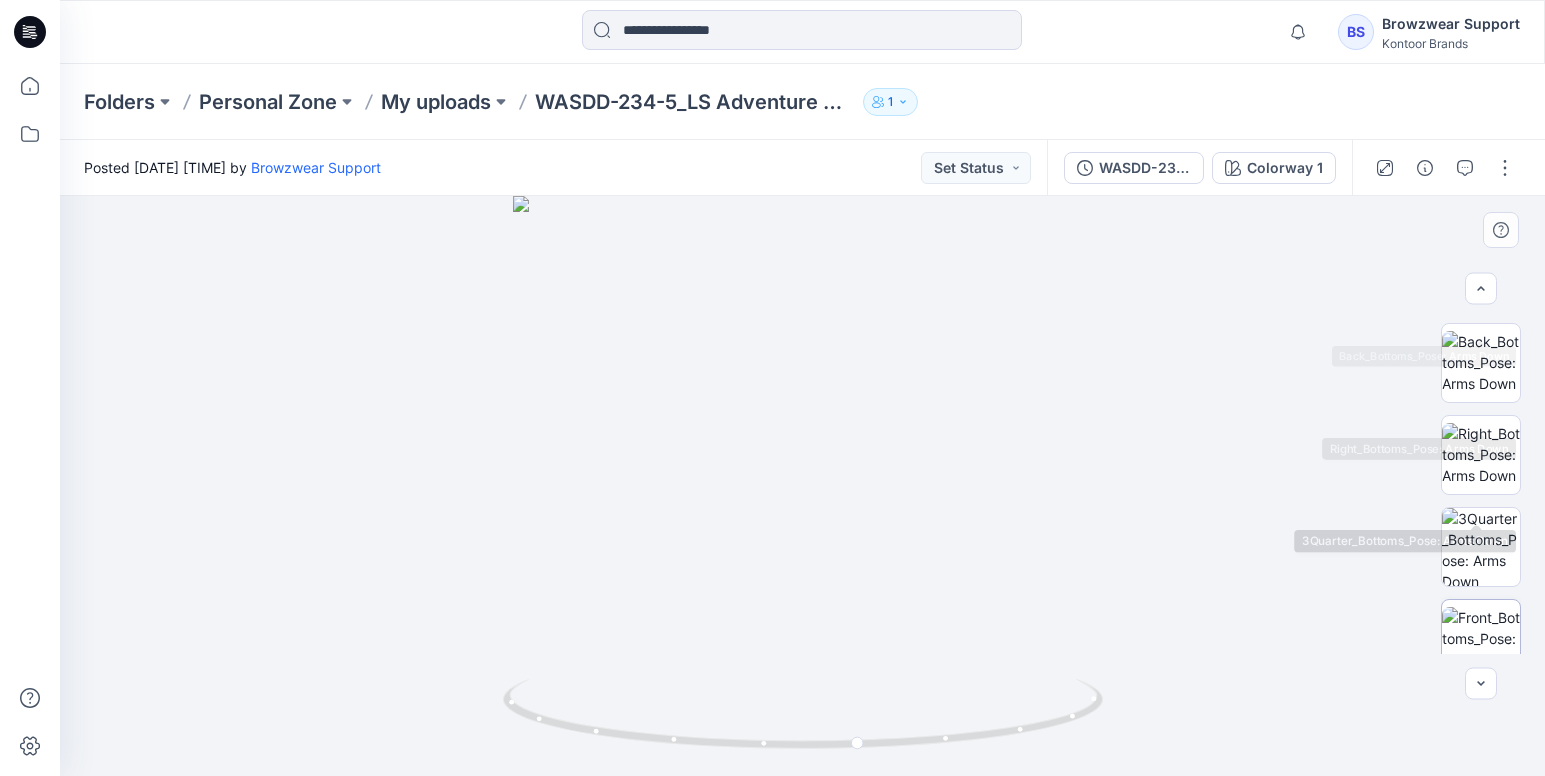 scroll, scrollTop: 481, scrollLeft: 0, axis: vertical 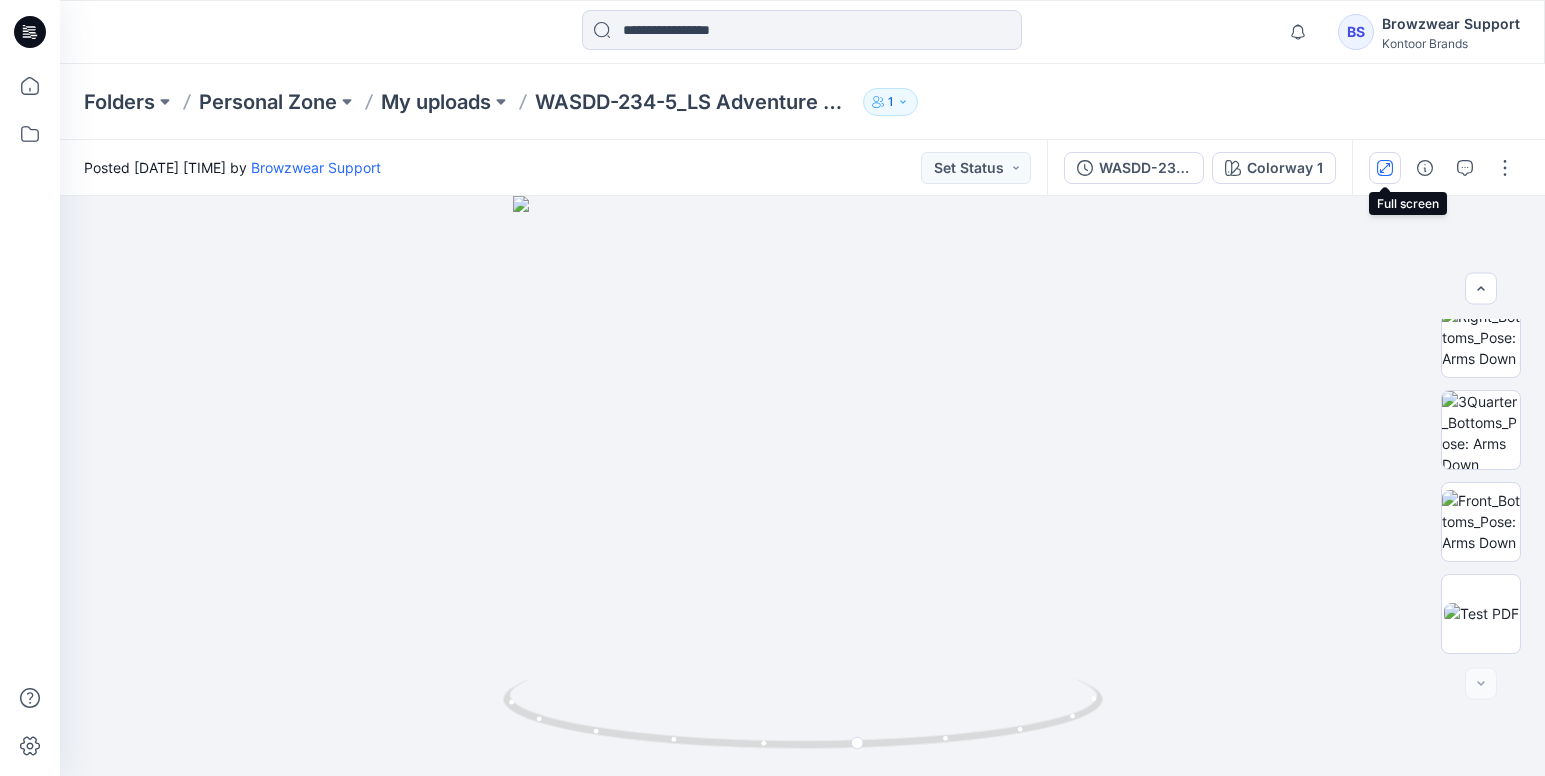 click 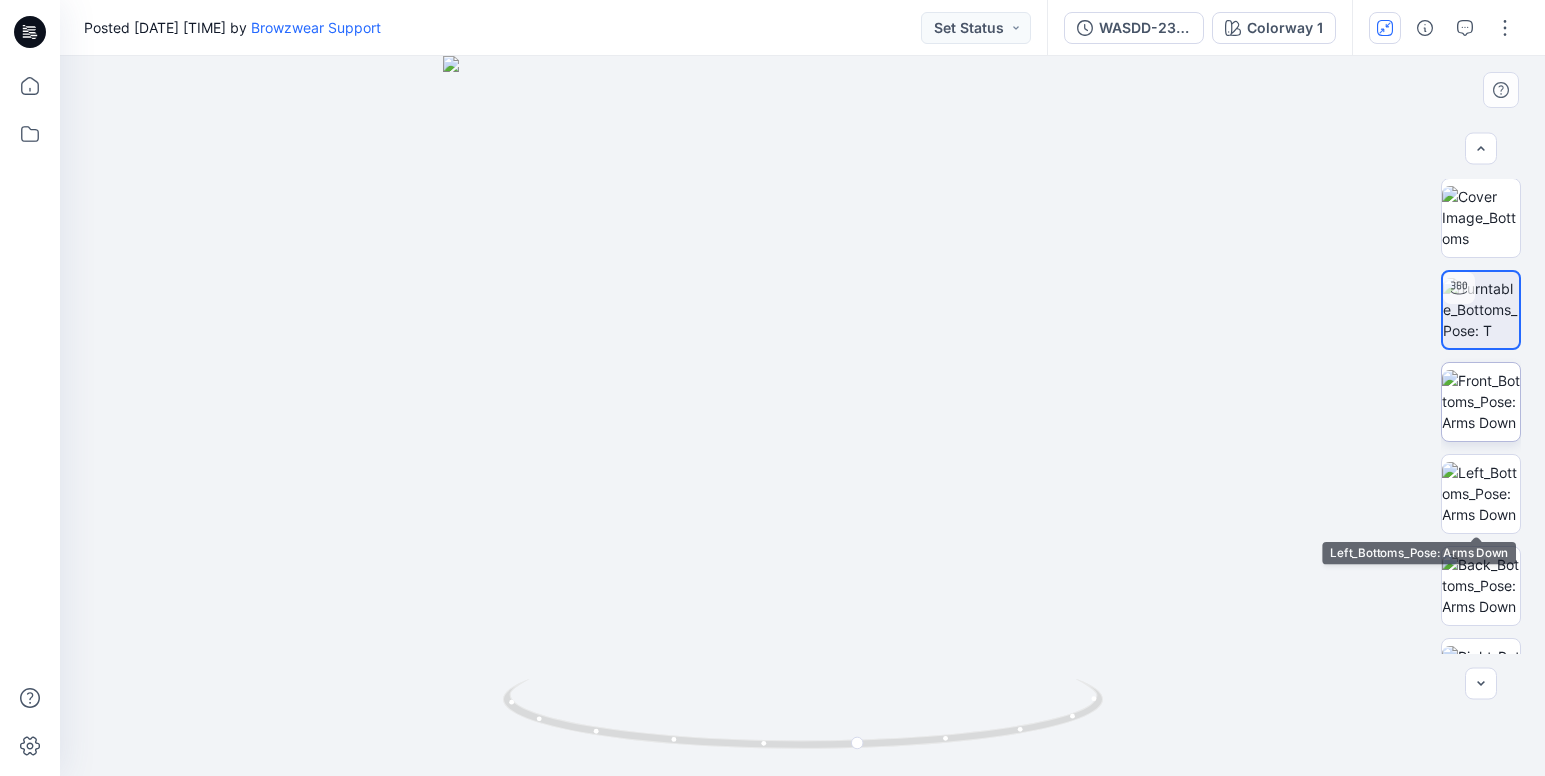scroll, scrollTop: 0, scrollLeft: 0, axis: both 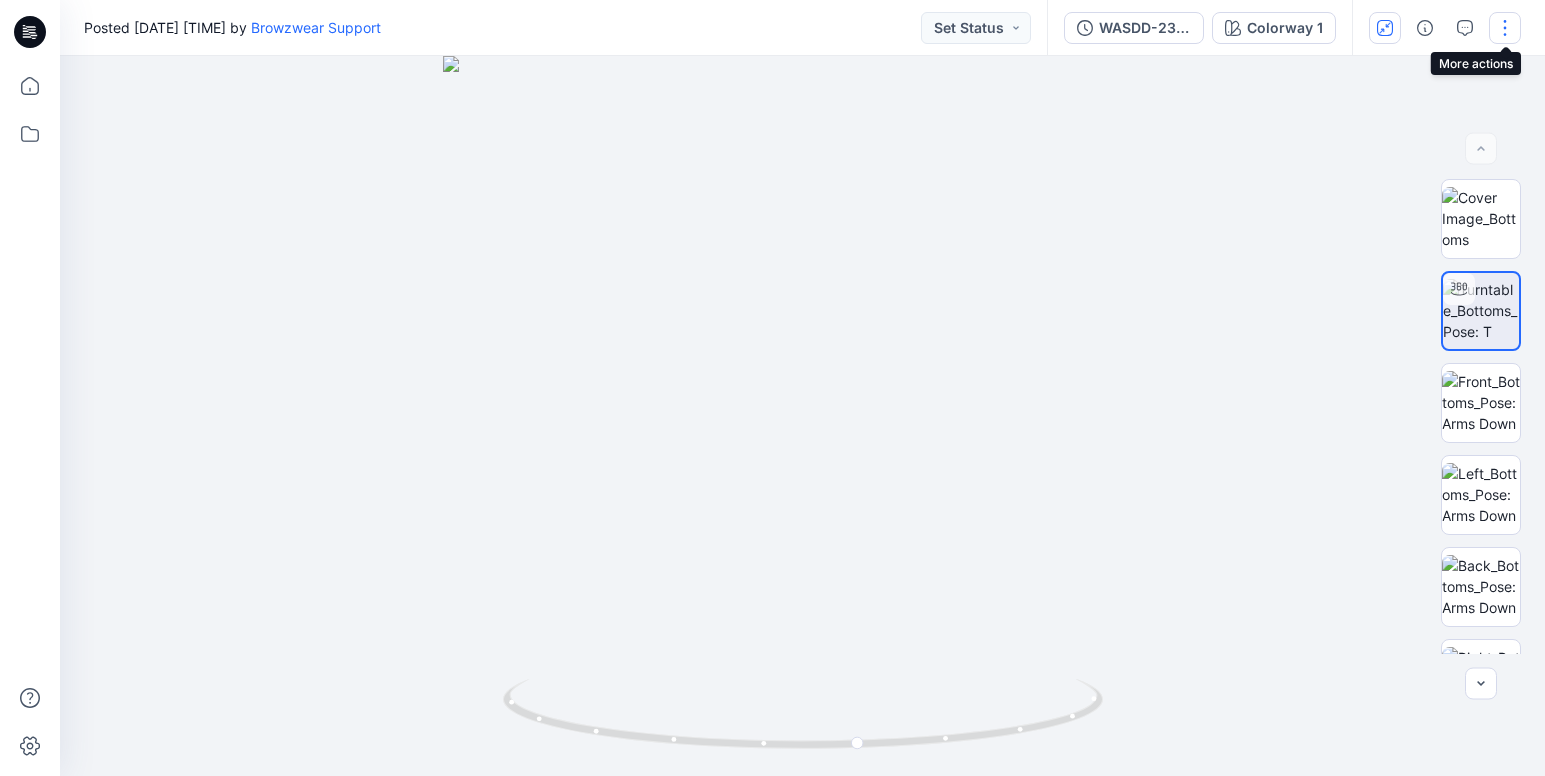 click at bounding box center [1505, 28] 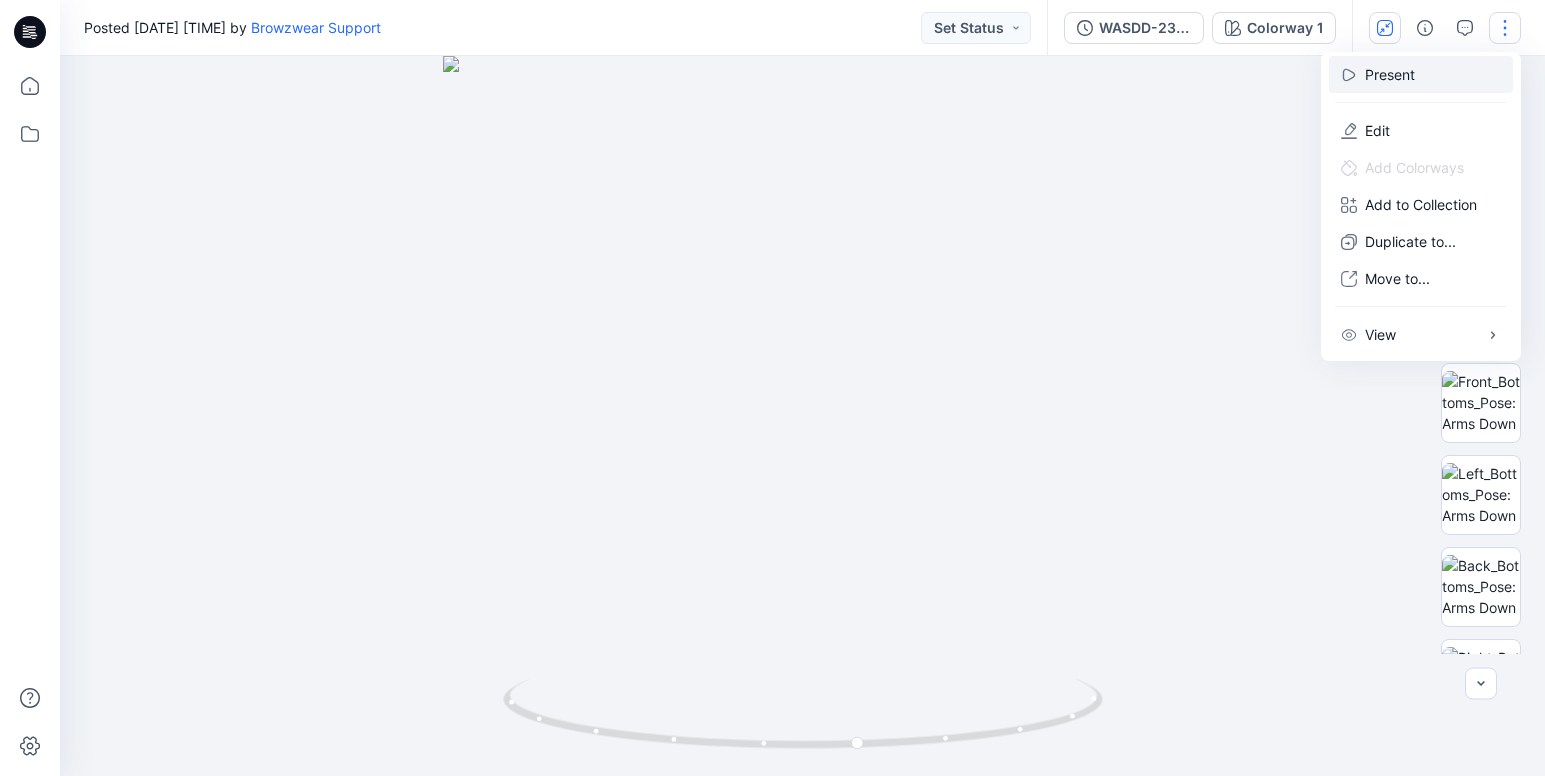 click on "Present" at bounding box center (1390, 74) 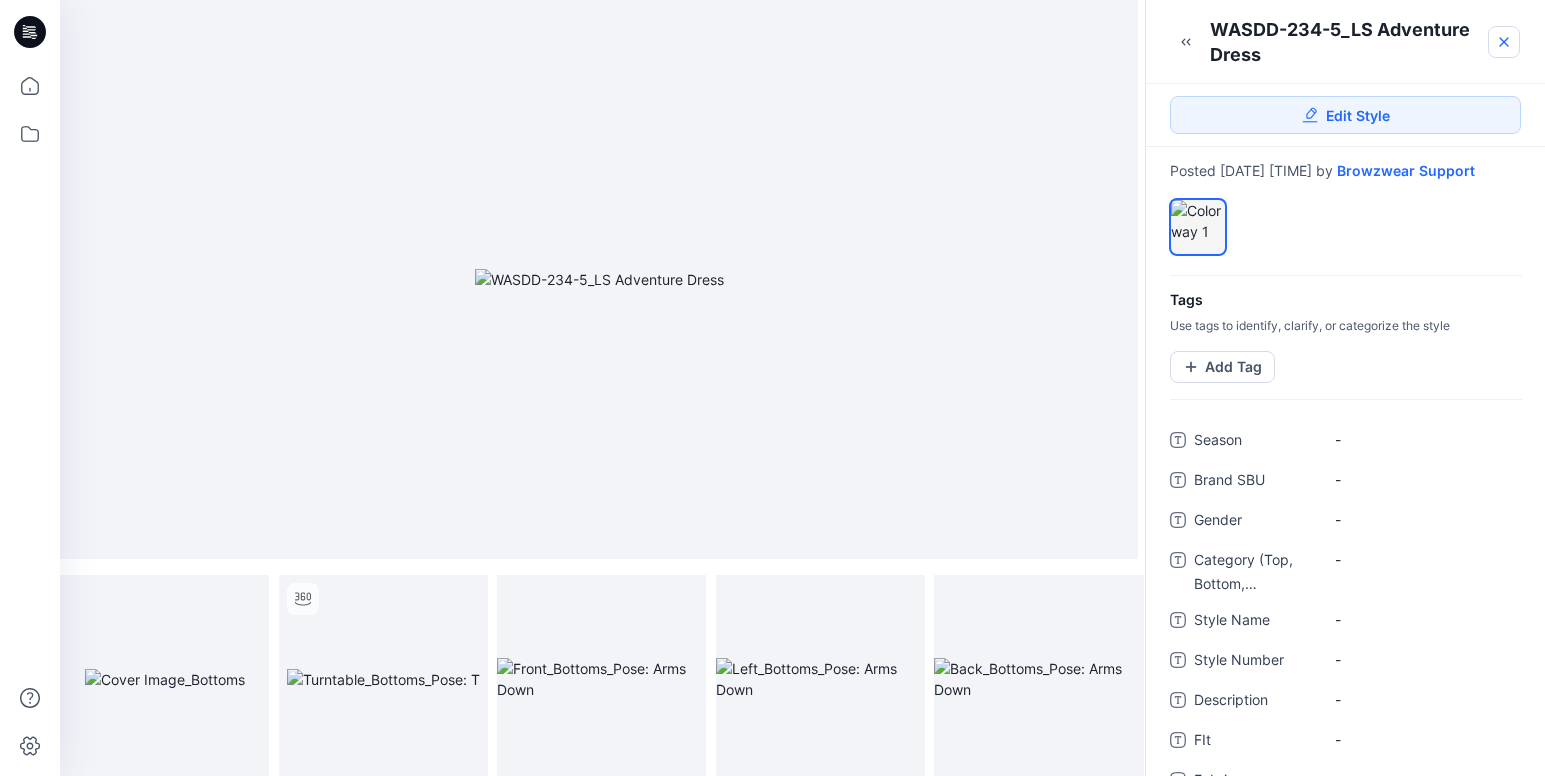 click 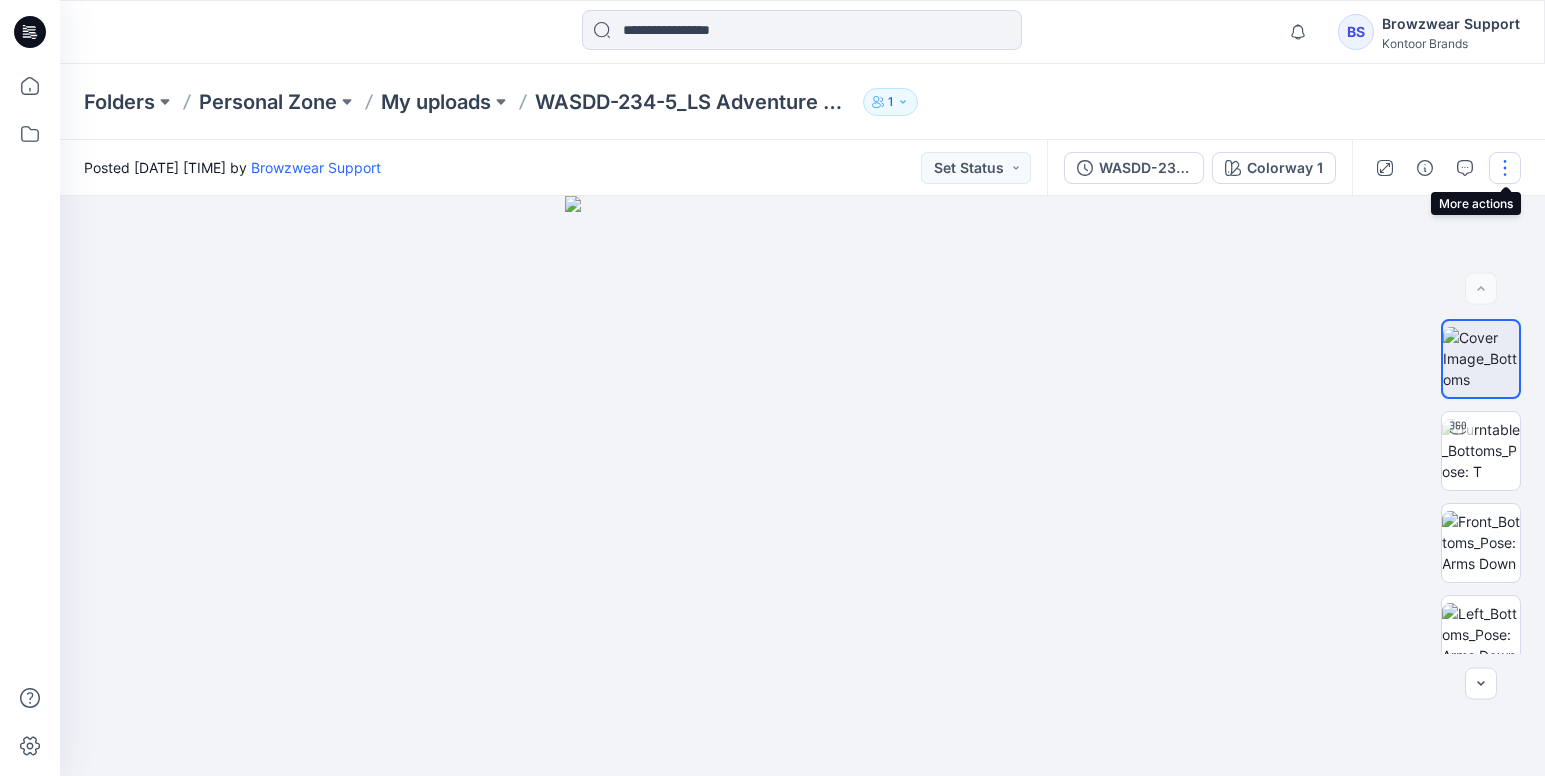click at bounding box center [1505, 168] 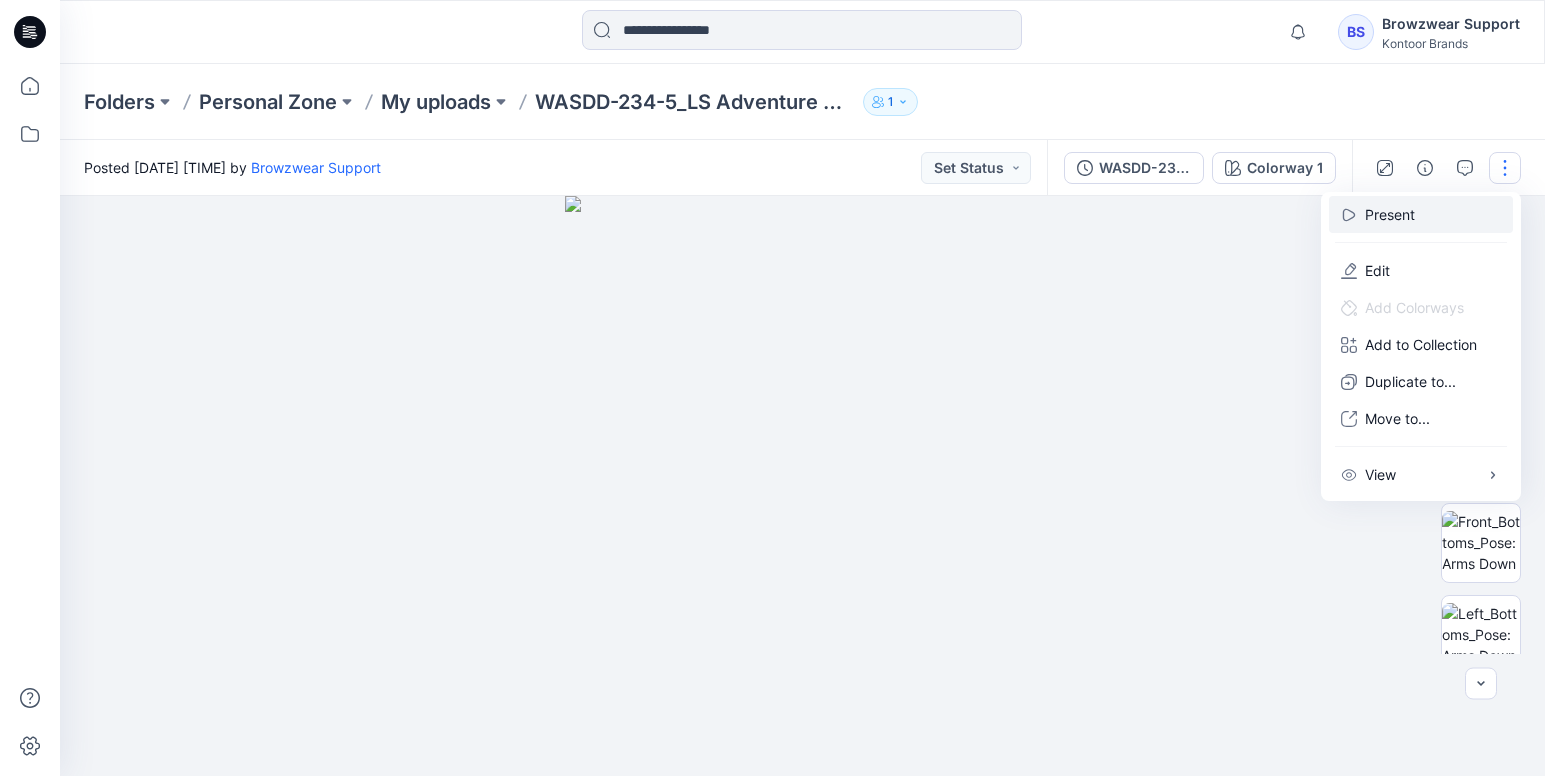 click on "Present" at bounding box center [1421, 214] 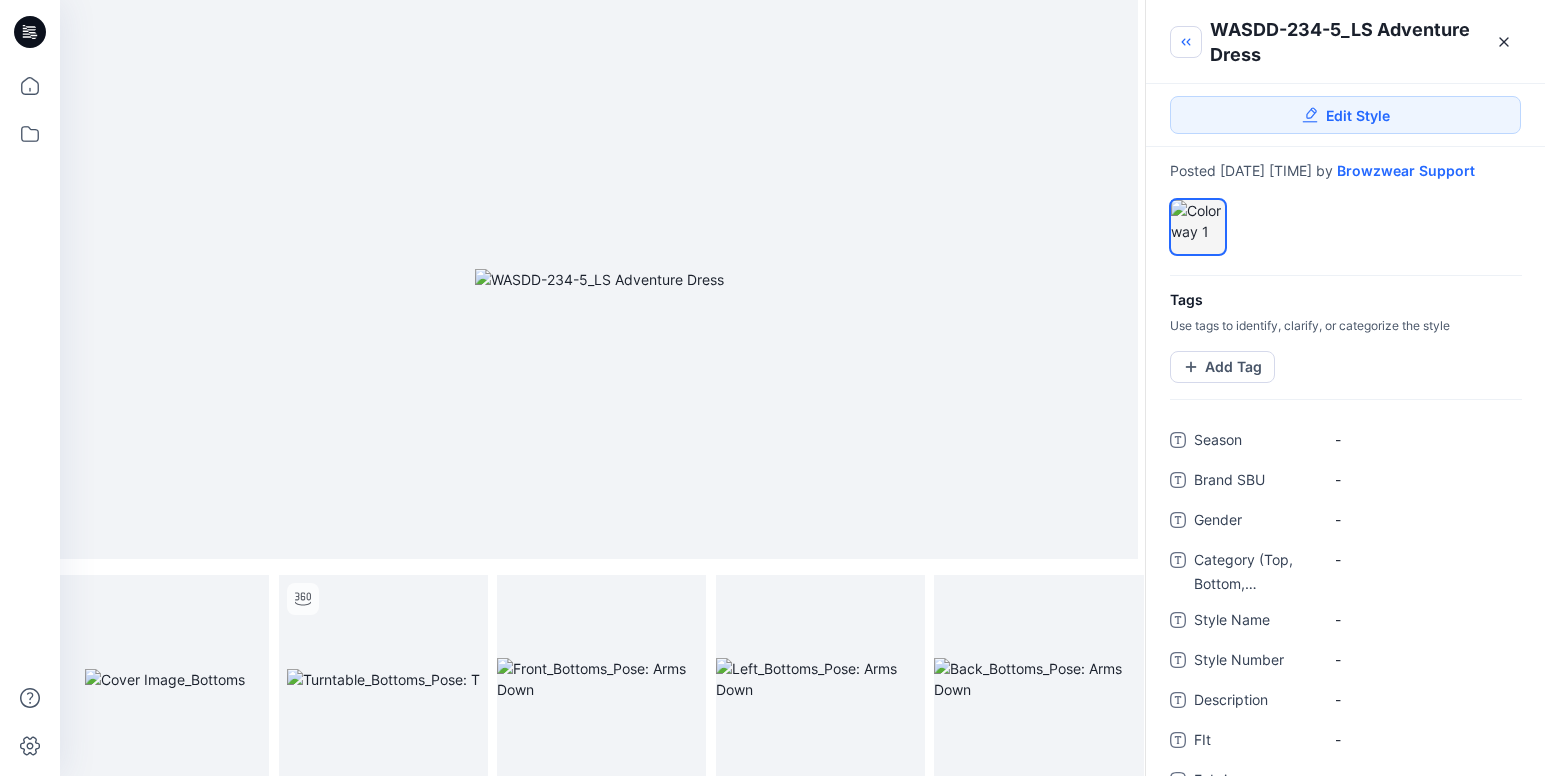 click 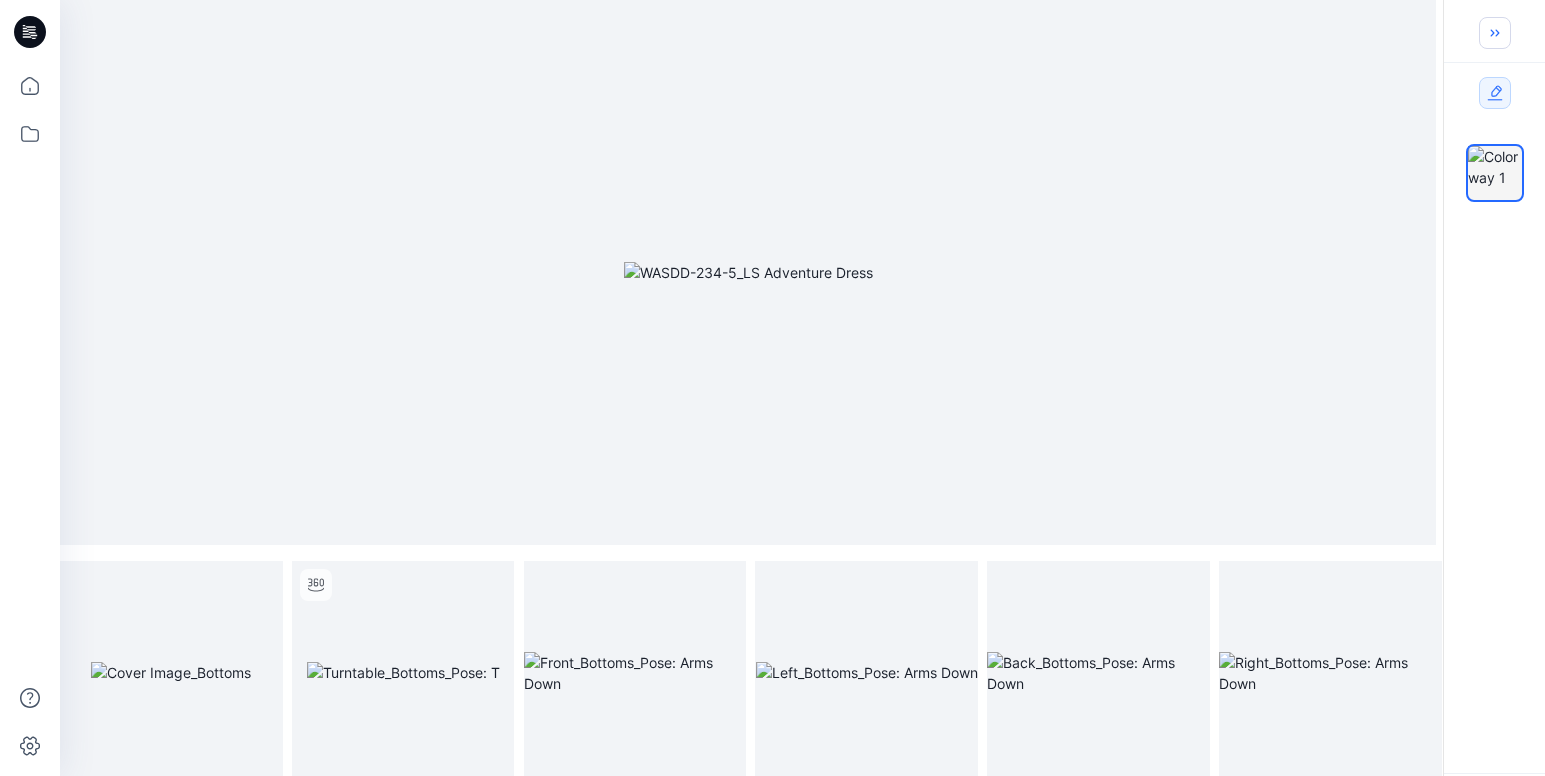 click 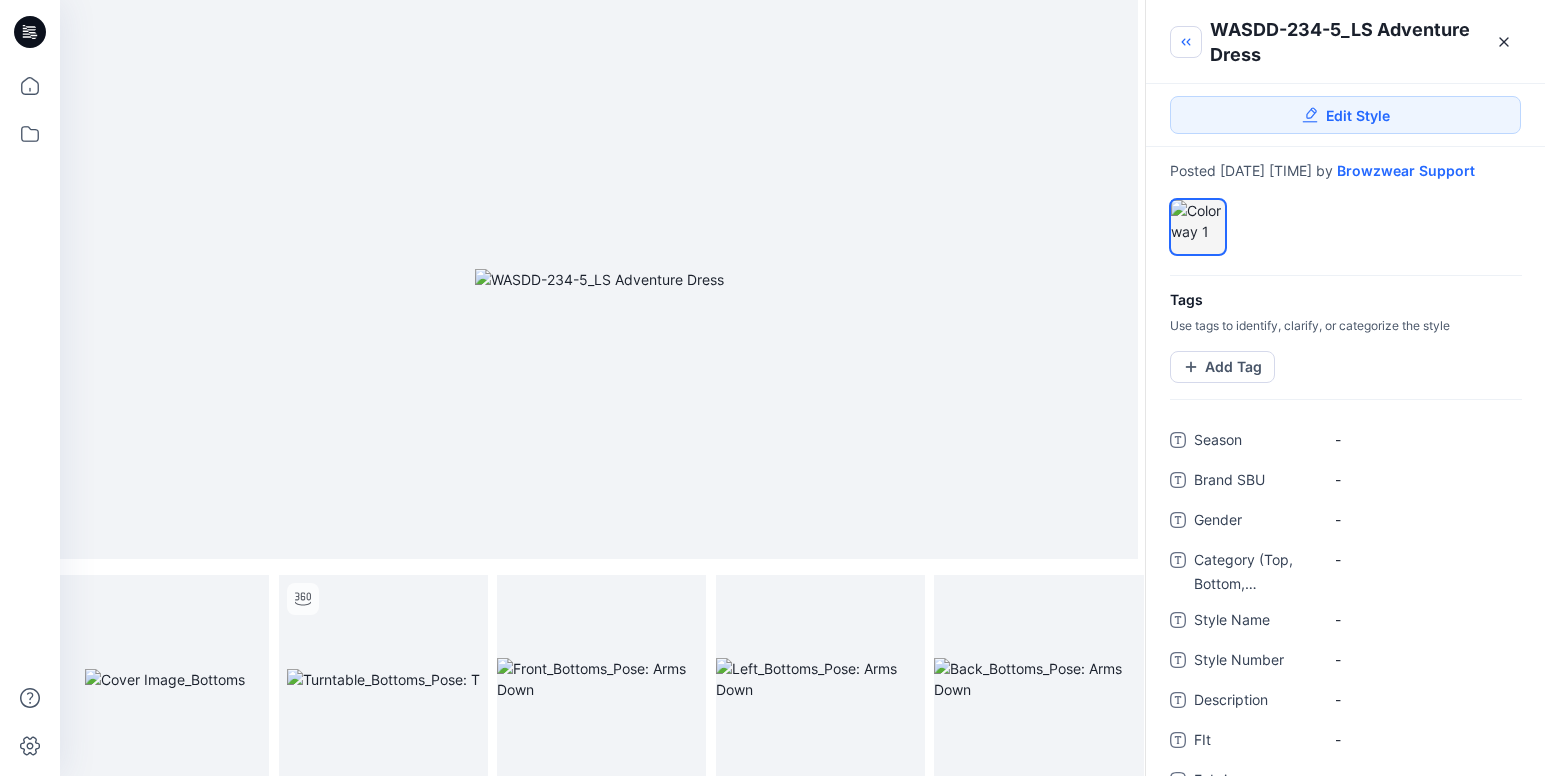 click 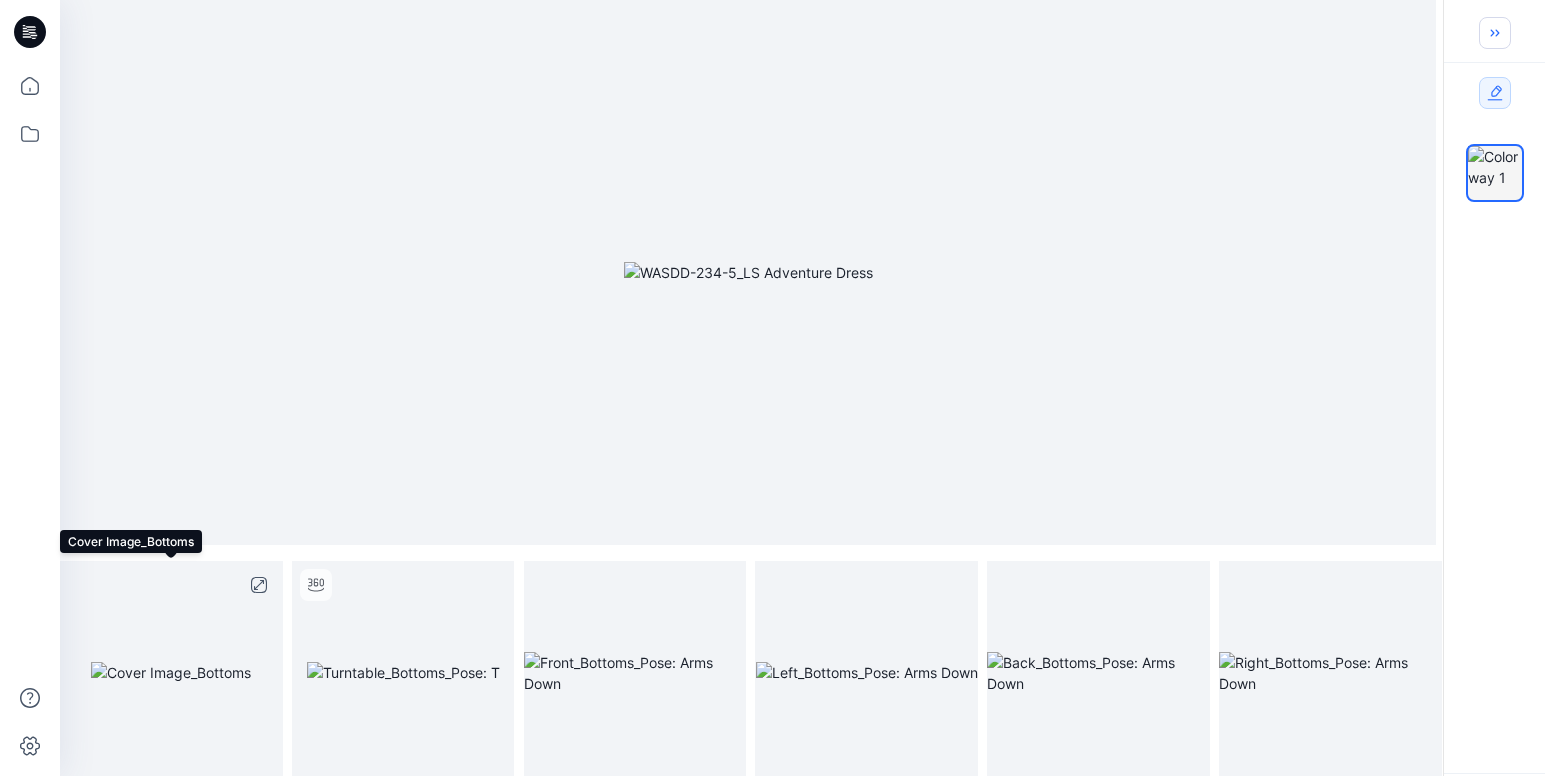 click at bounding box center (171, 672) 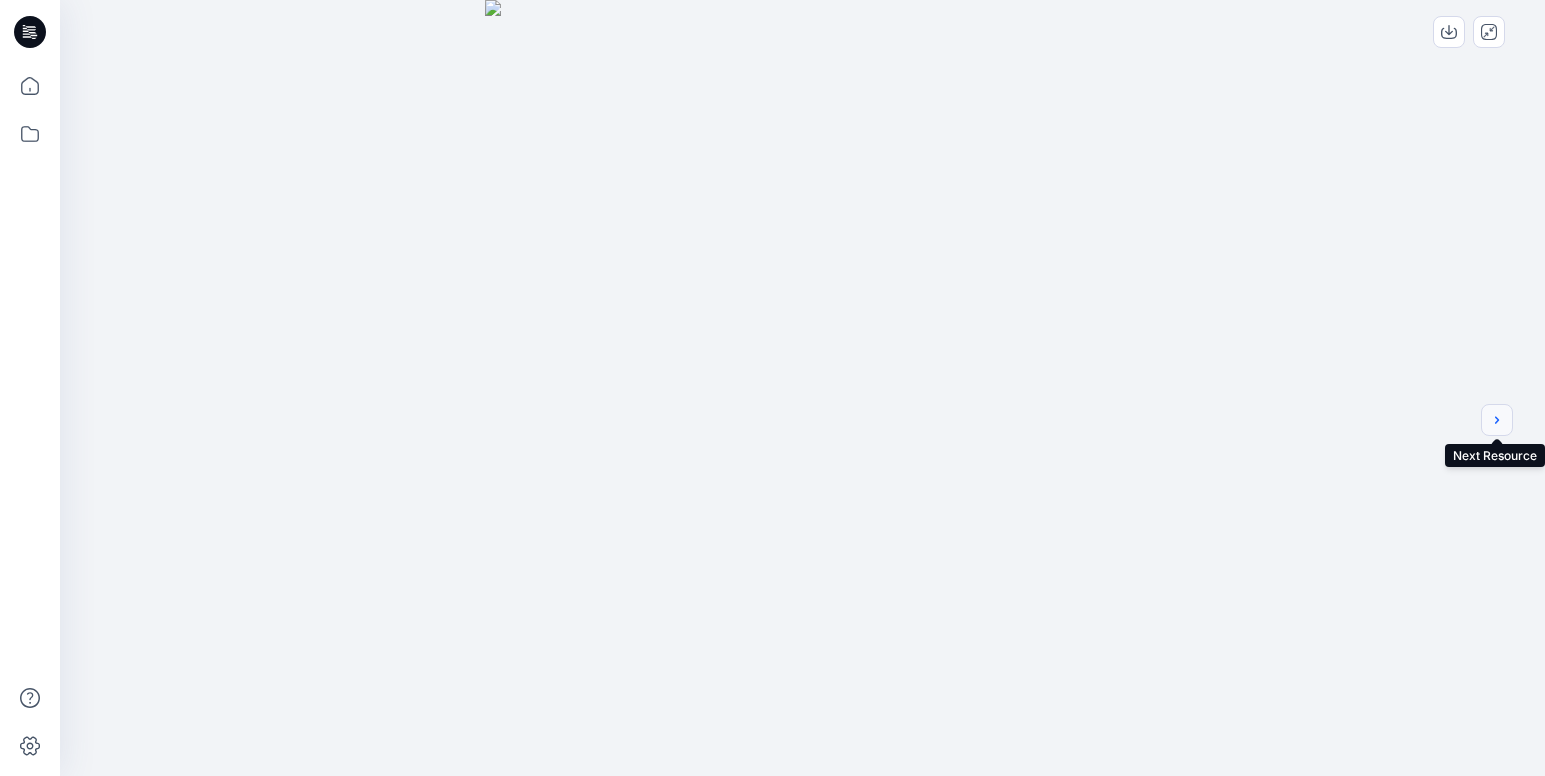 click 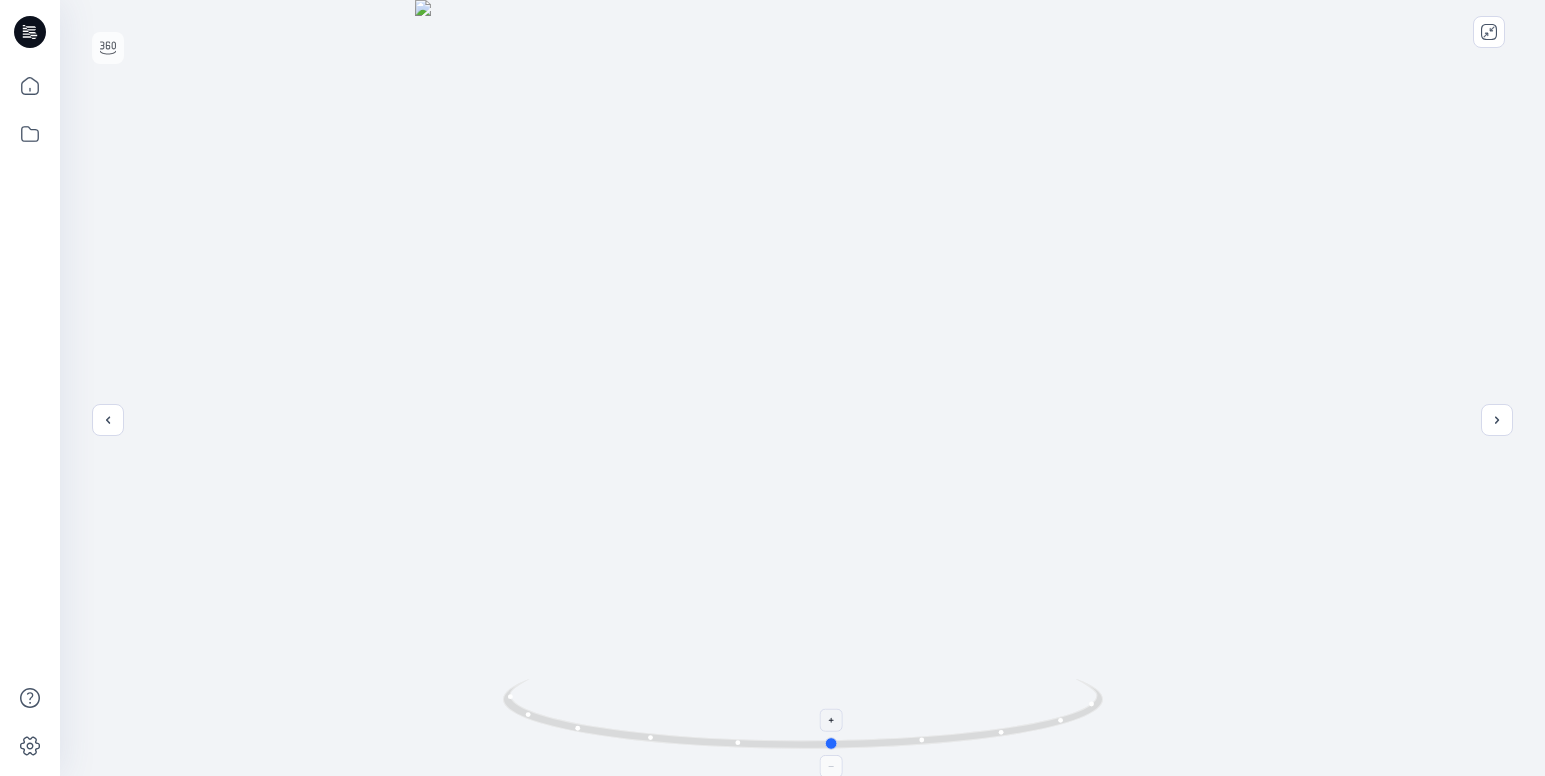 drag, startPoint x: 1042, startPoint y: 731, endPoint x: 1072, endPoint y: 707, distance: 38.418747 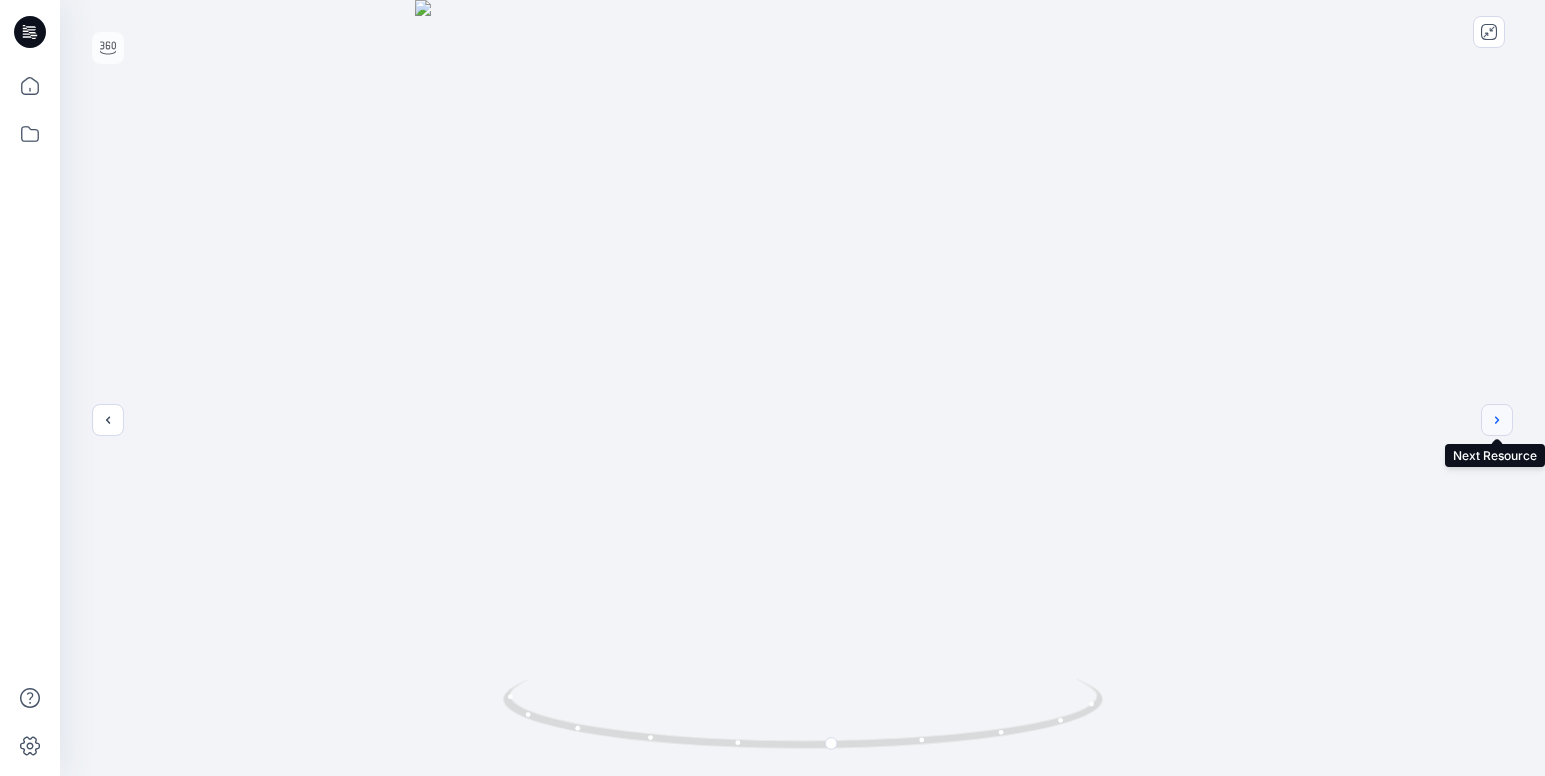click 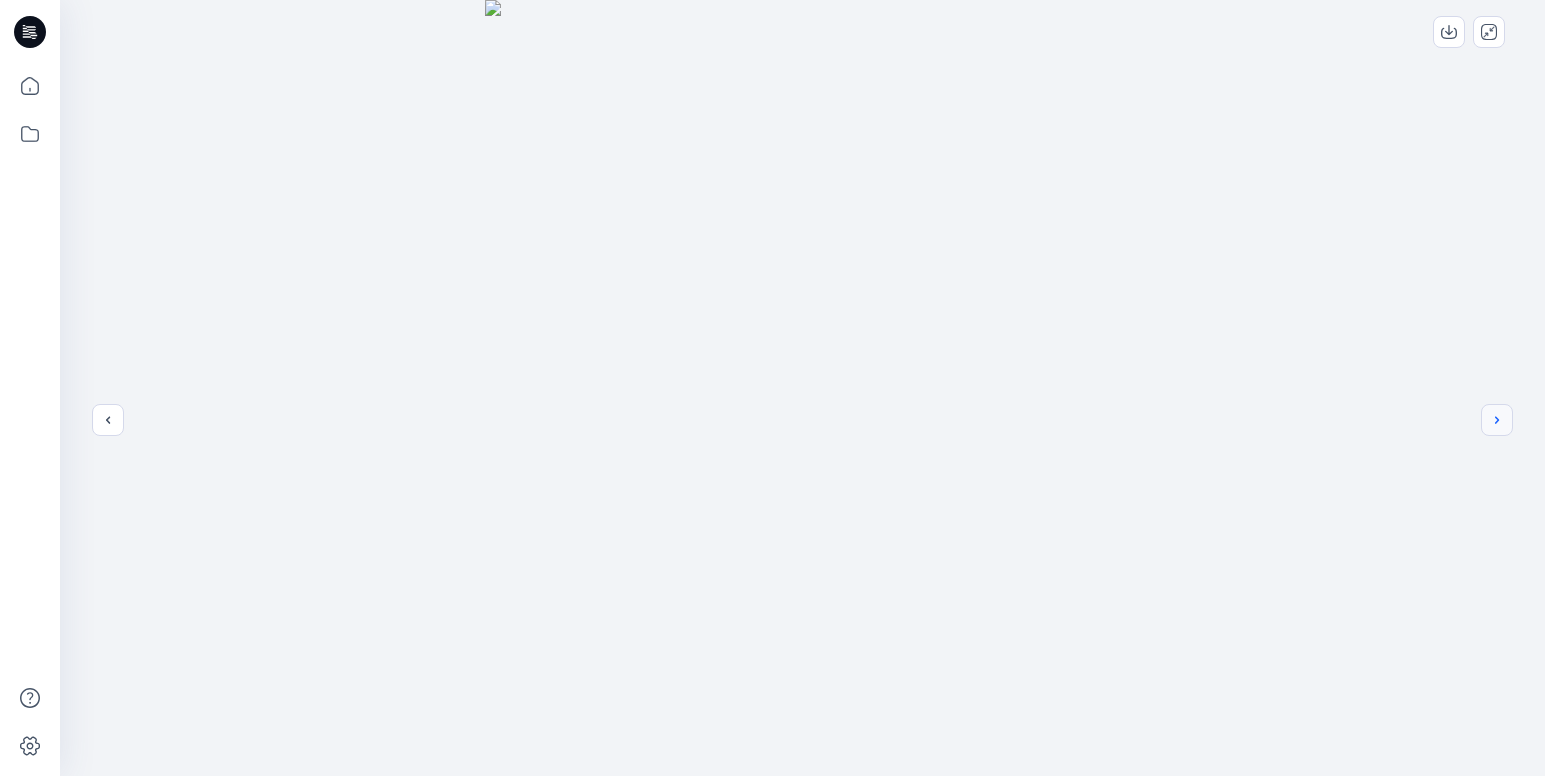 click 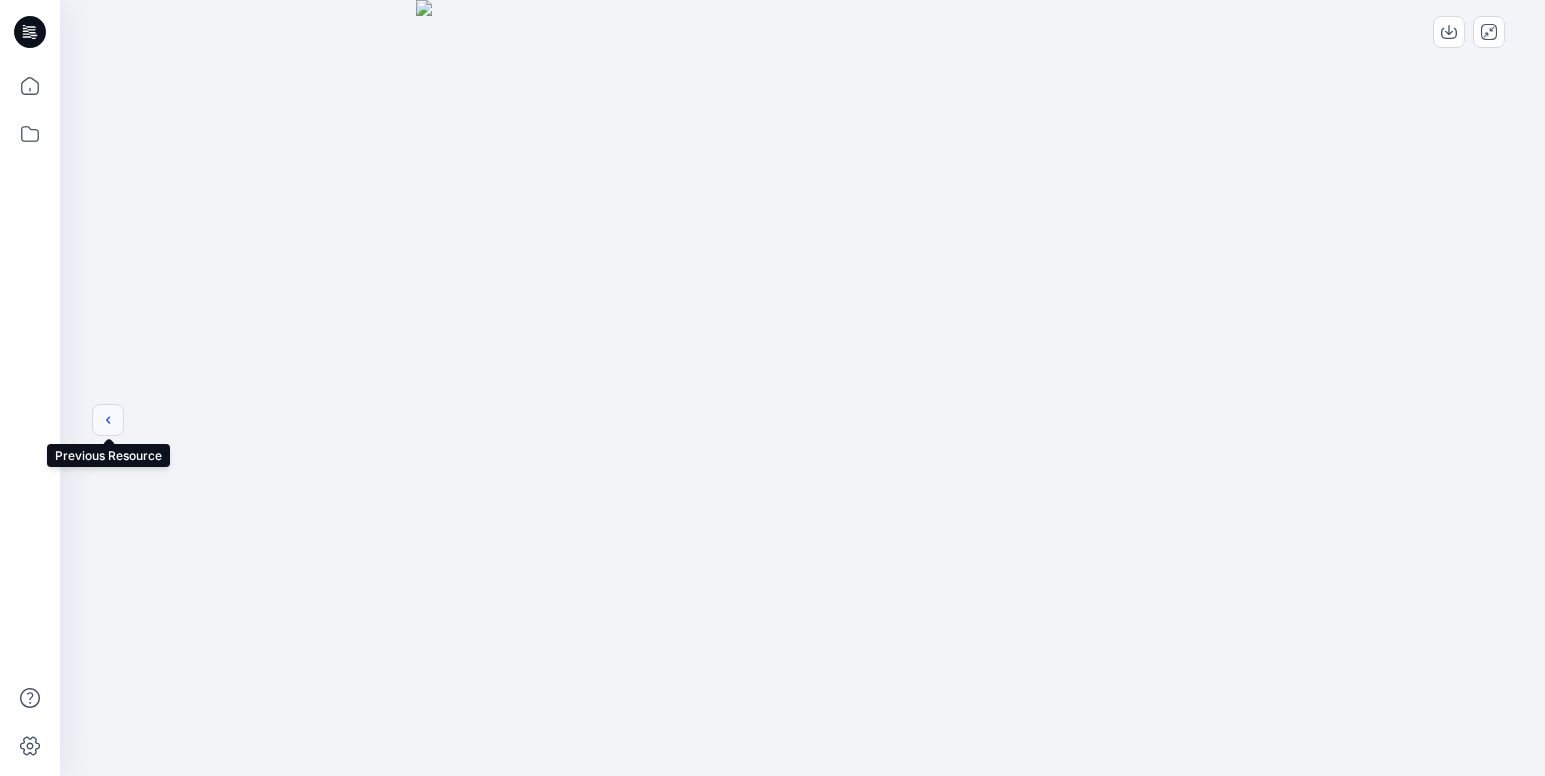 click 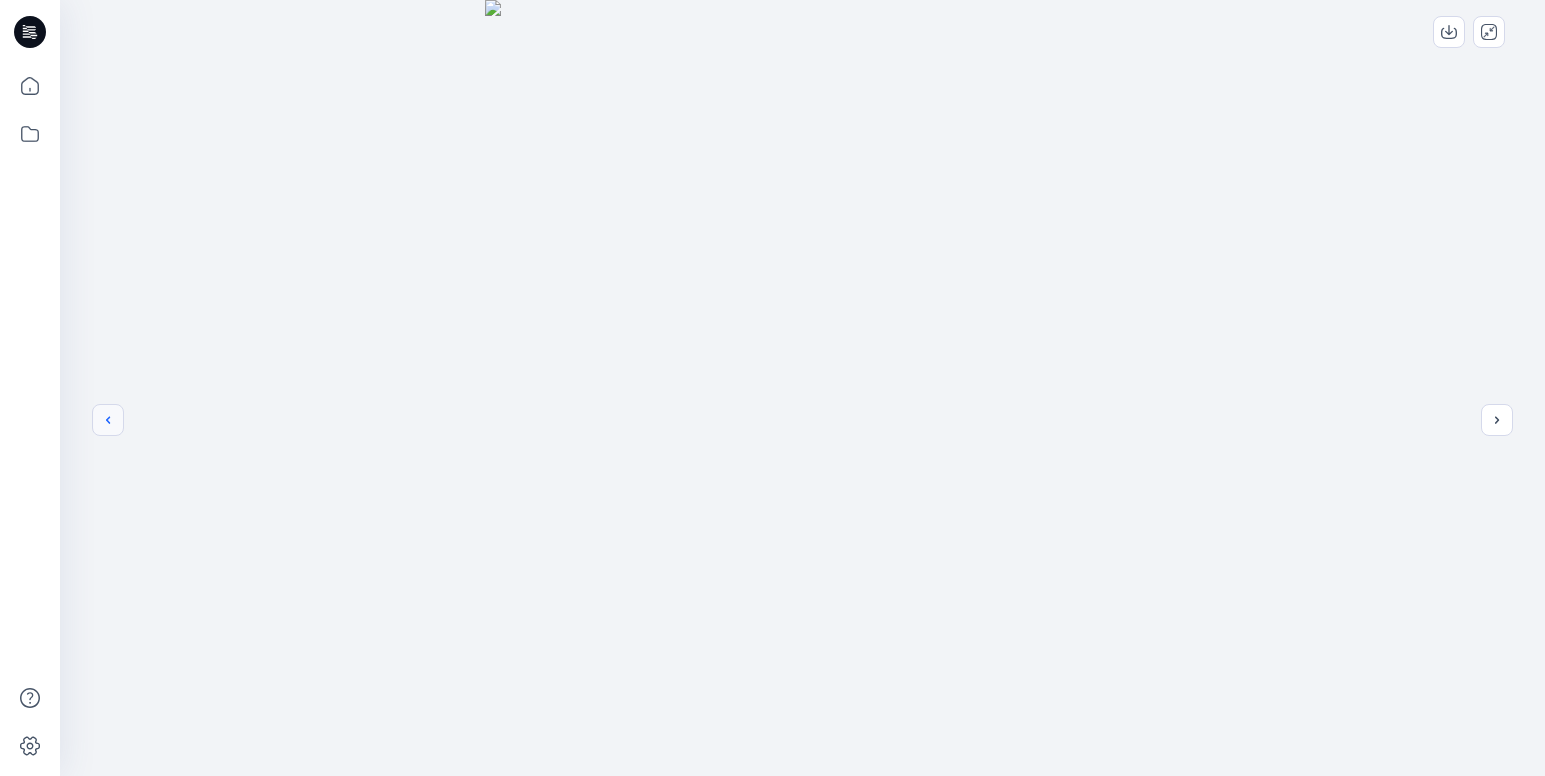 click 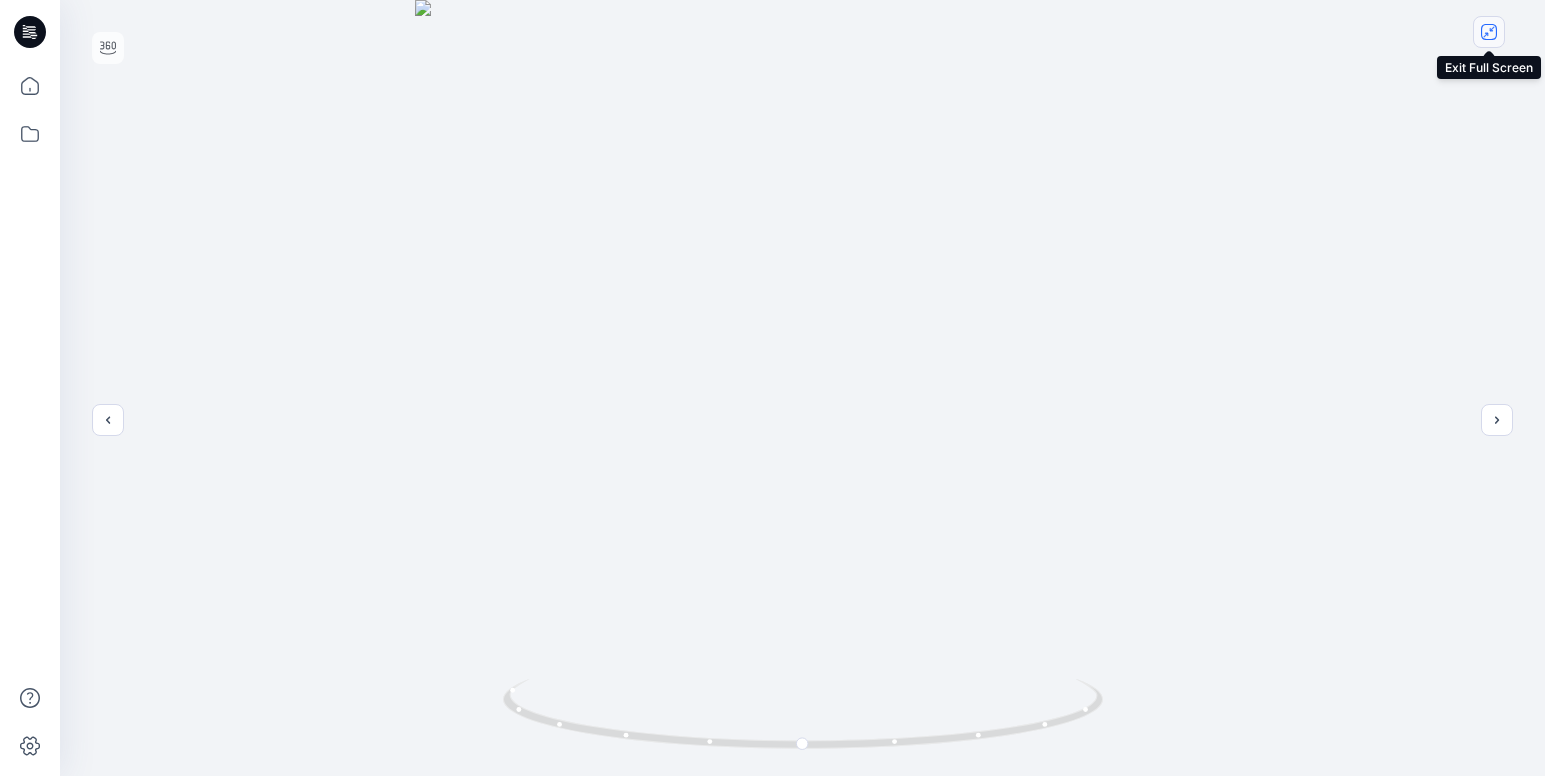 click 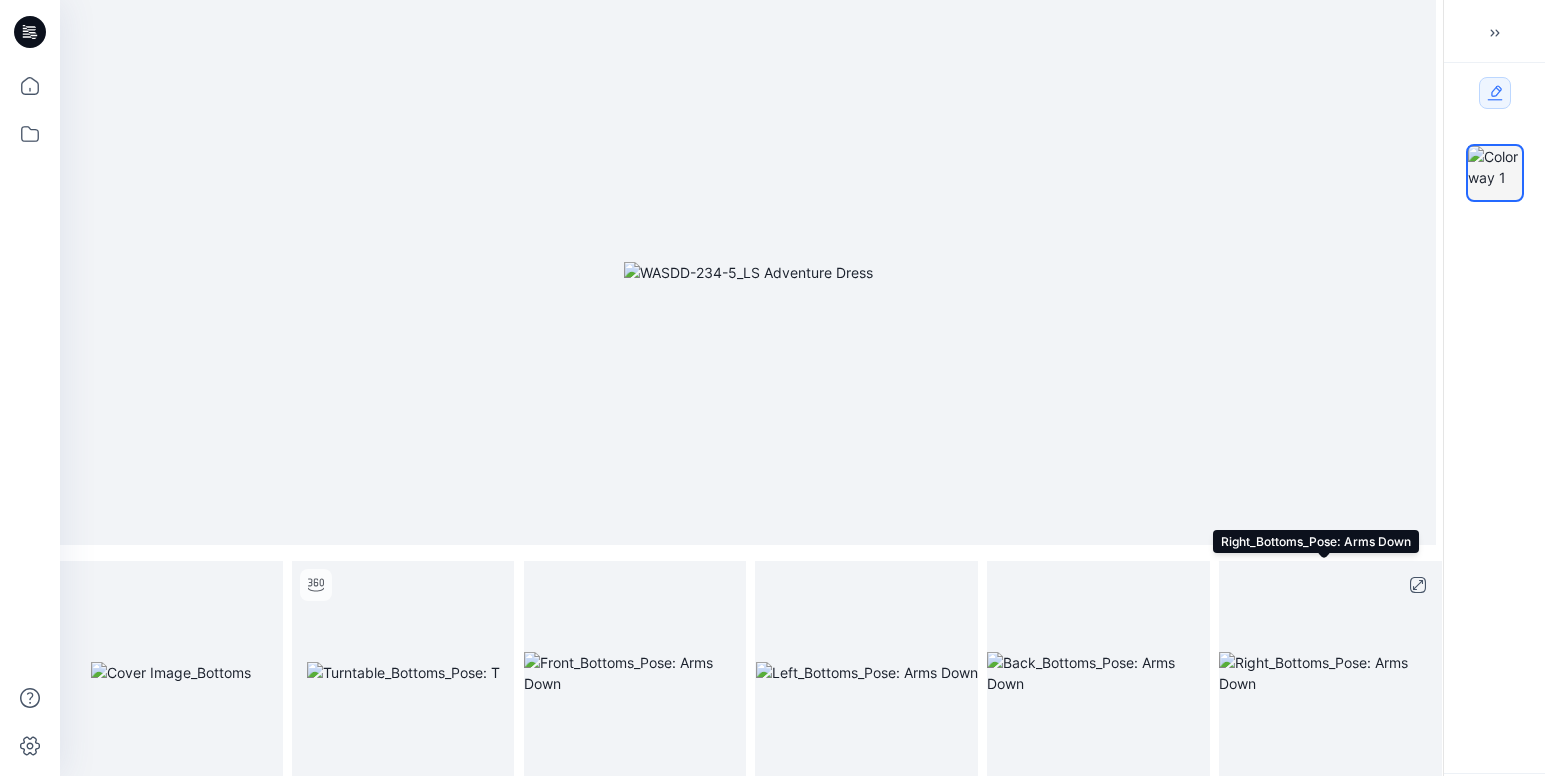 click at bounding box center [1330, 673] 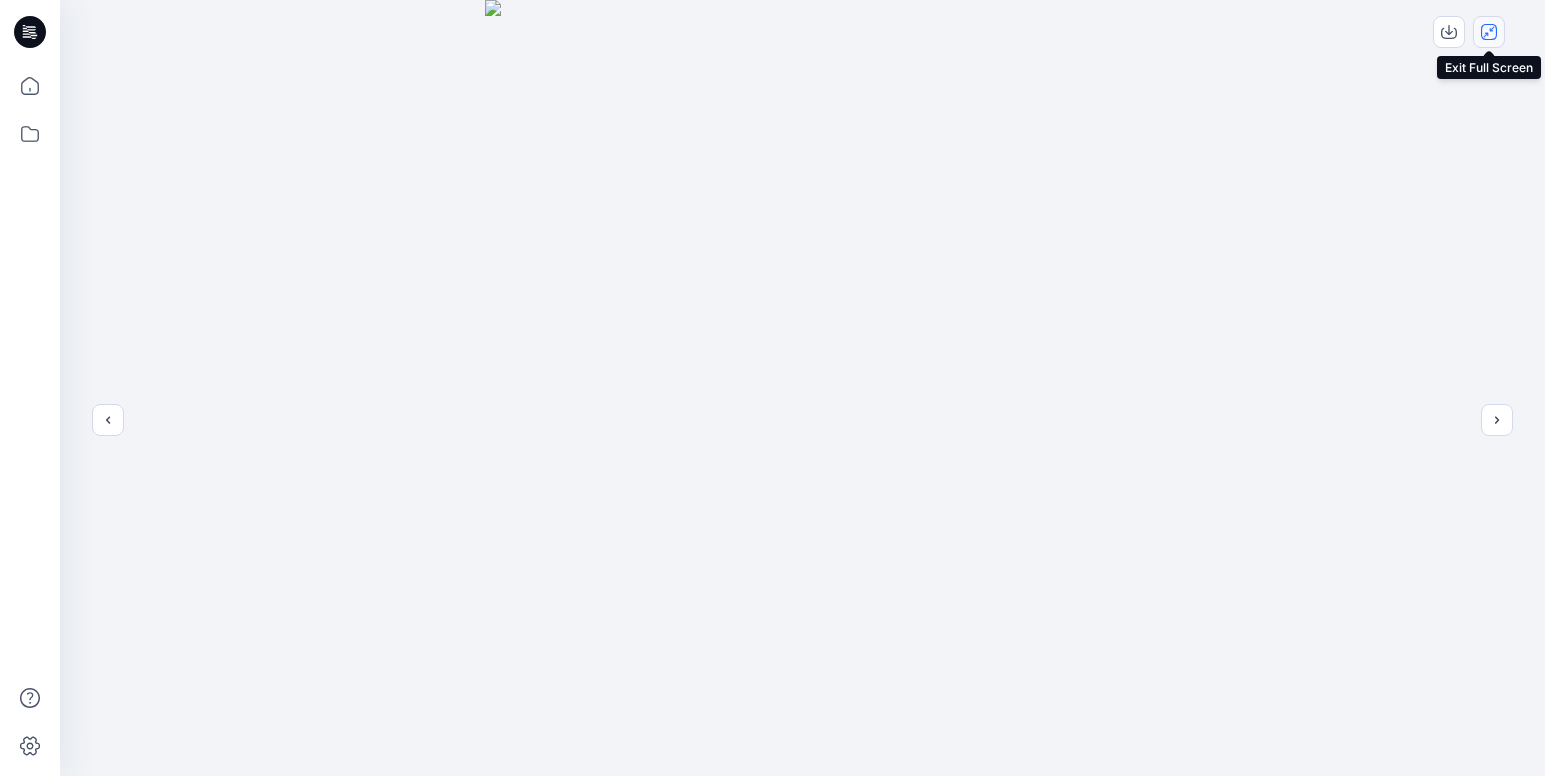 click at bounding box center (1489, 32) 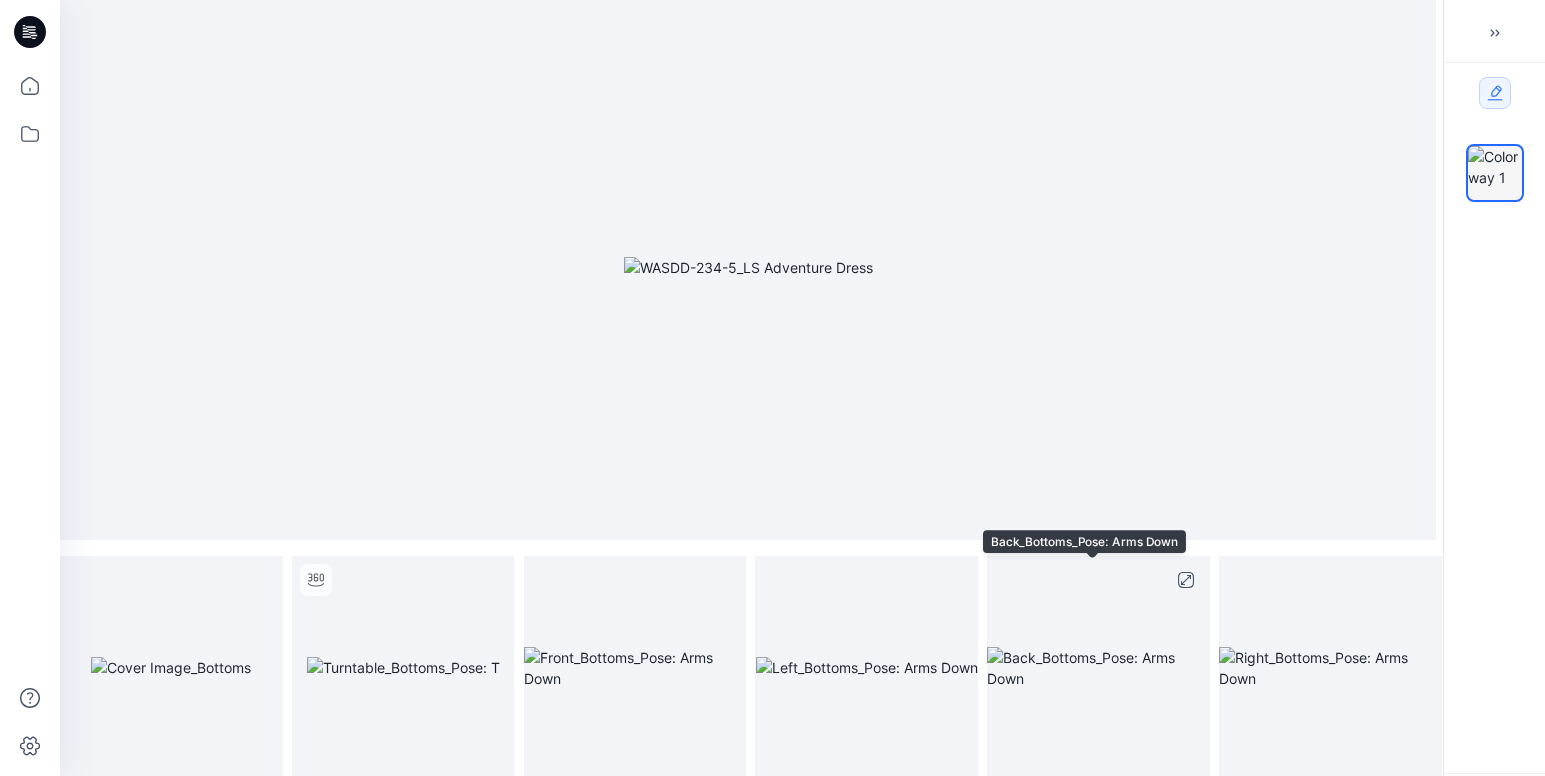 scroll, scrollTop: 0, scrollLeft: 0, axis: both 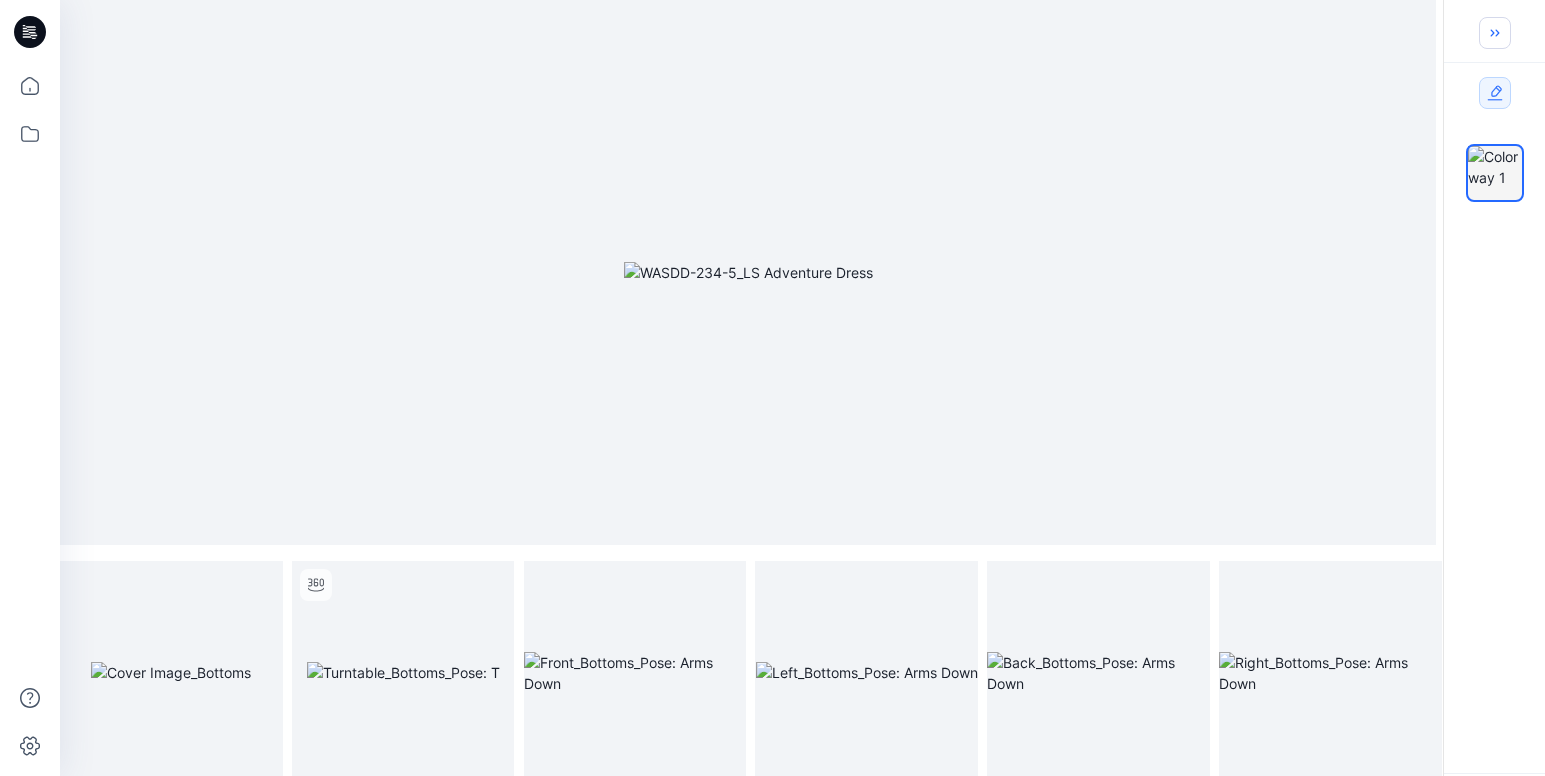 click 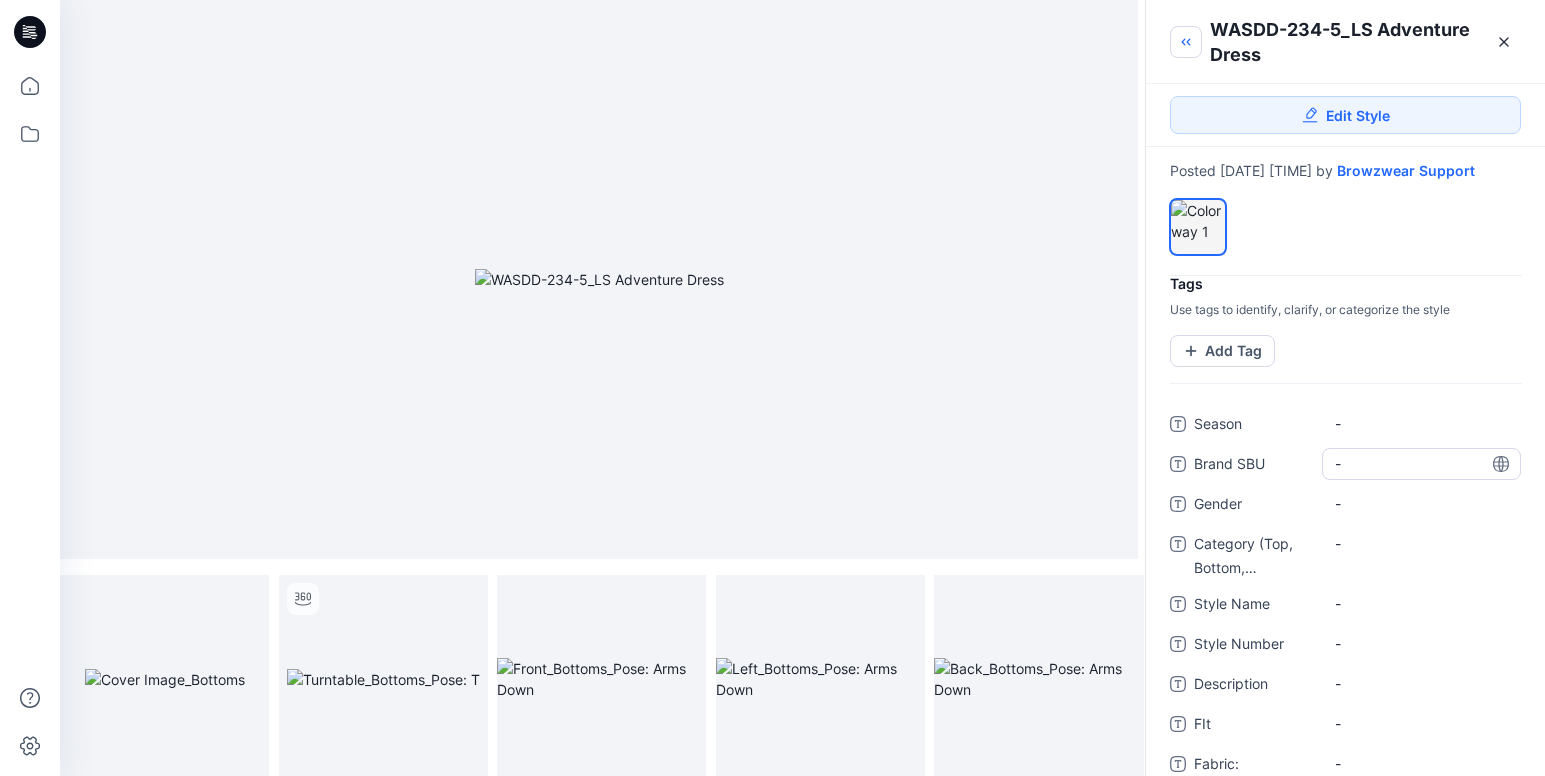 scroll, scrollTop: 0, scrollLeft: 0, axis: both 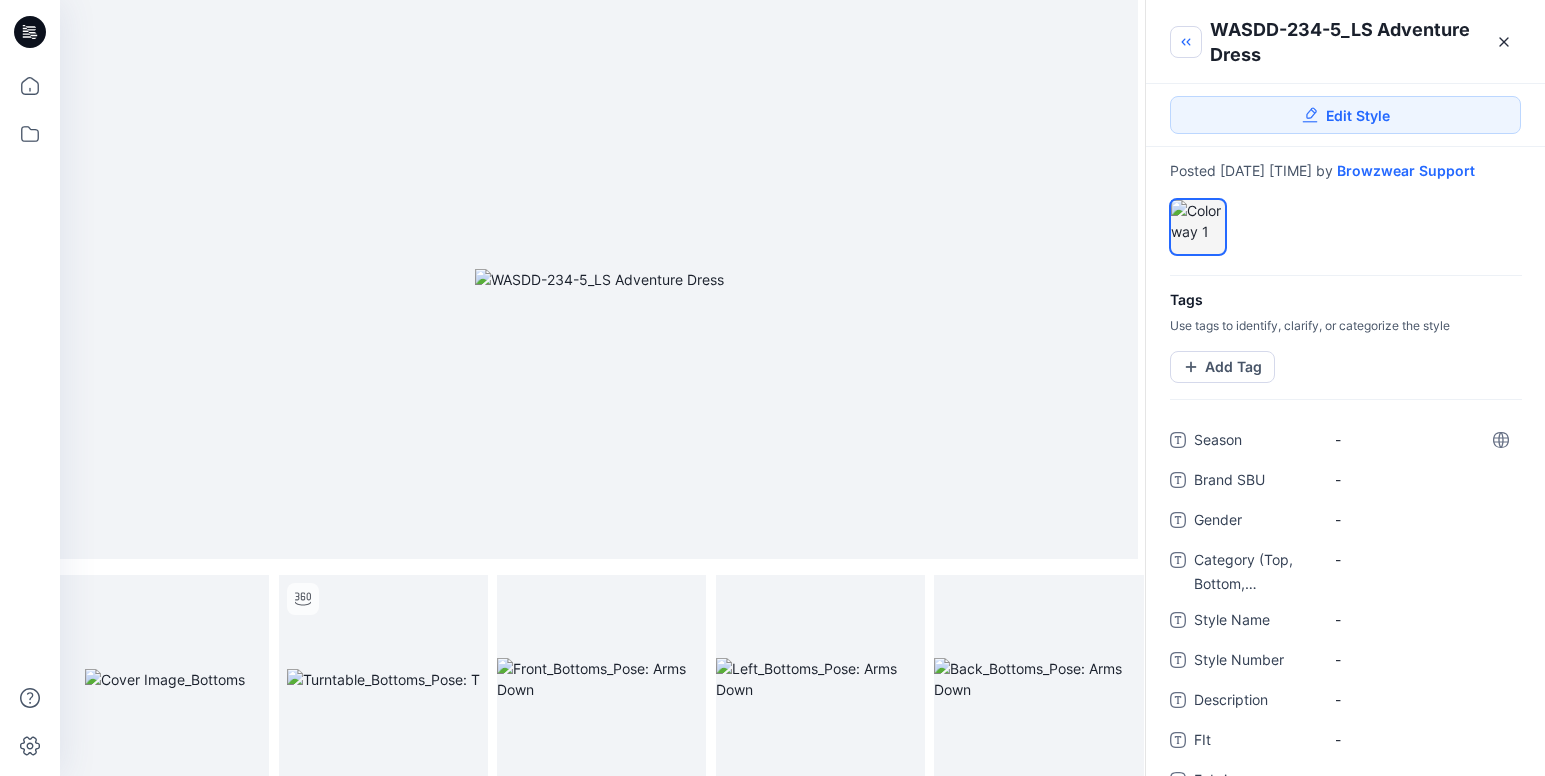 click 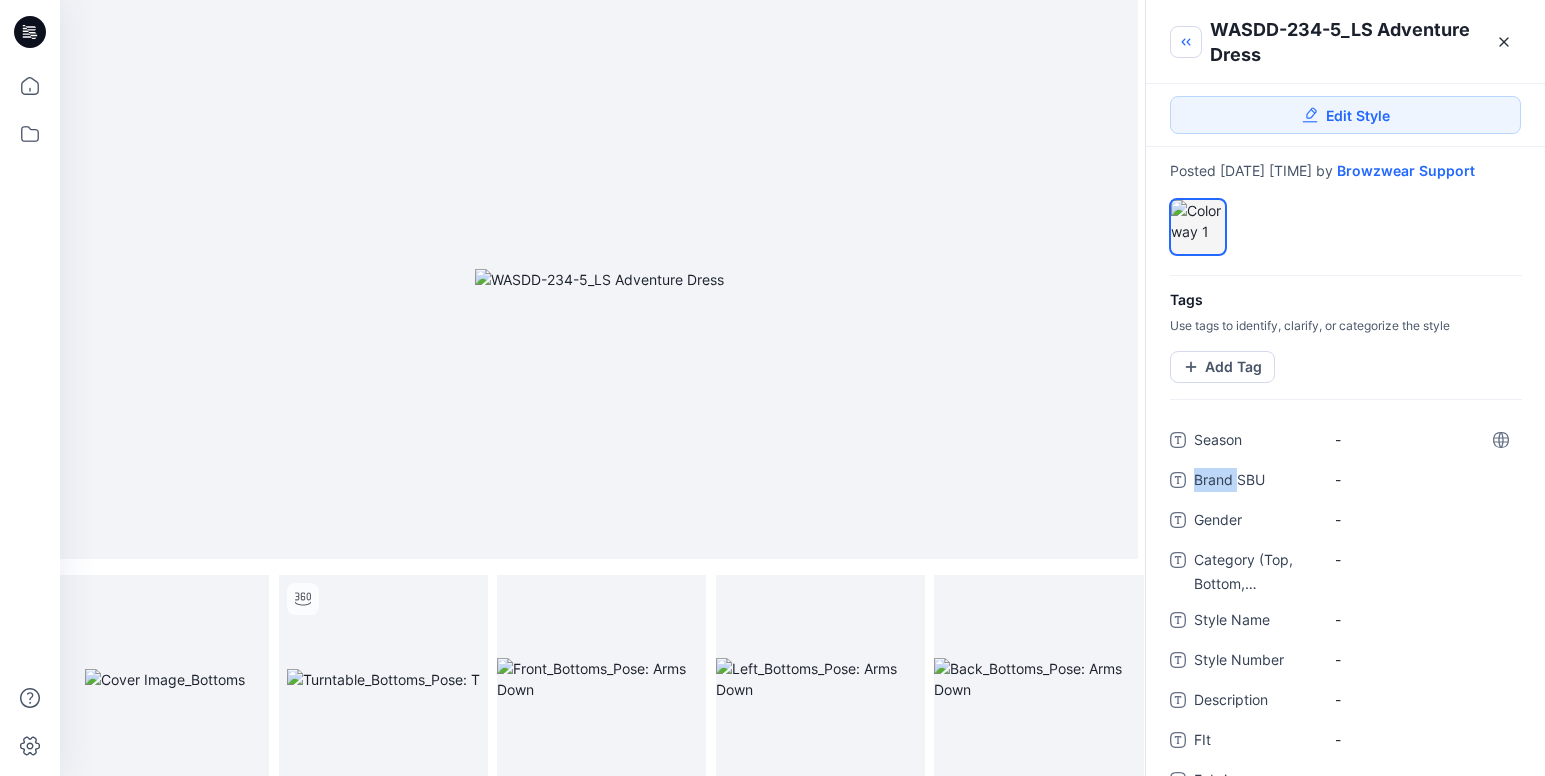 click 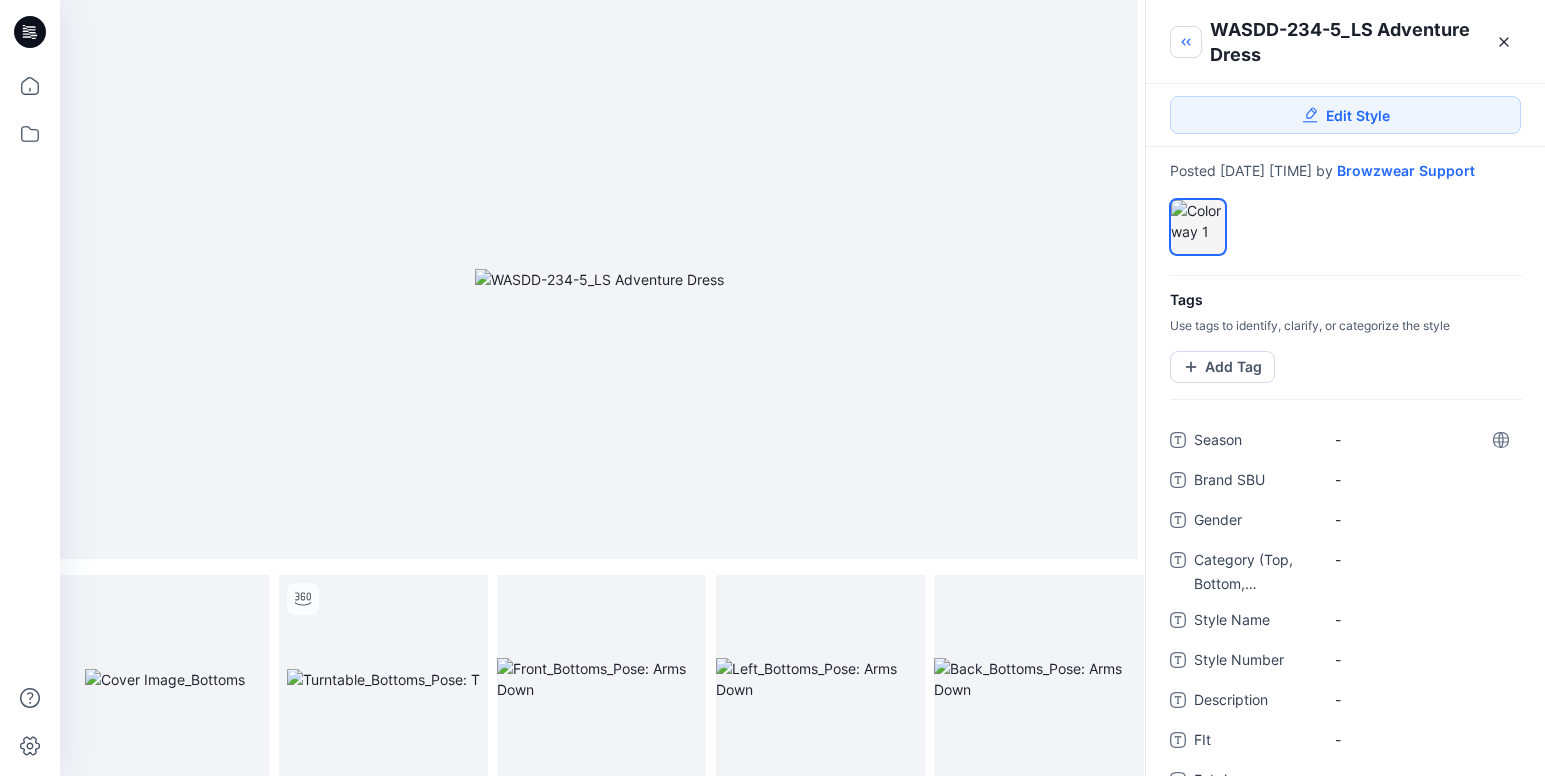 click 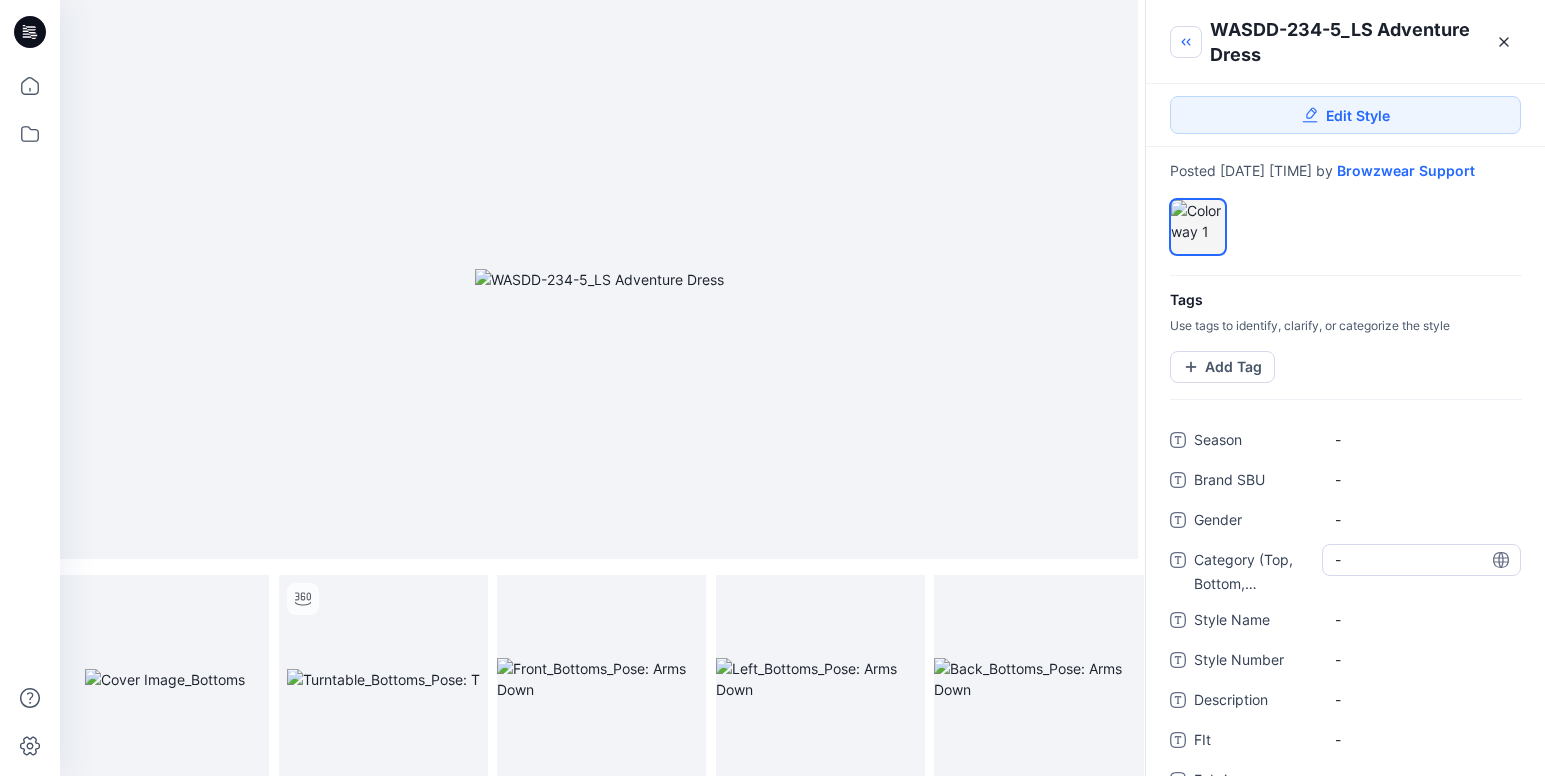 drag, startPoint x: 1486, startPoint y: 441, endPoint x: 1481, endPoint y: 570, distance: 129.09686 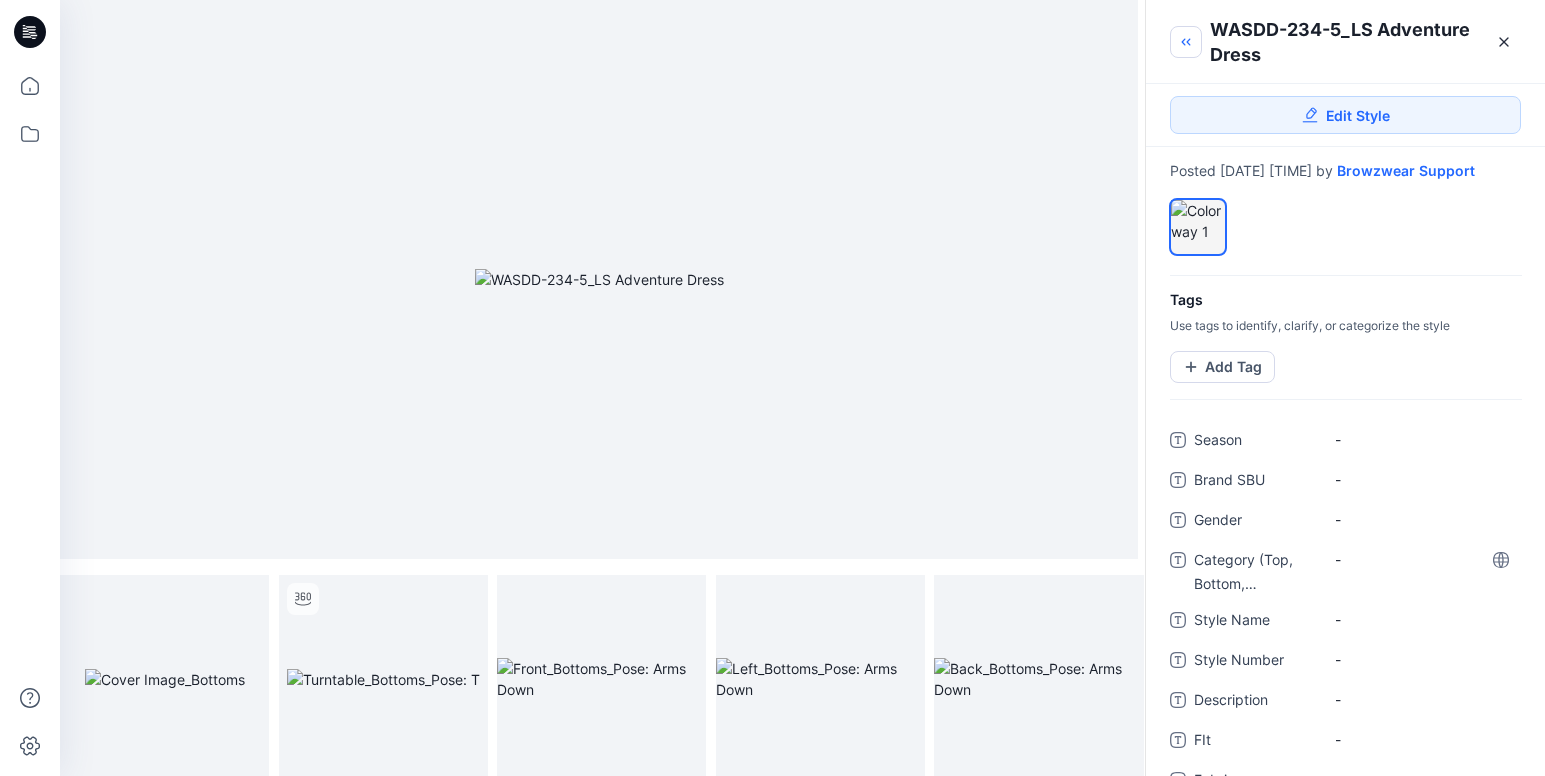 click 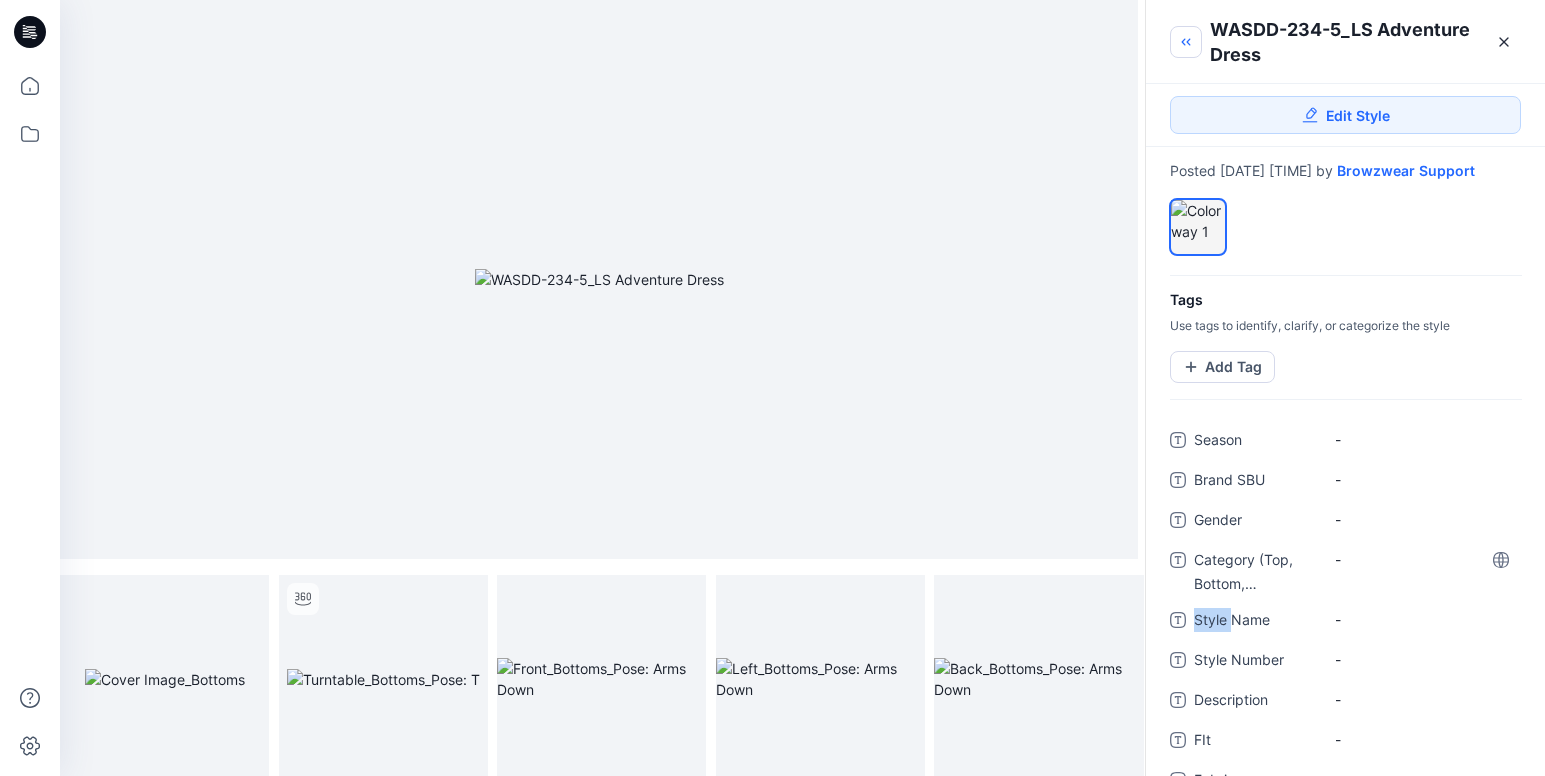 click 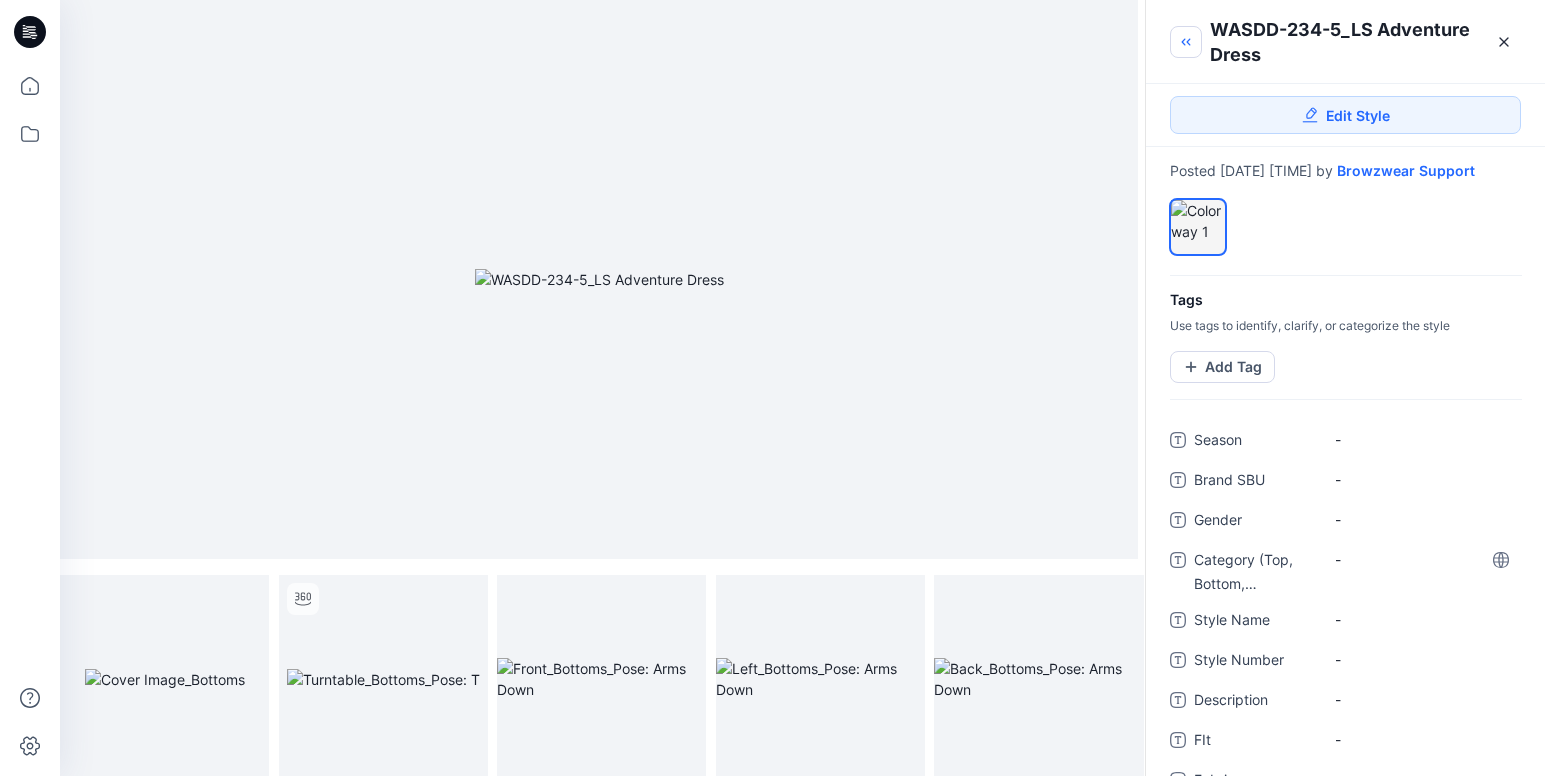 drag, startPoint x: 1485, startPoint y: 563, endPoint x: 1468, endPoint y: 588, distance: 30.232433 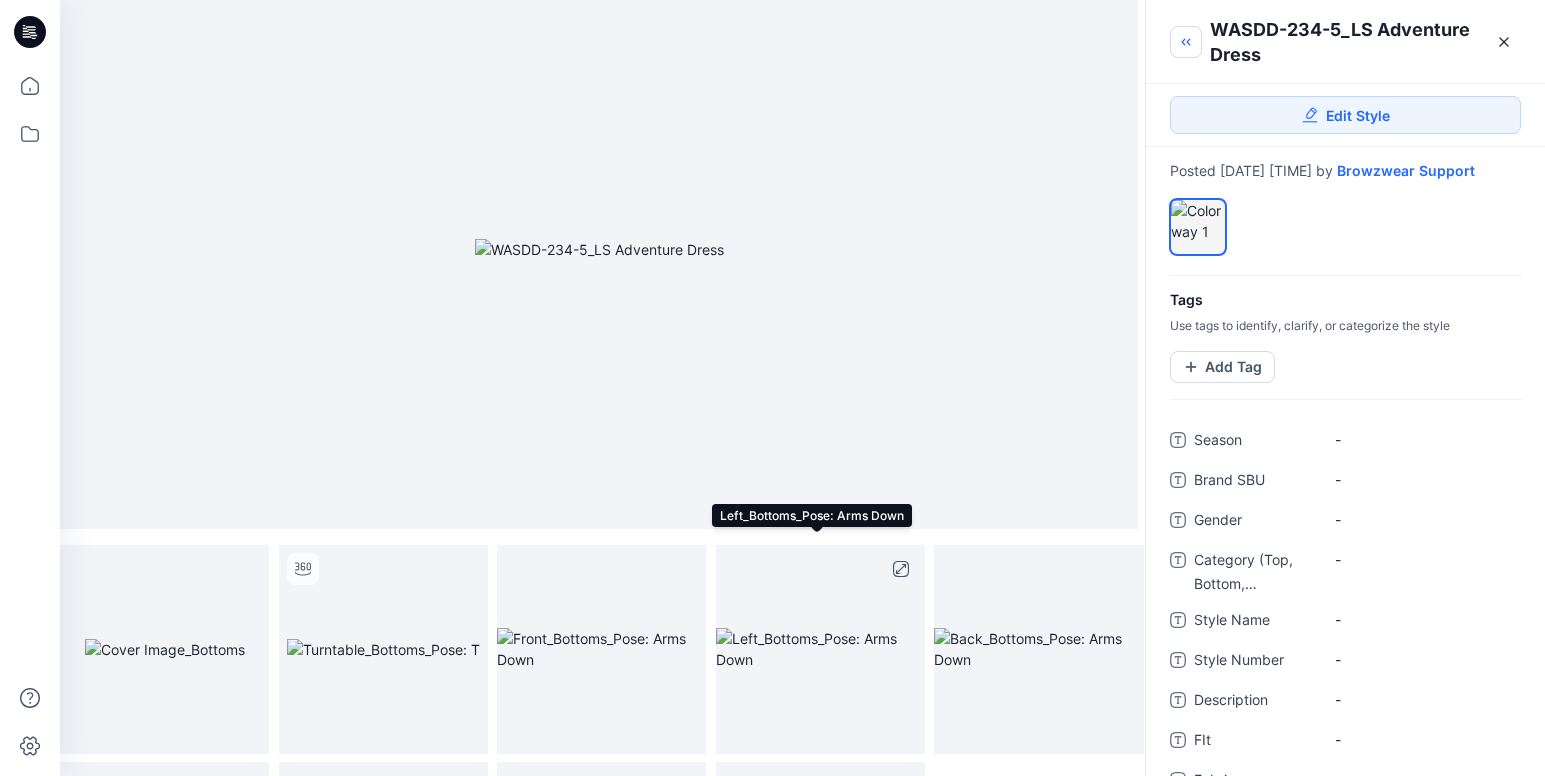 scroll, scrollTop: 0, scrollLeft: 0, axis: both 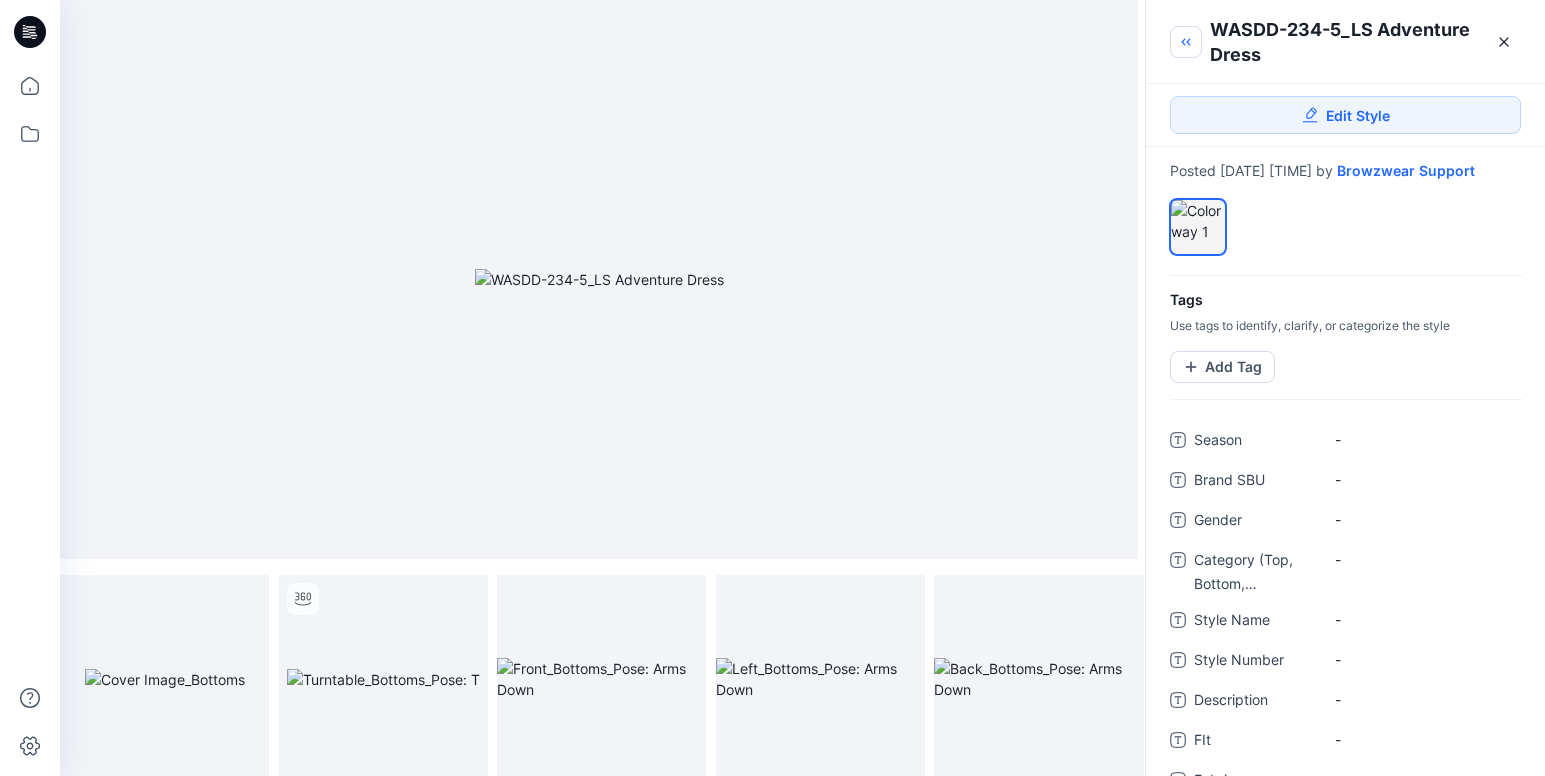 click at bounding box center (599, 279) 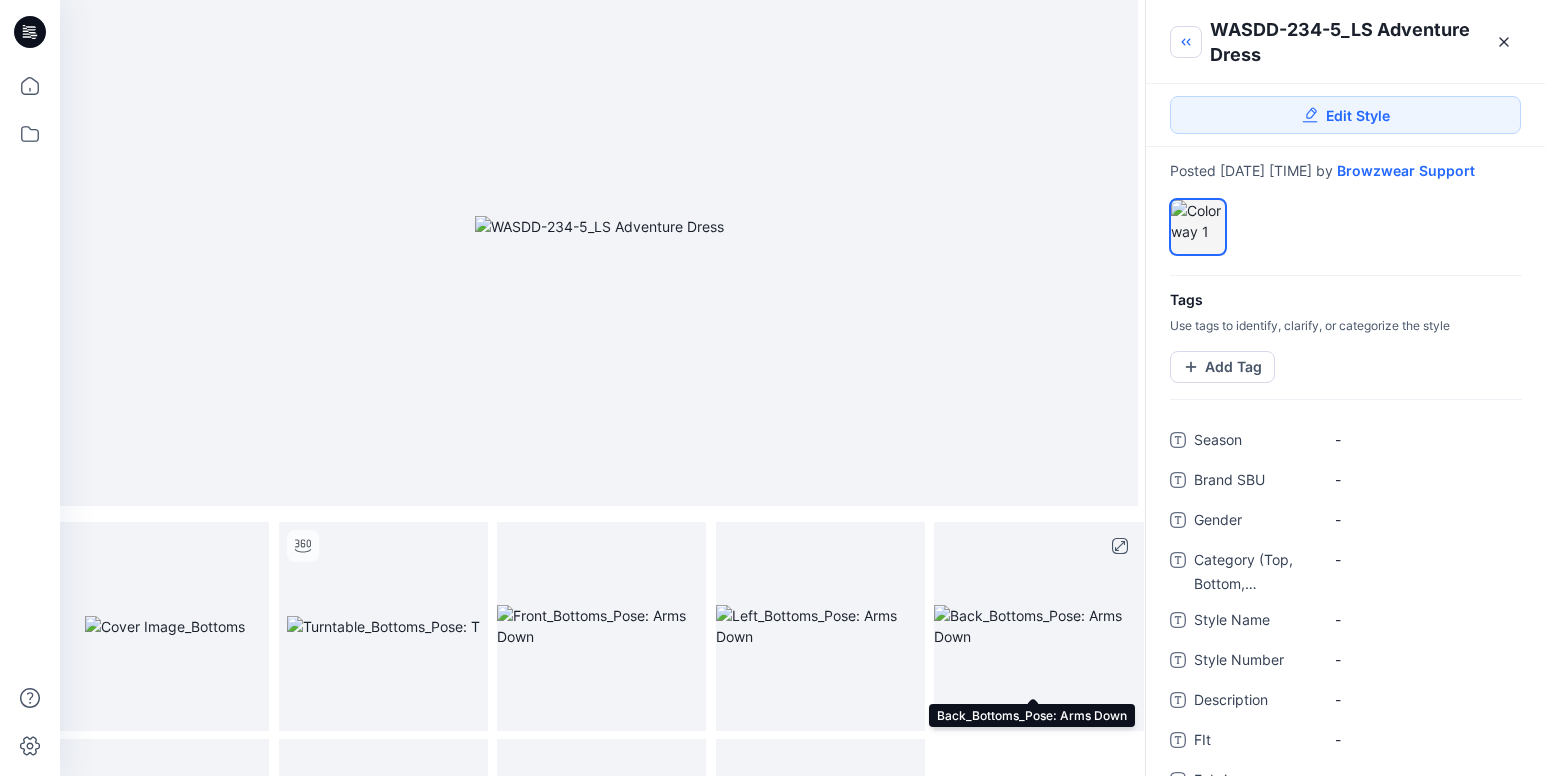 scroll, scrollTop: 0, scrollLeft: 0, axis: both 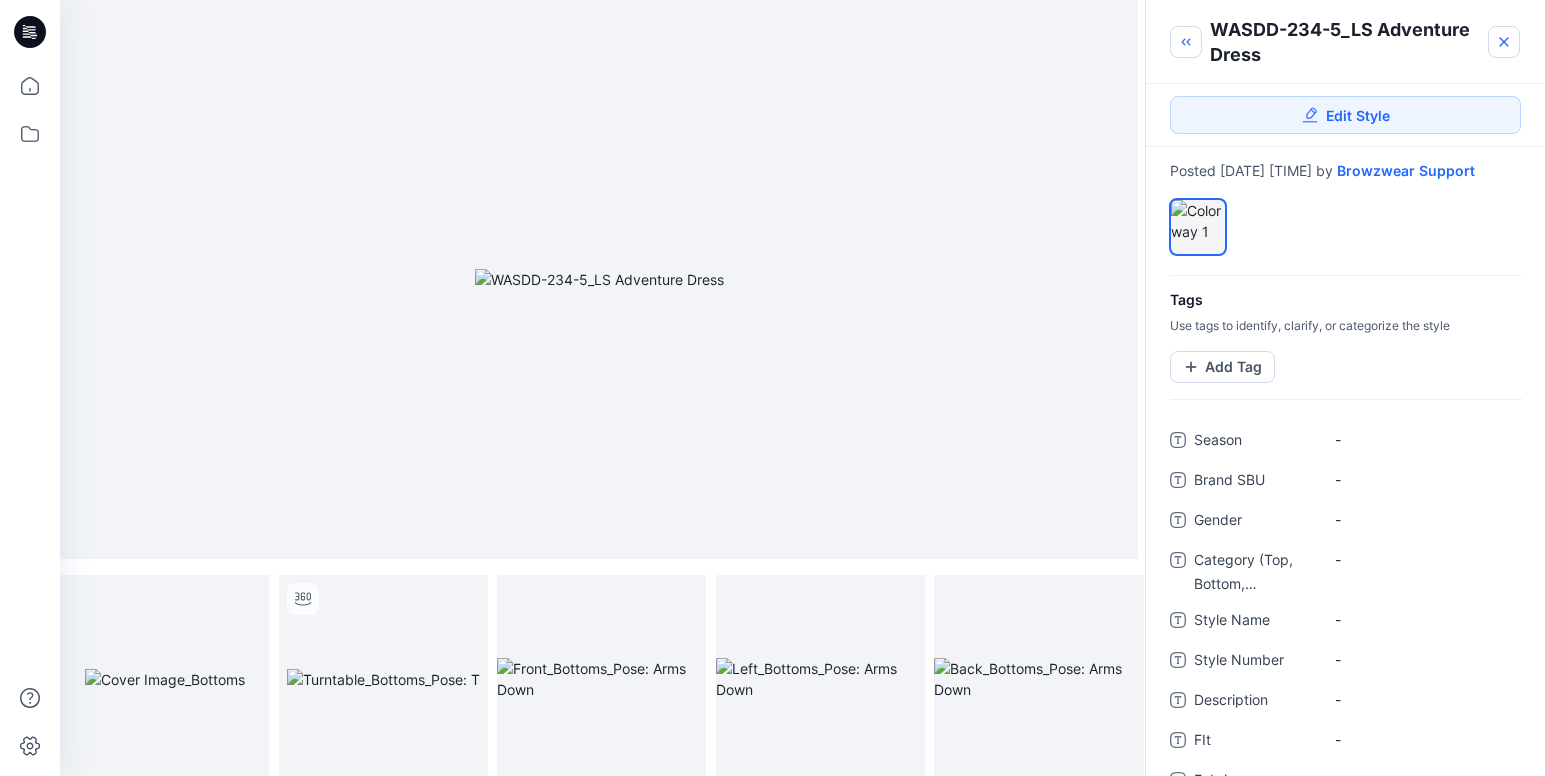 click 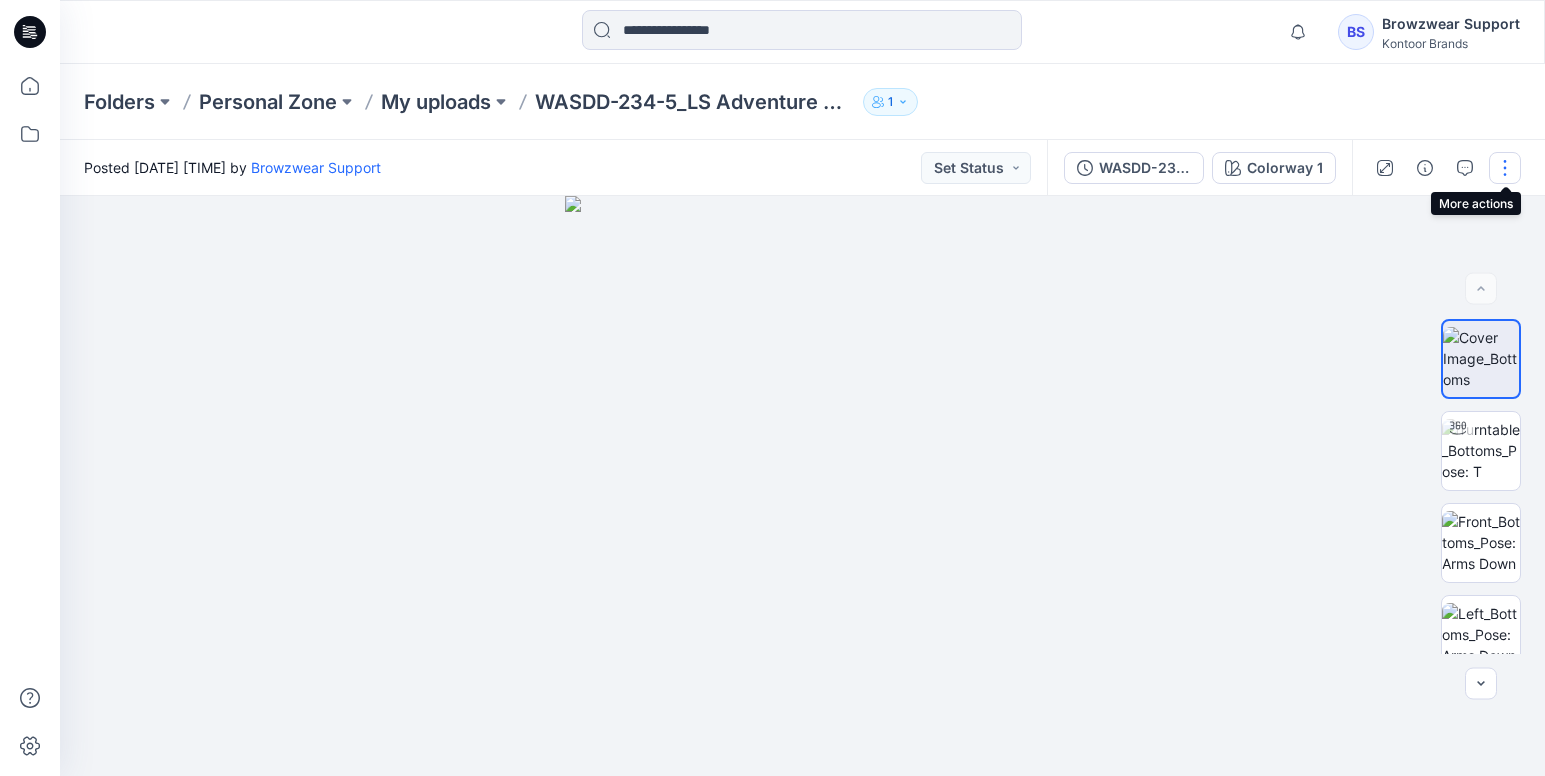 click at bounding box center (1505, 168) 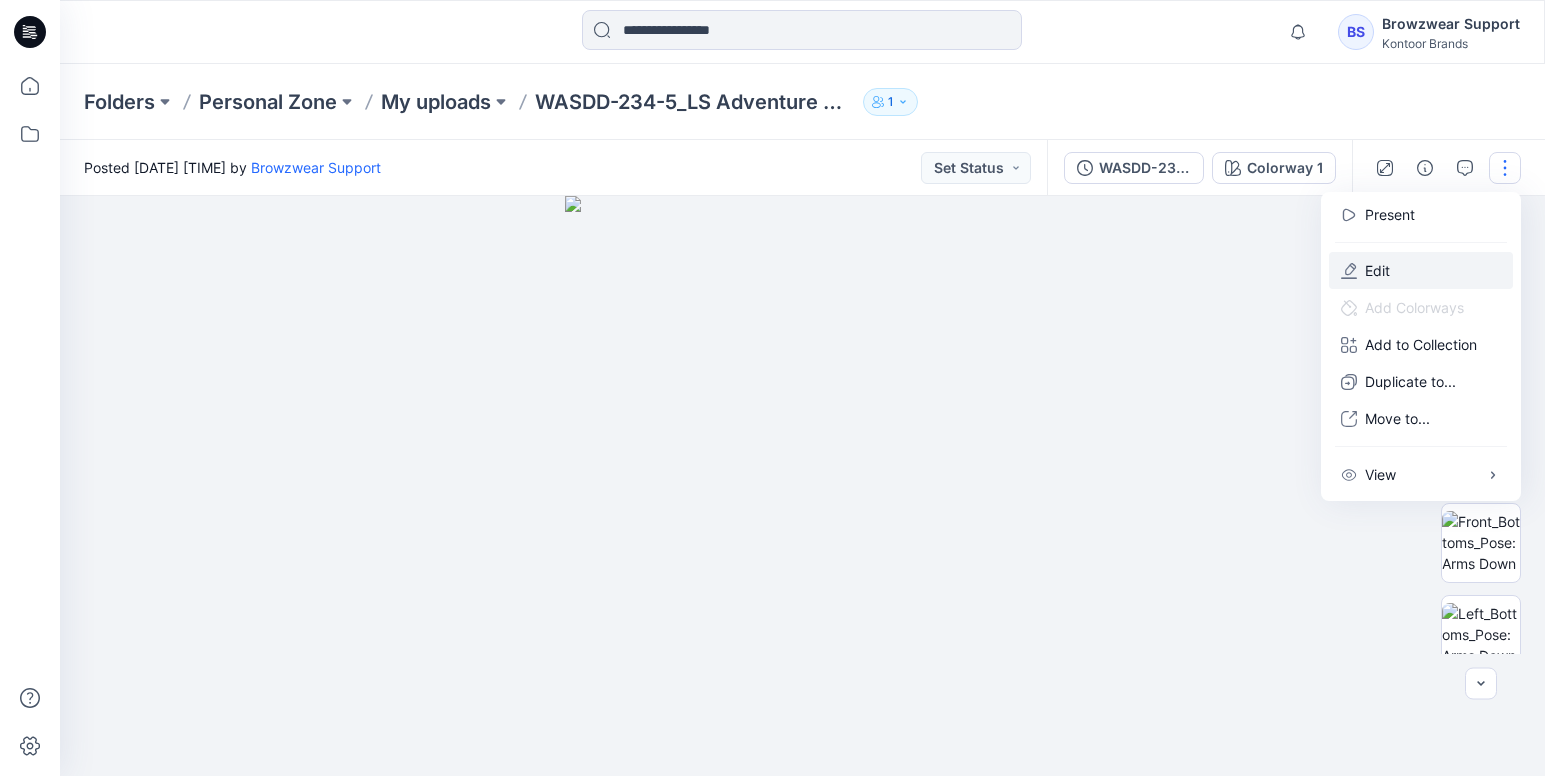 click on "Edit" at bounding box center [1421, 270] 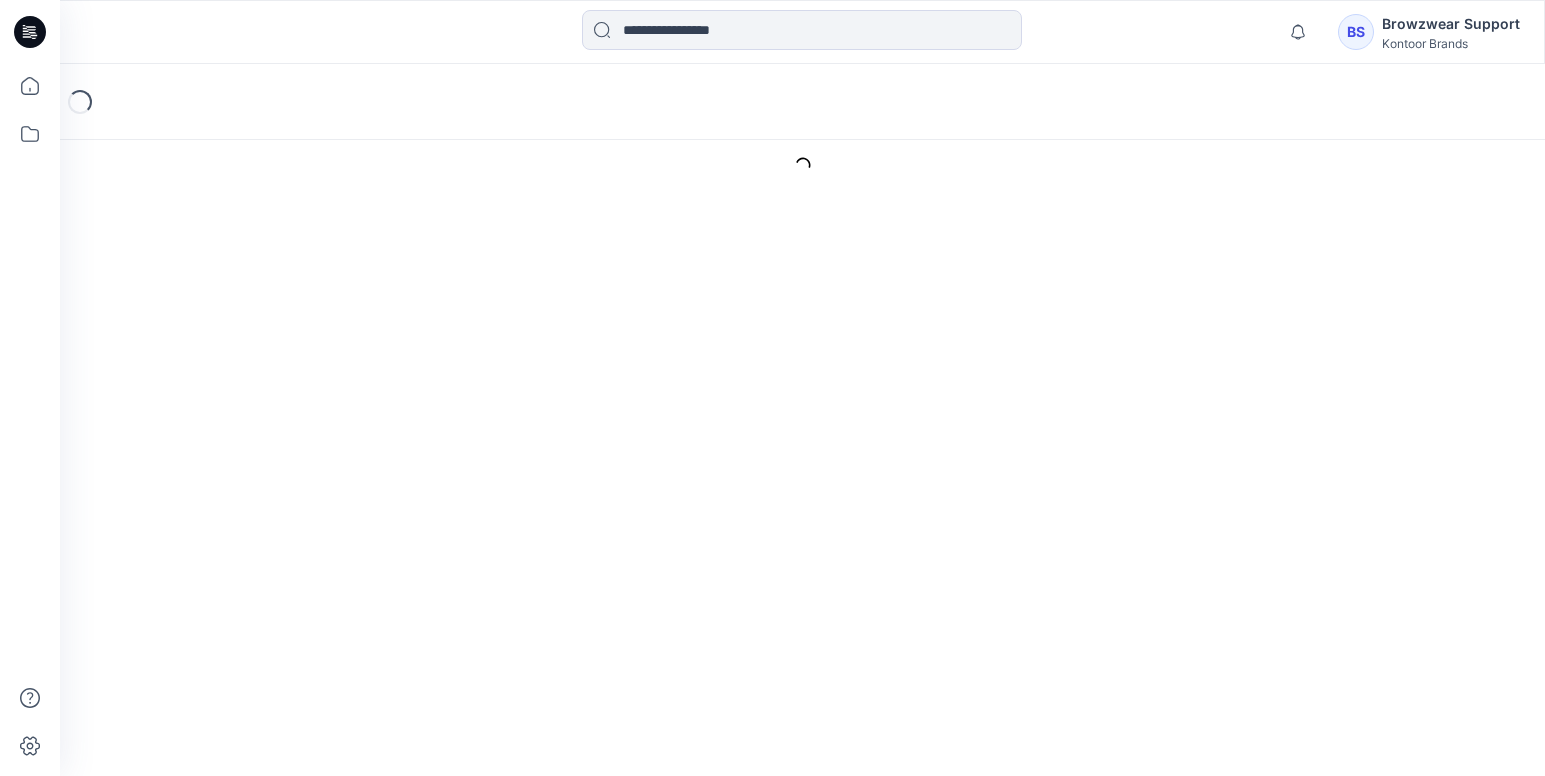 scroll, scrollTop: 0, scrollLeft: 0, axis: both 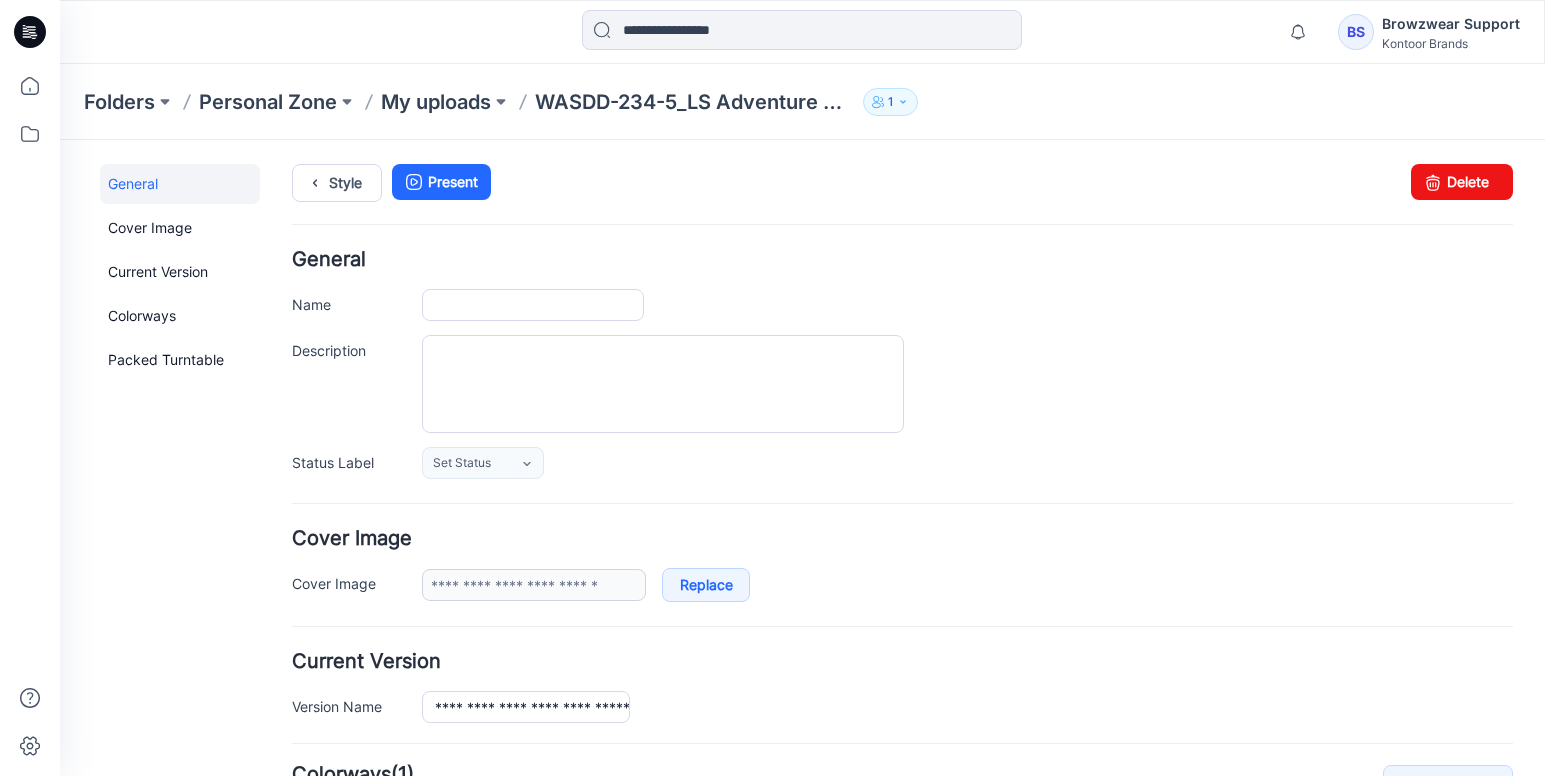type on "**********" 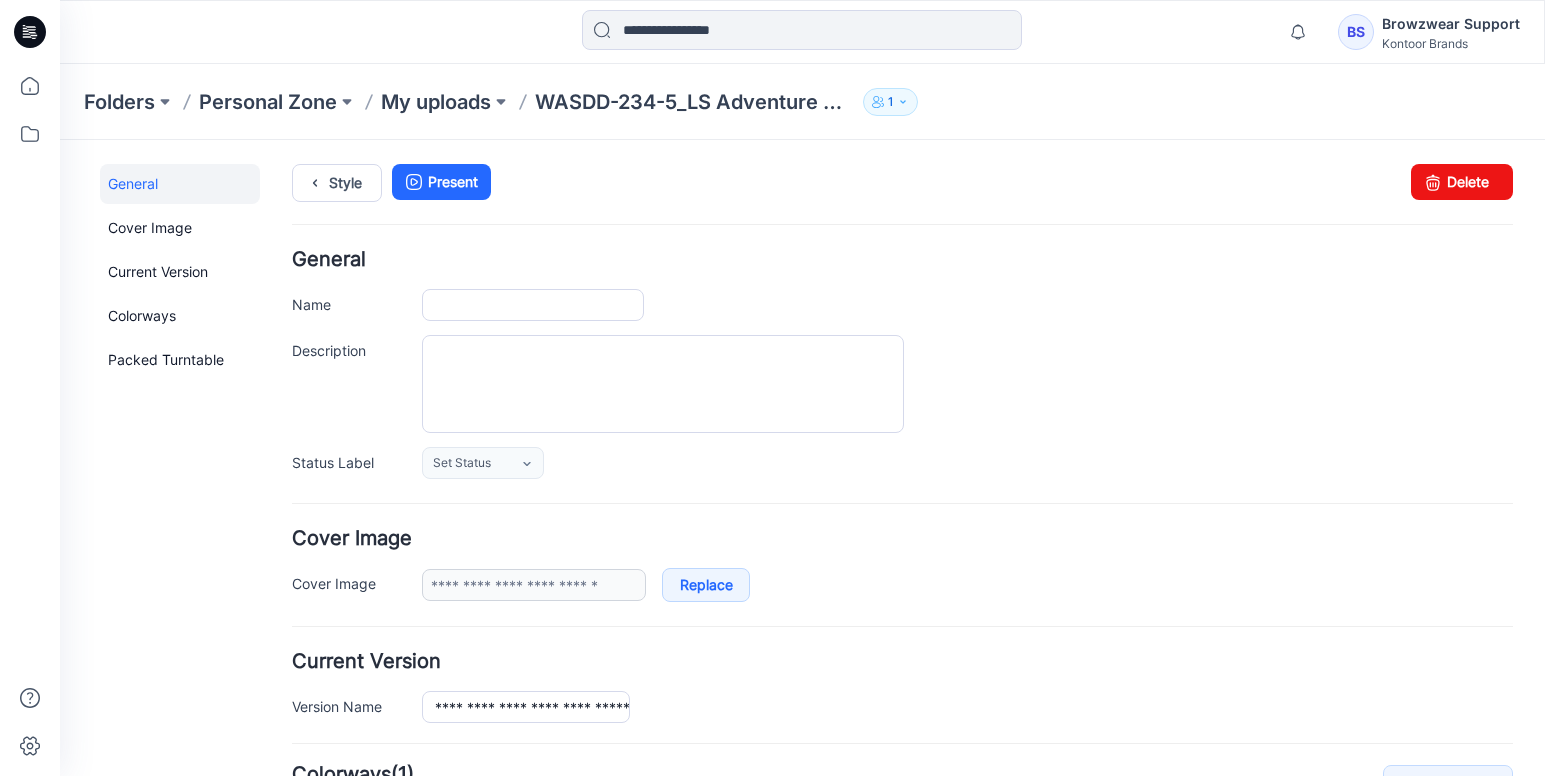 type on "**********" 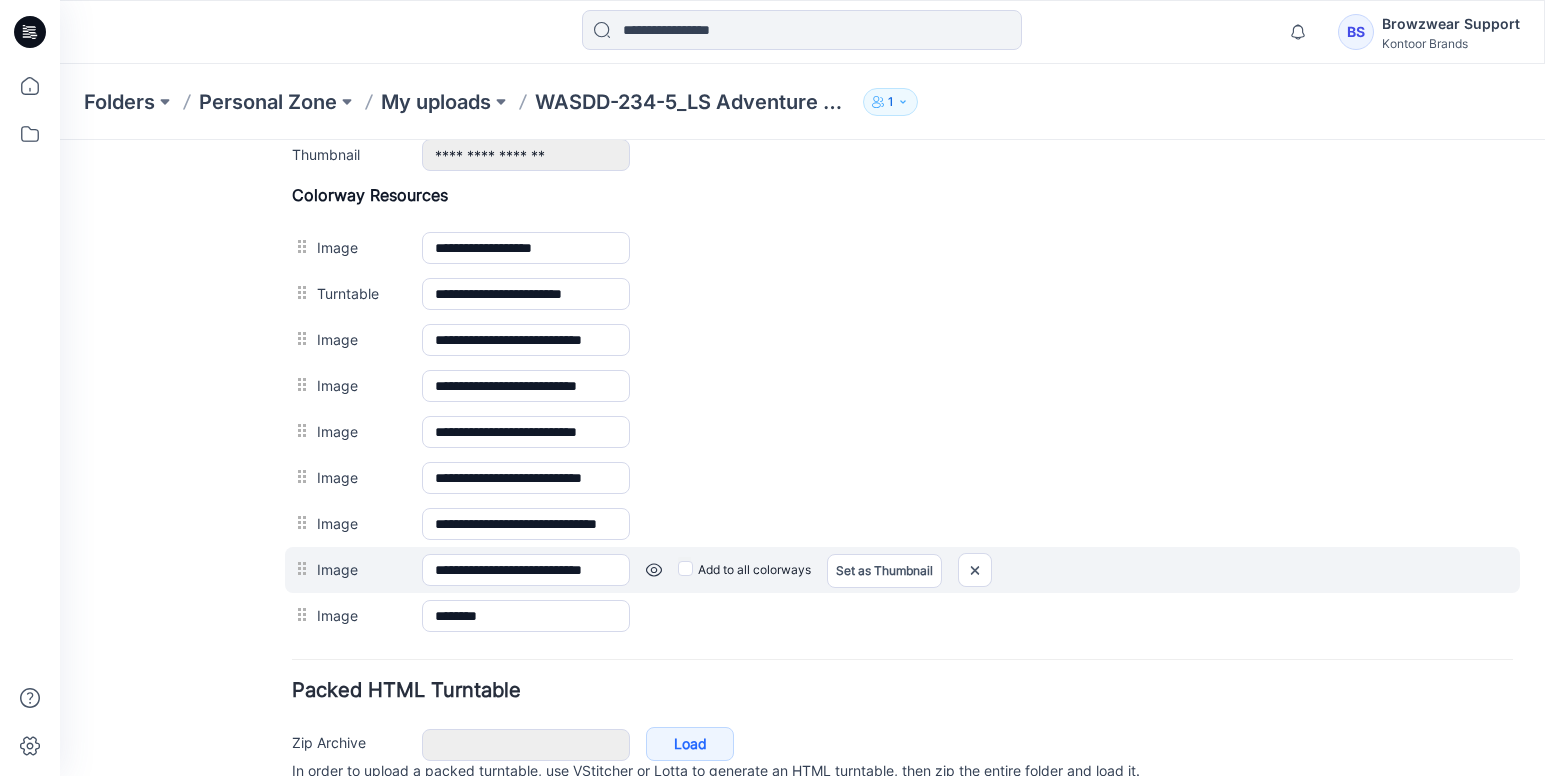 scroll, scrollTop: 892, scrollLeft: 0, axis: vertical 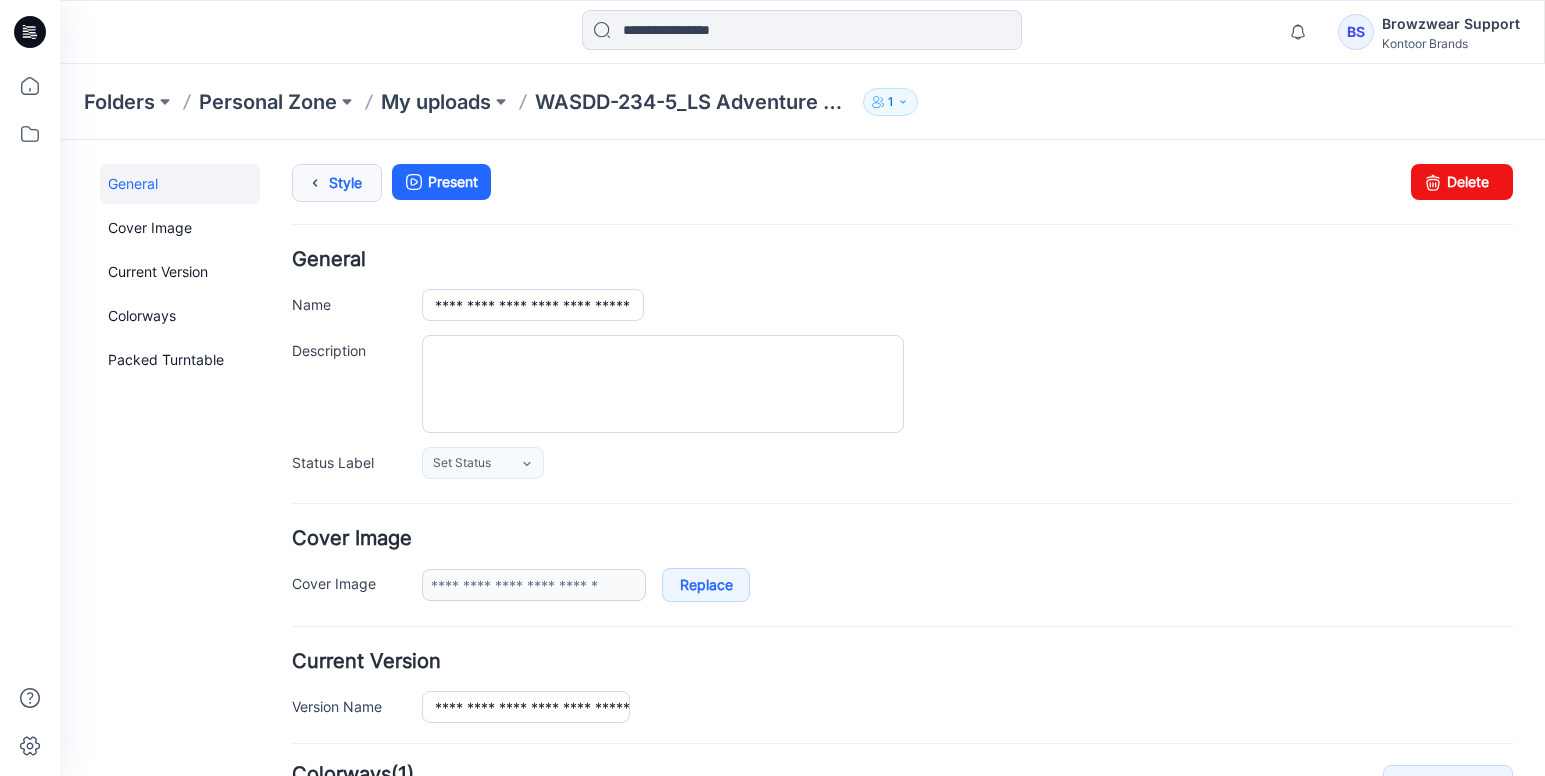 click on "Style" at bounding box center (337, 183) 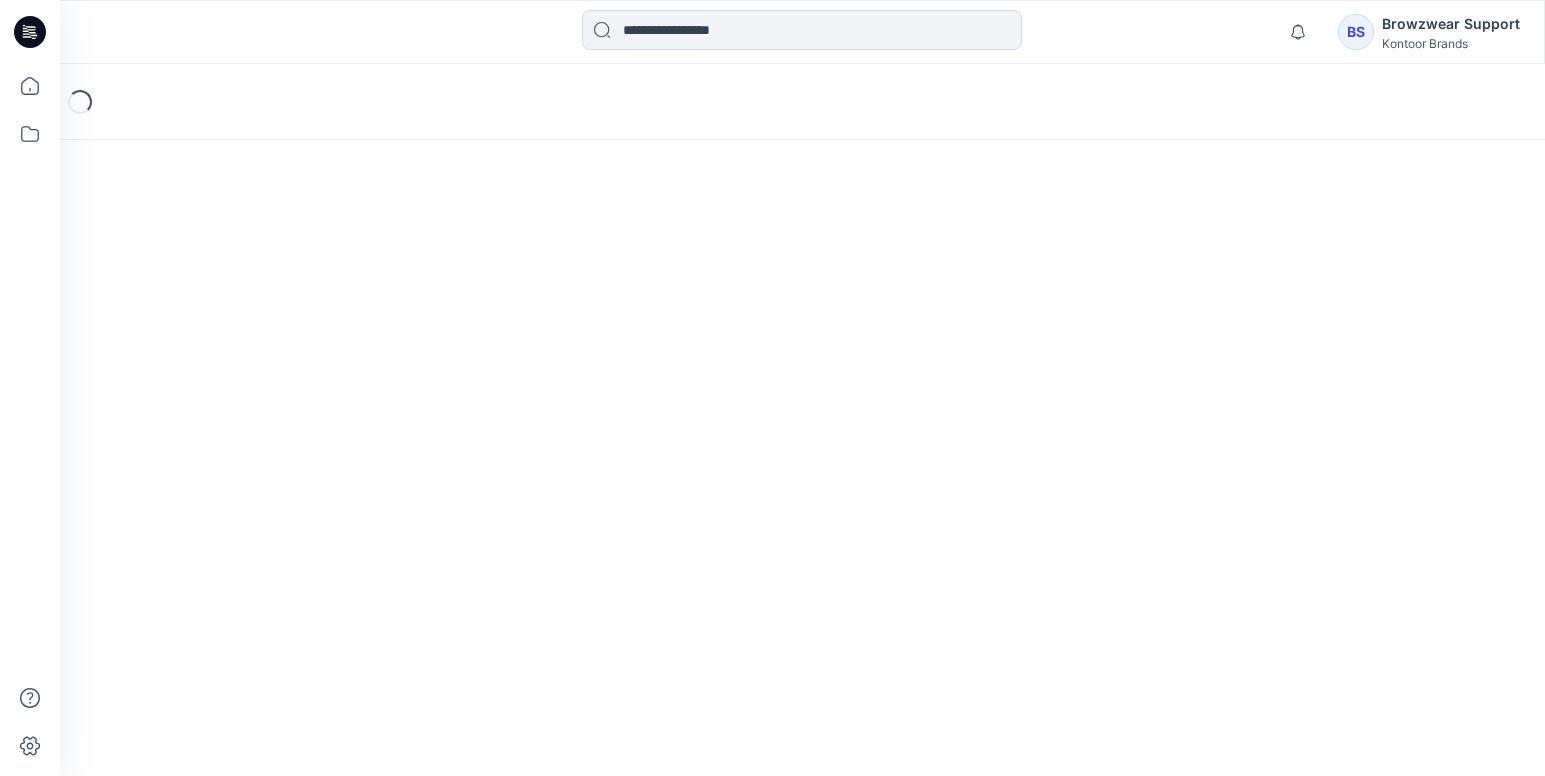 scroll, scrollTop: 0, scrollLeft: 0, axis: both 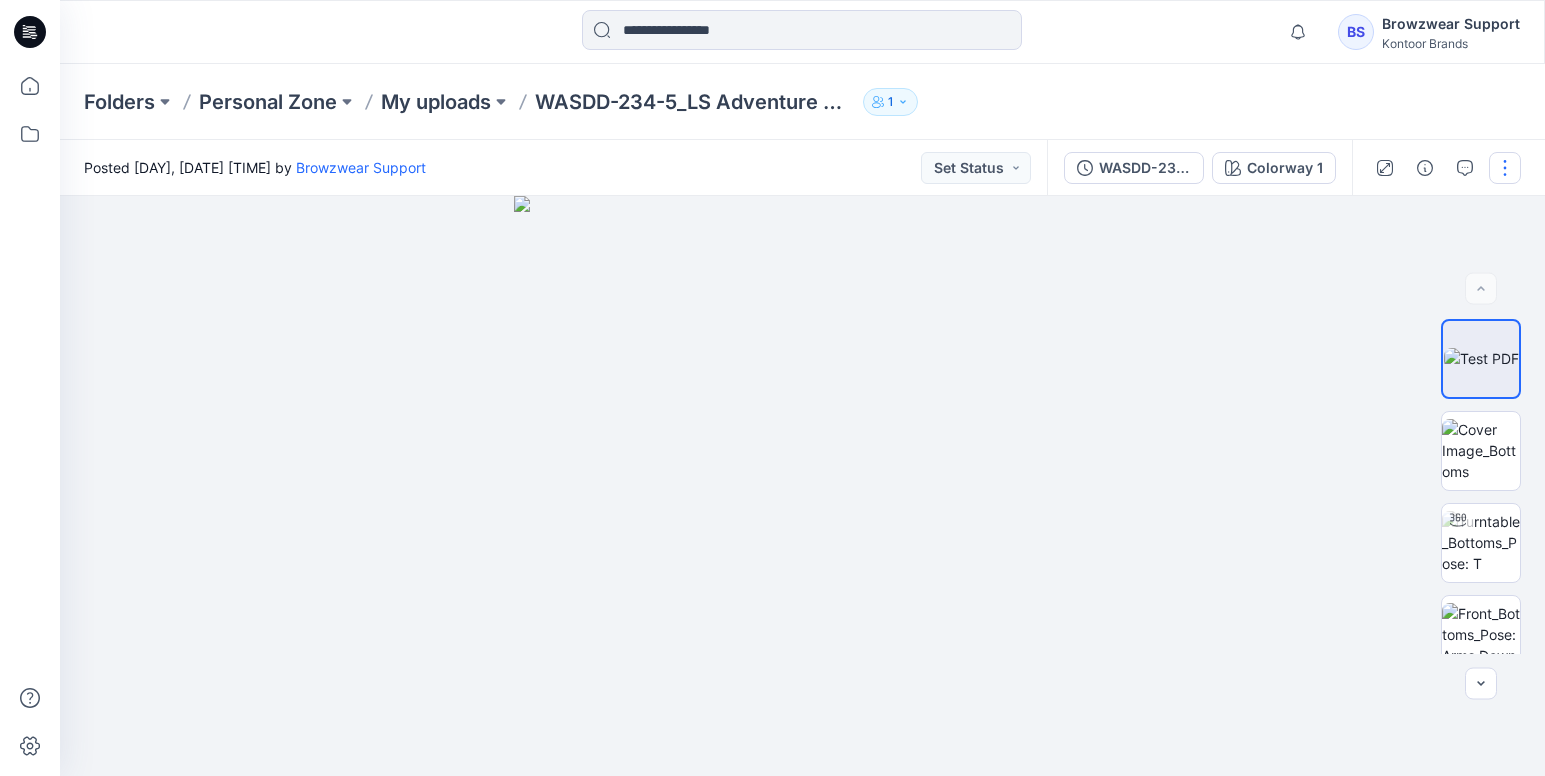 click at bounding box center (1505, 168) 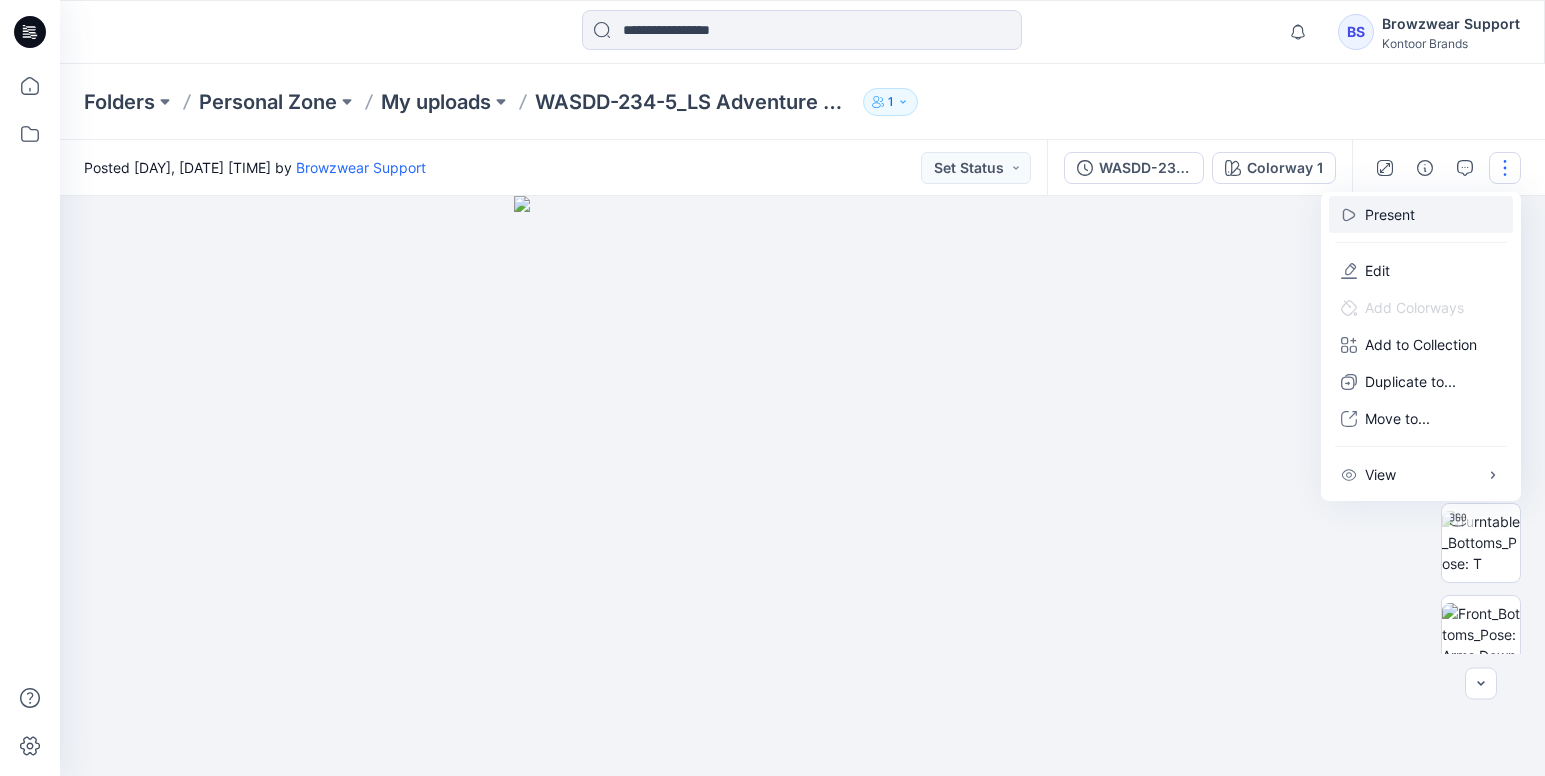 click on "Present" at bounding box center (1421, 214) 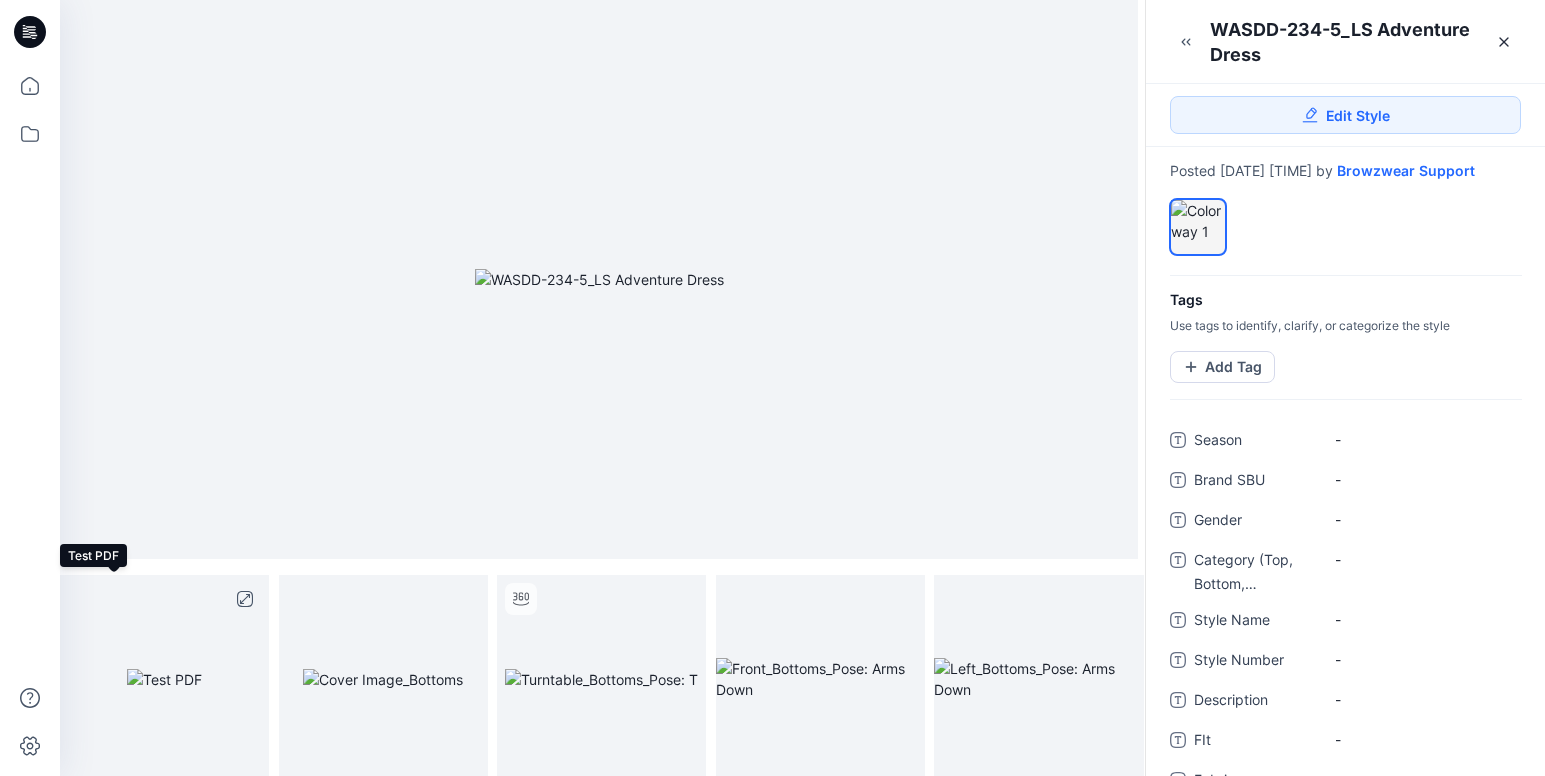 click at bounding box center (164, 679) 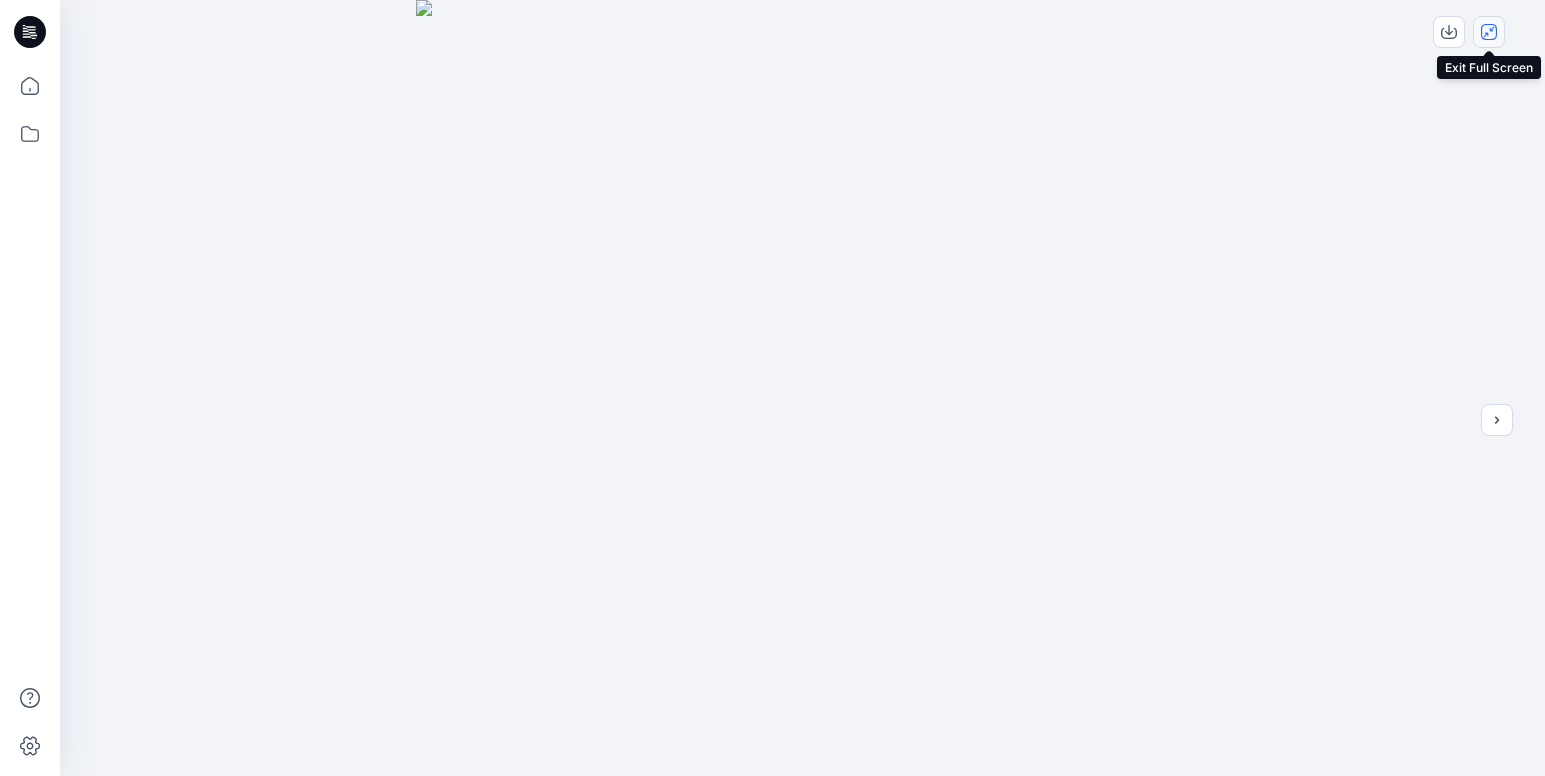 click 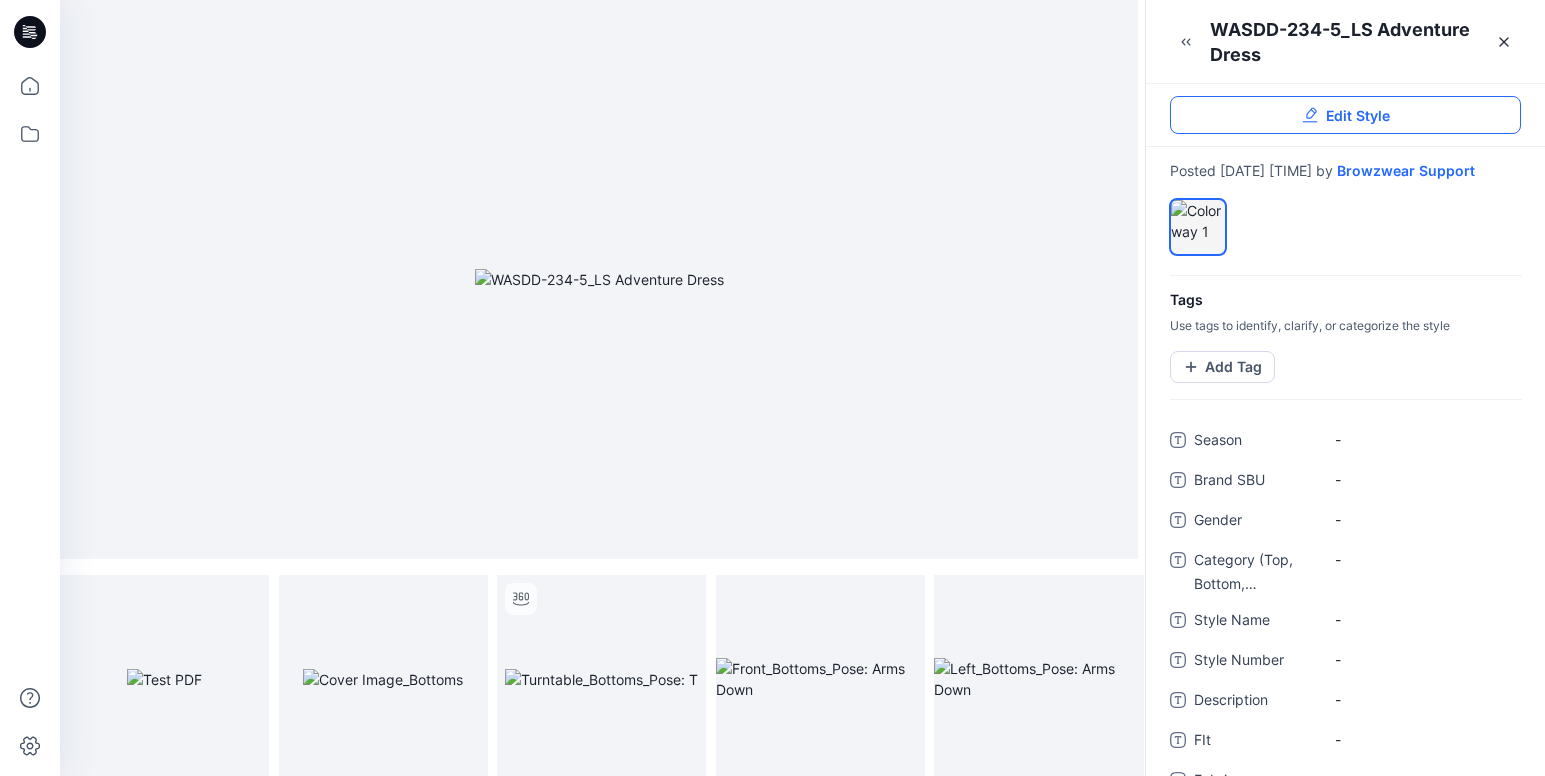 click on "Edit Style" at bounding box center [1345, 115] 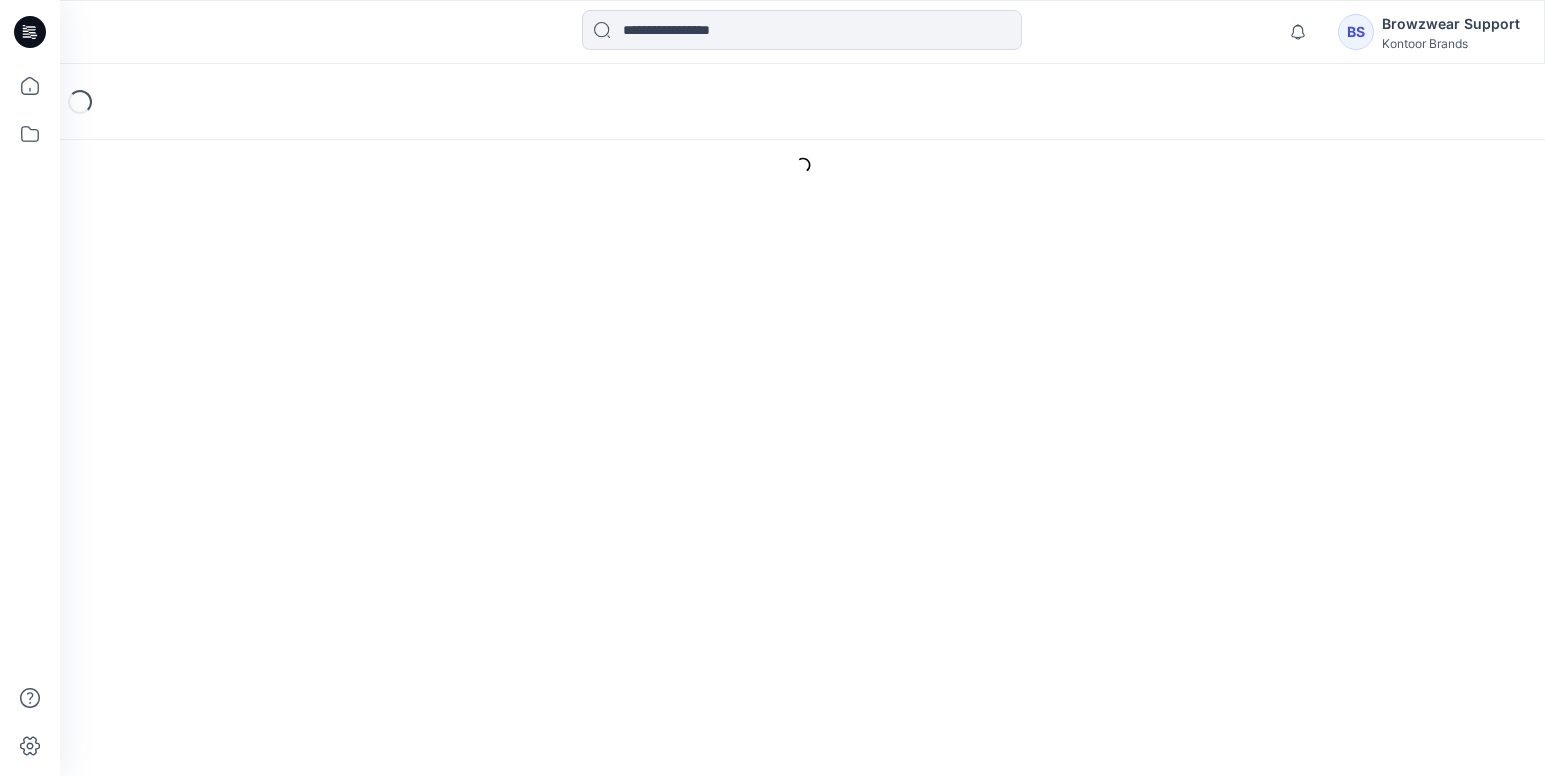 scroll, scrollTop: 0, scrollLeft: 0, axis: both 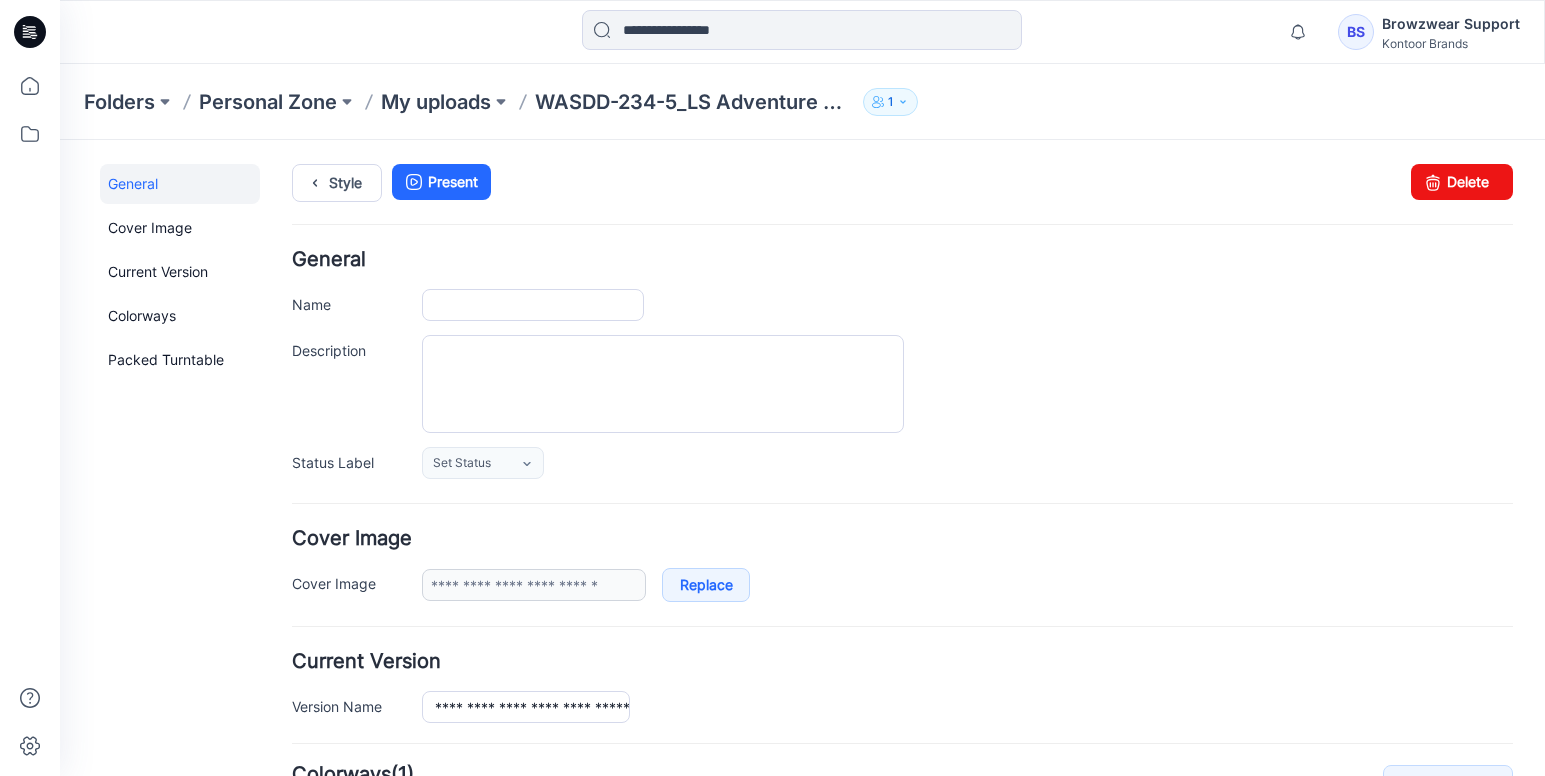 type on "**********" 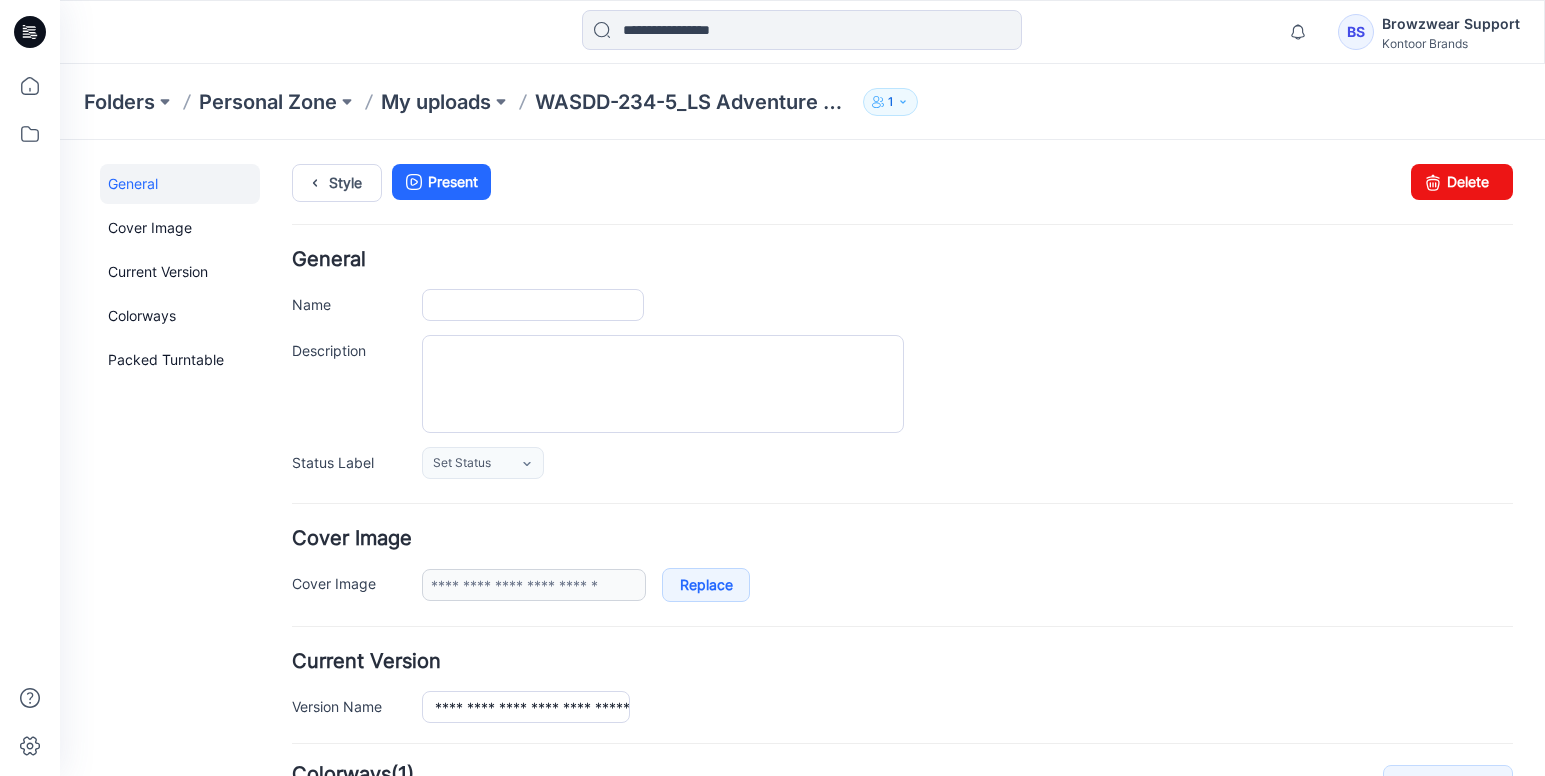 type on "**********" 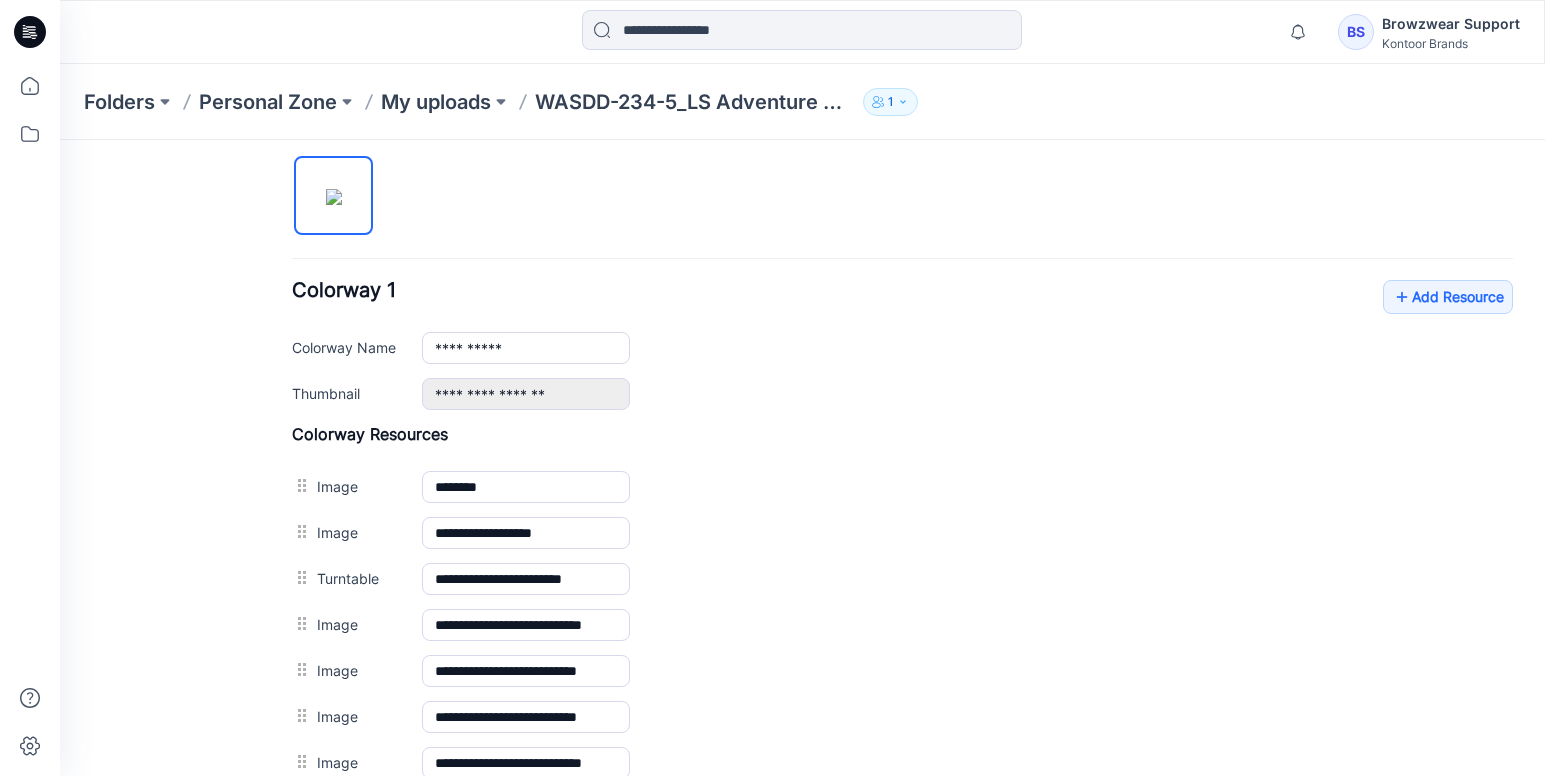 scroll, scrollTop: 700, scrollLeft: 0, axis: vertical 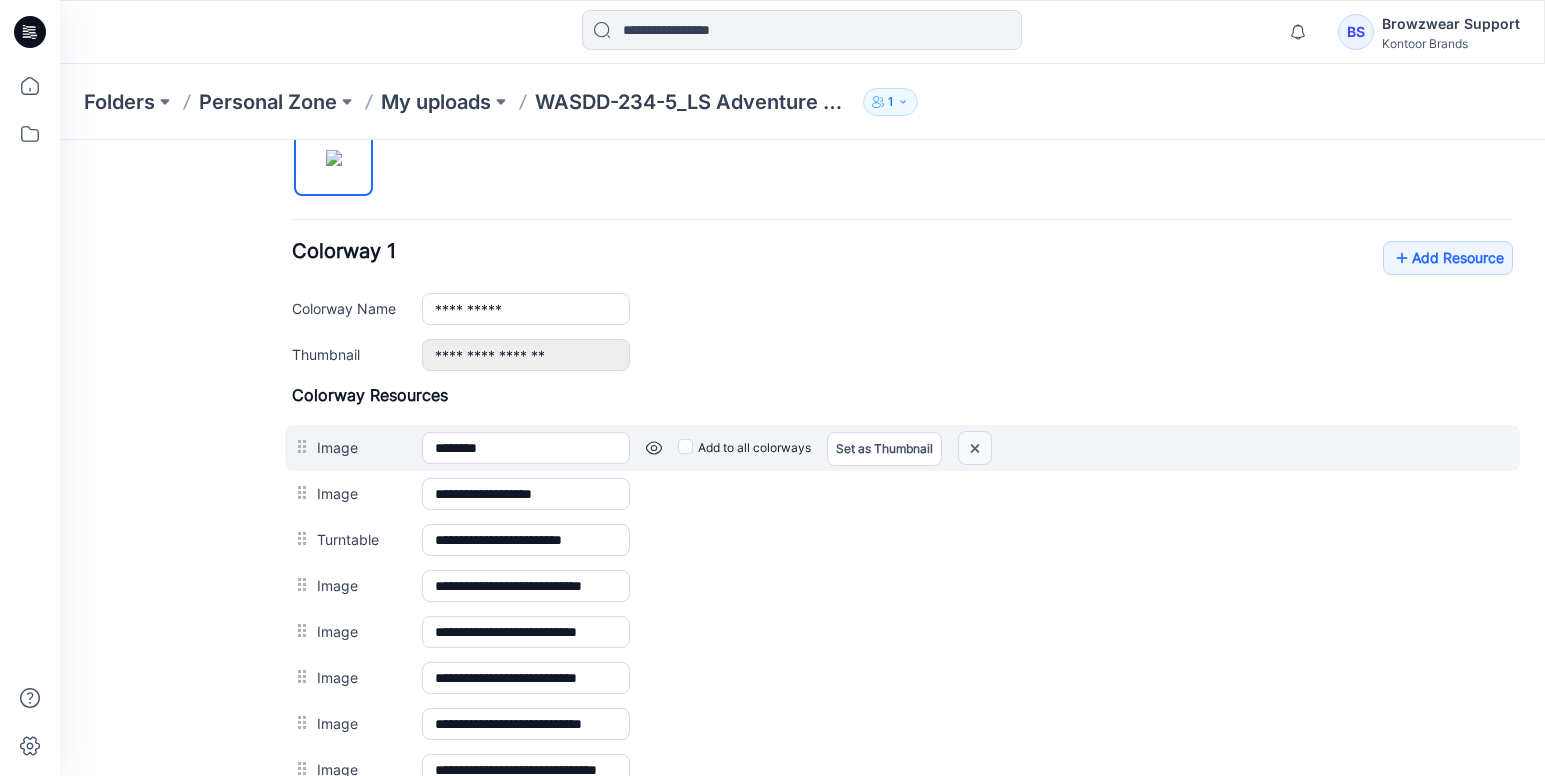 drag, startPoint x: 978, startPoint y: 443, endPoint x: 939, endPoint y: 229, distance: 217.5247 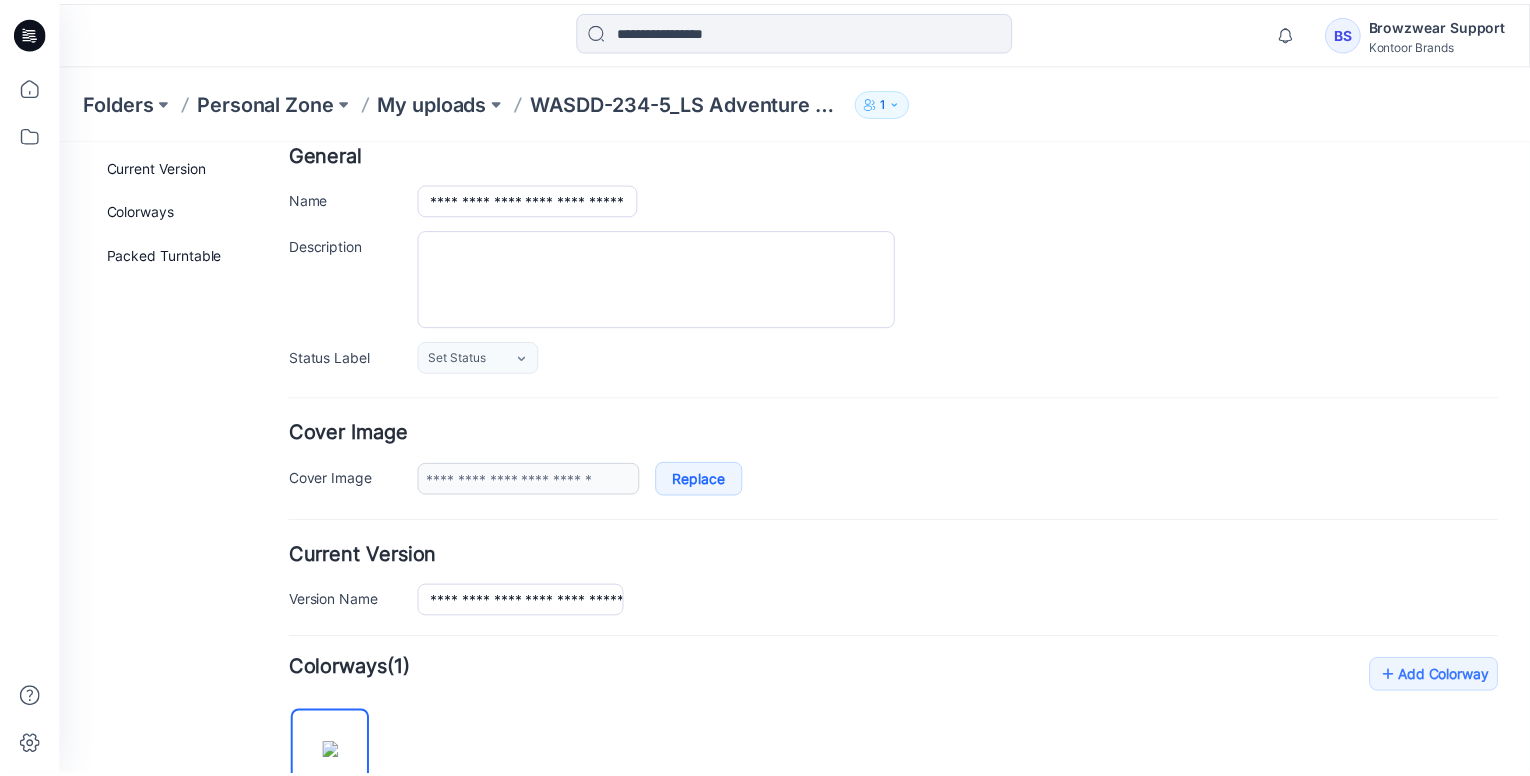 scroll, scrollTop: 0, scrollLeft: 0, axis: both 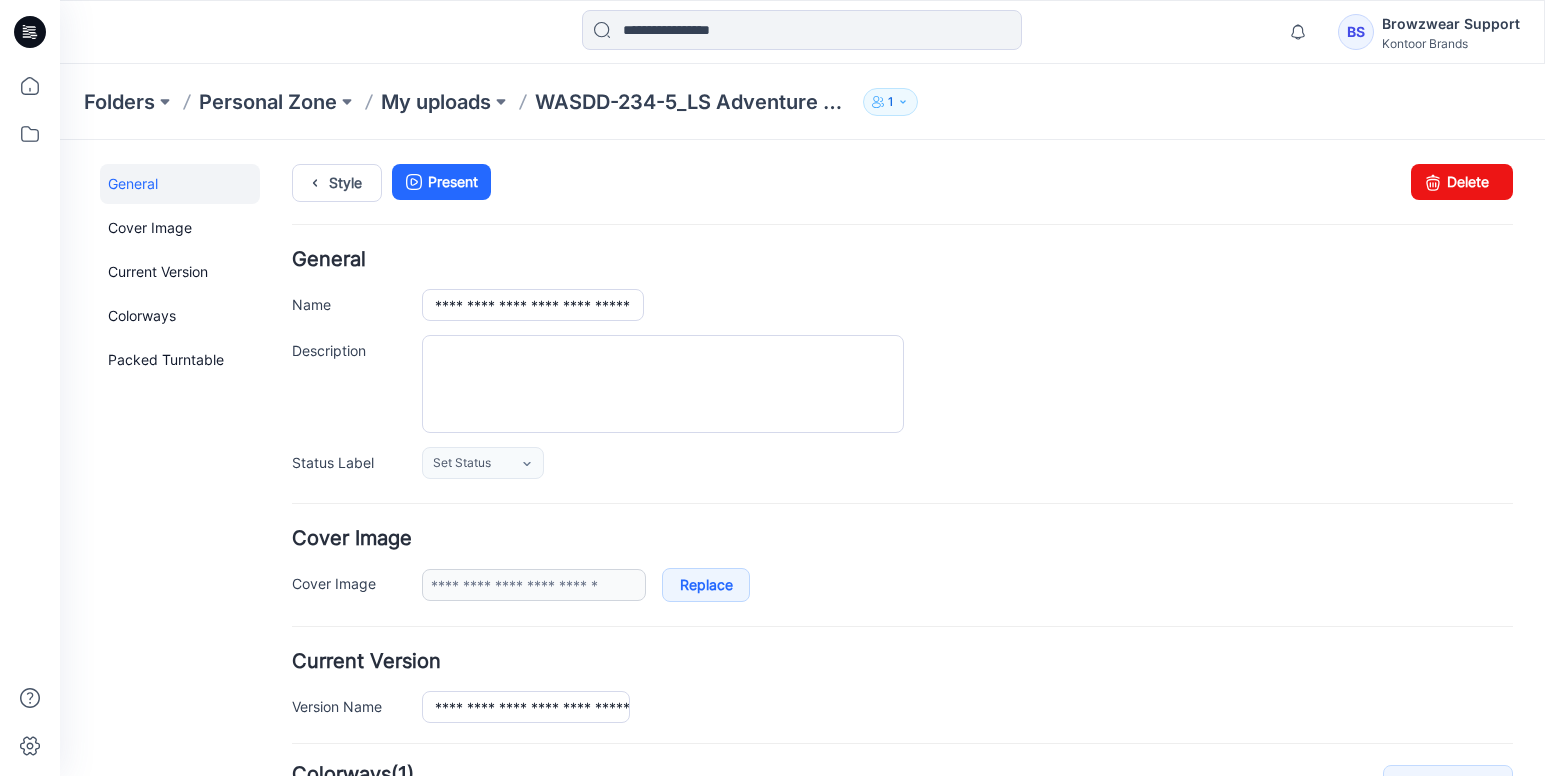 click on "General
Cover Image
Current Version
Colorways
Packed Turntable" at bounding box center [180, 933] 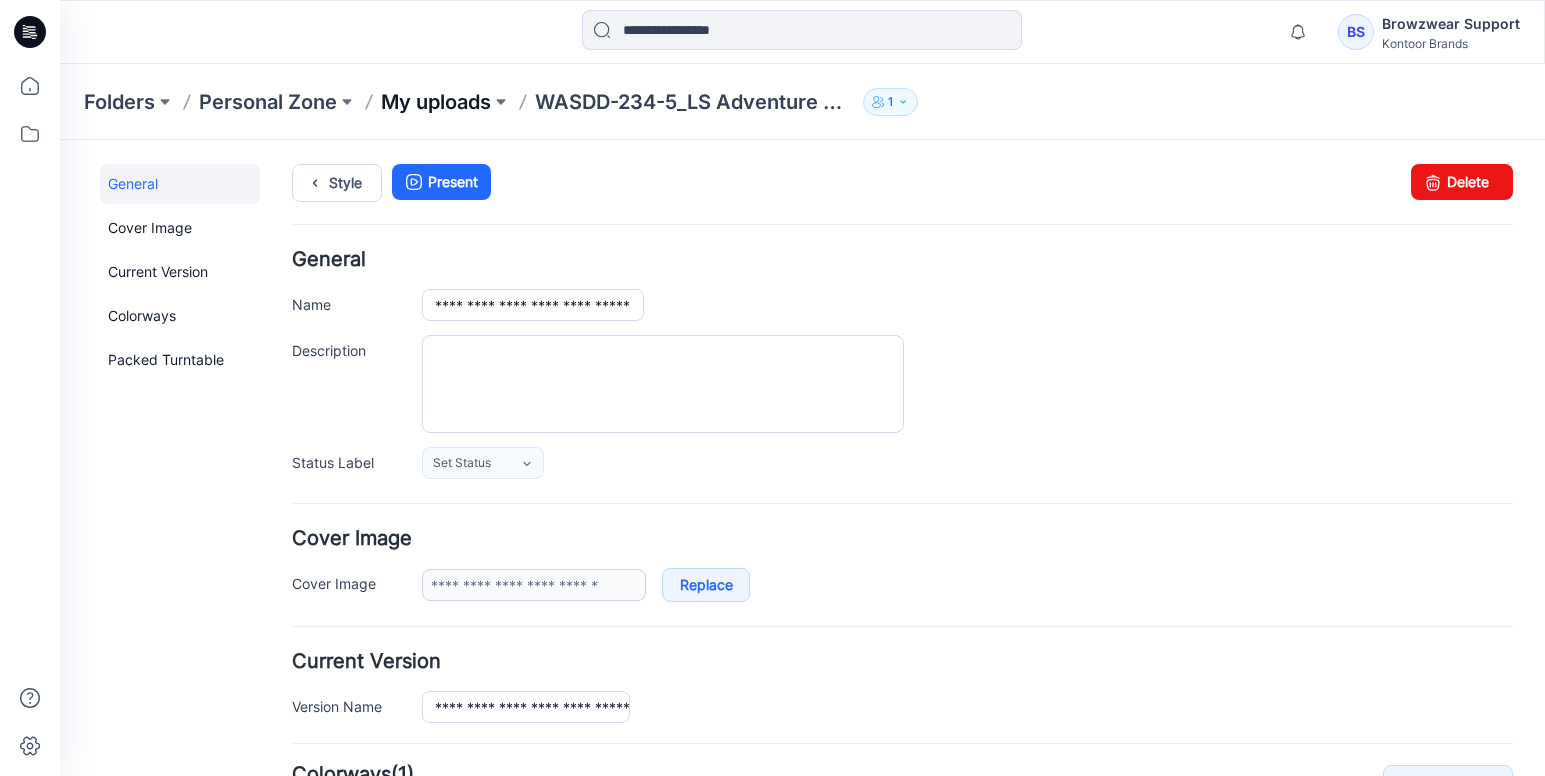 click on "My uploads" at bounding box center [436, 102] 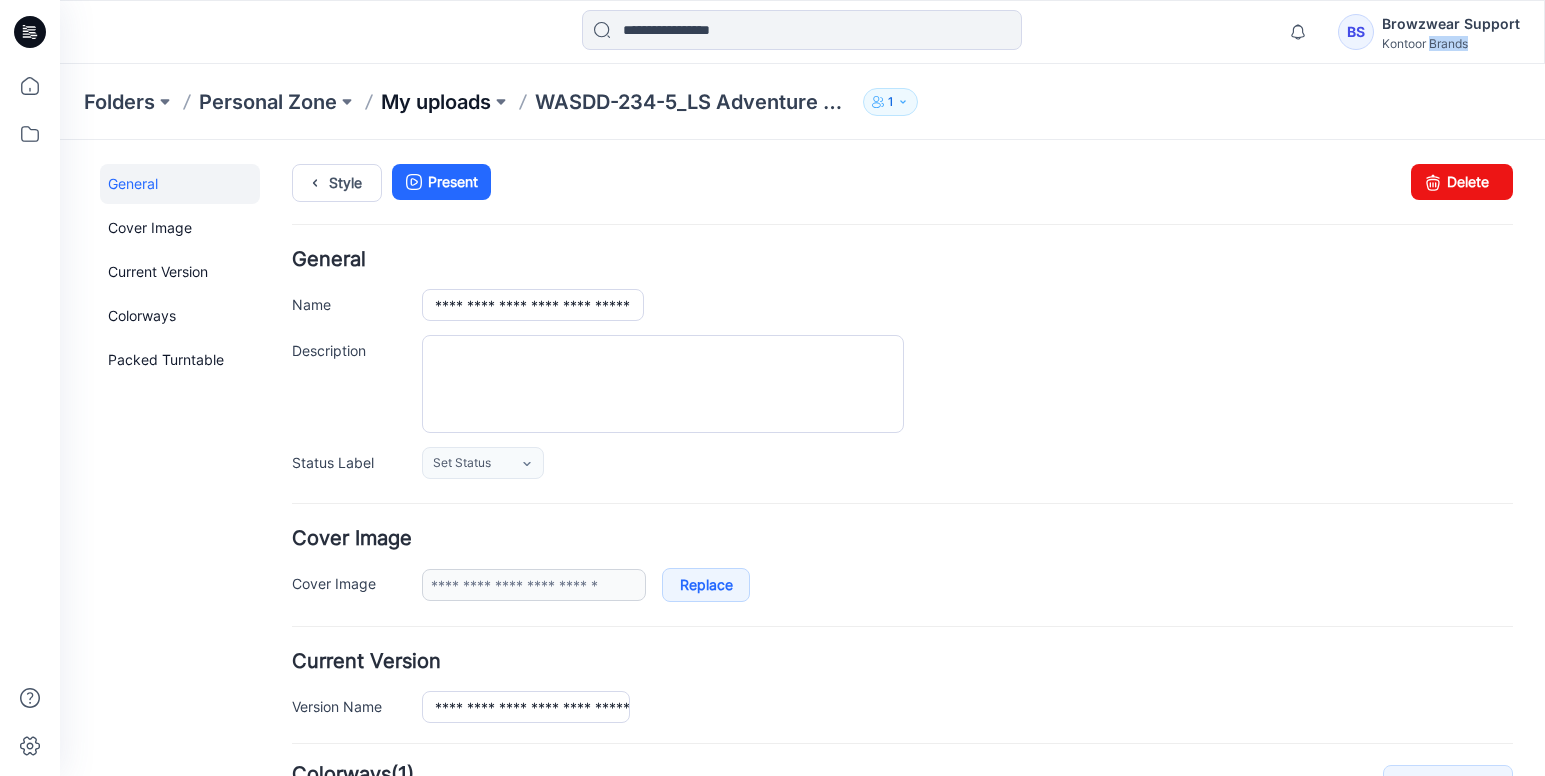 click on "Folders Personal Zone My uploads WASDD-234-5_LS Adventure Dress 1" at bounding box center [802, 420] 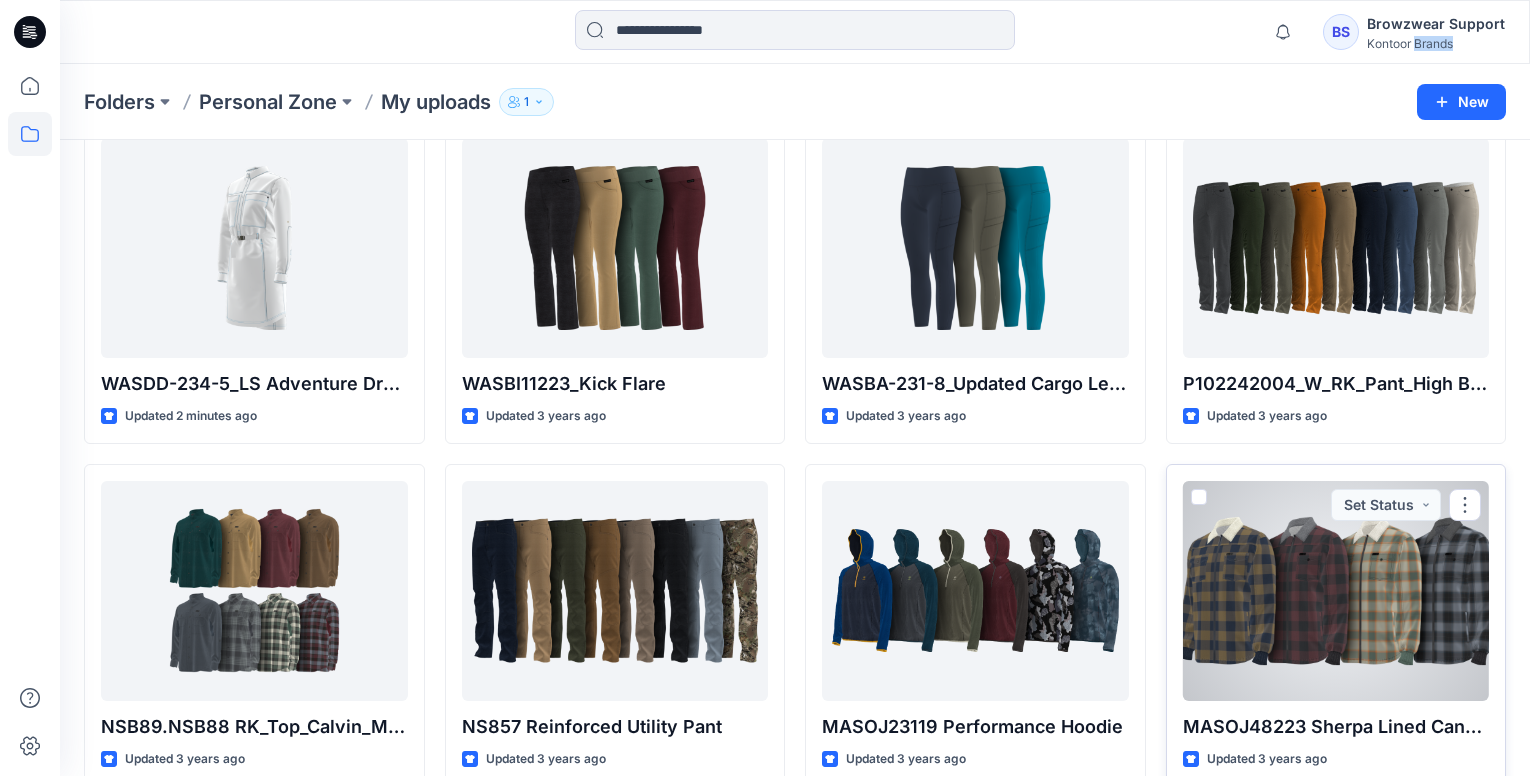 scroll, scrollTop: 0, scrollLeft: 0, axis: both 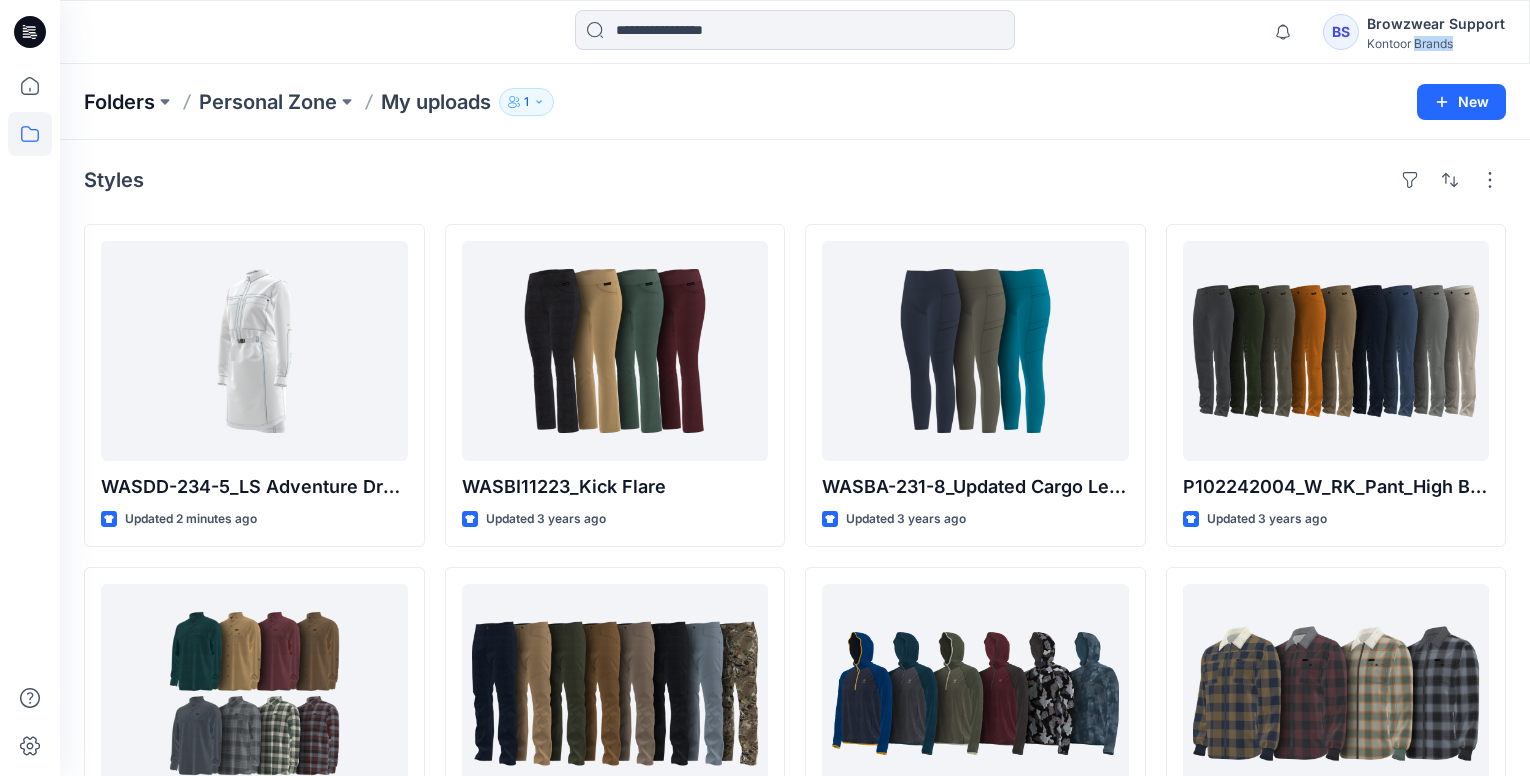 click on "Folders" at bounding box center (119, 102) 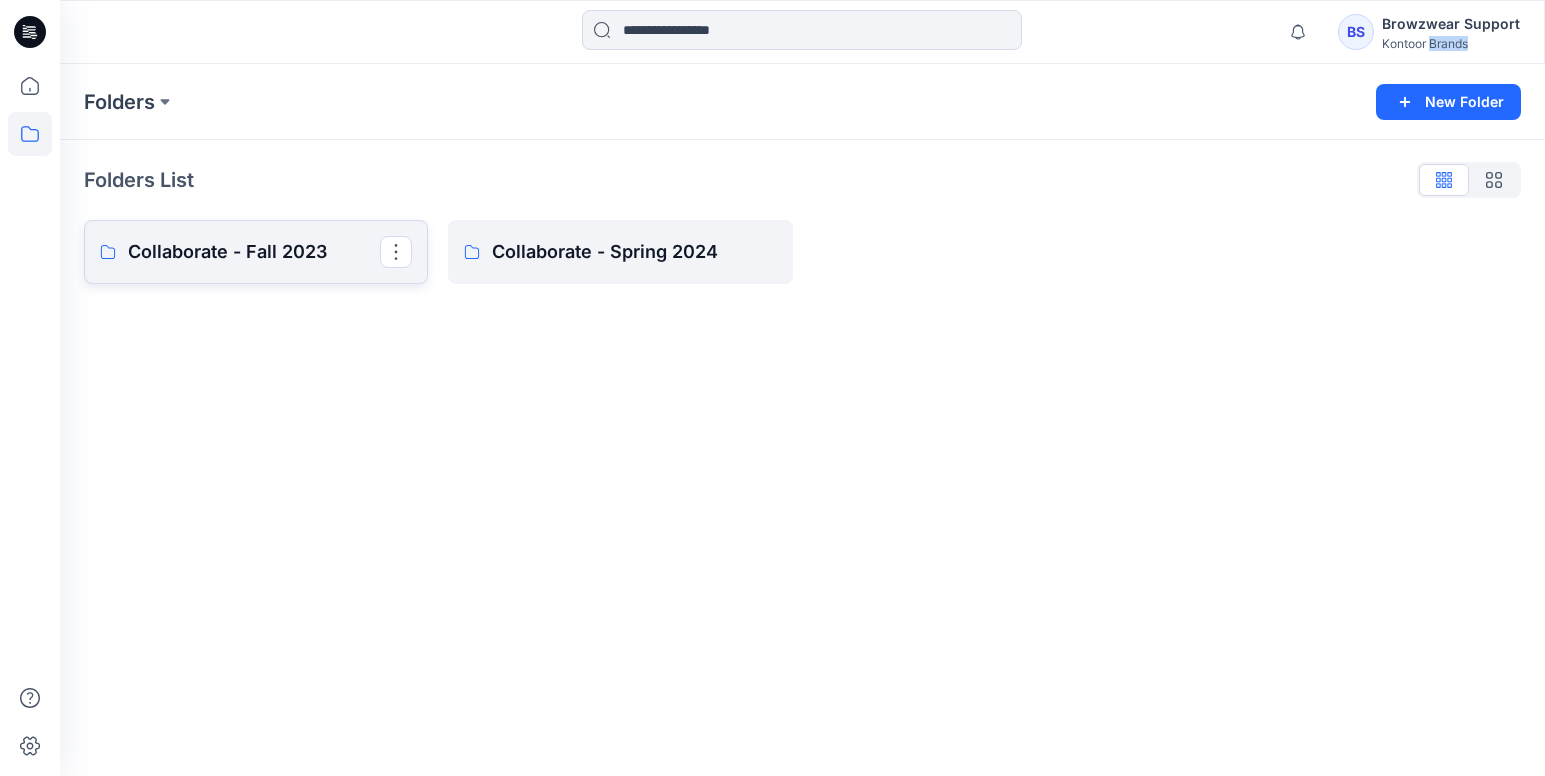 click on "Collaborate - Fall 2023" at bounding box center (254, 252) 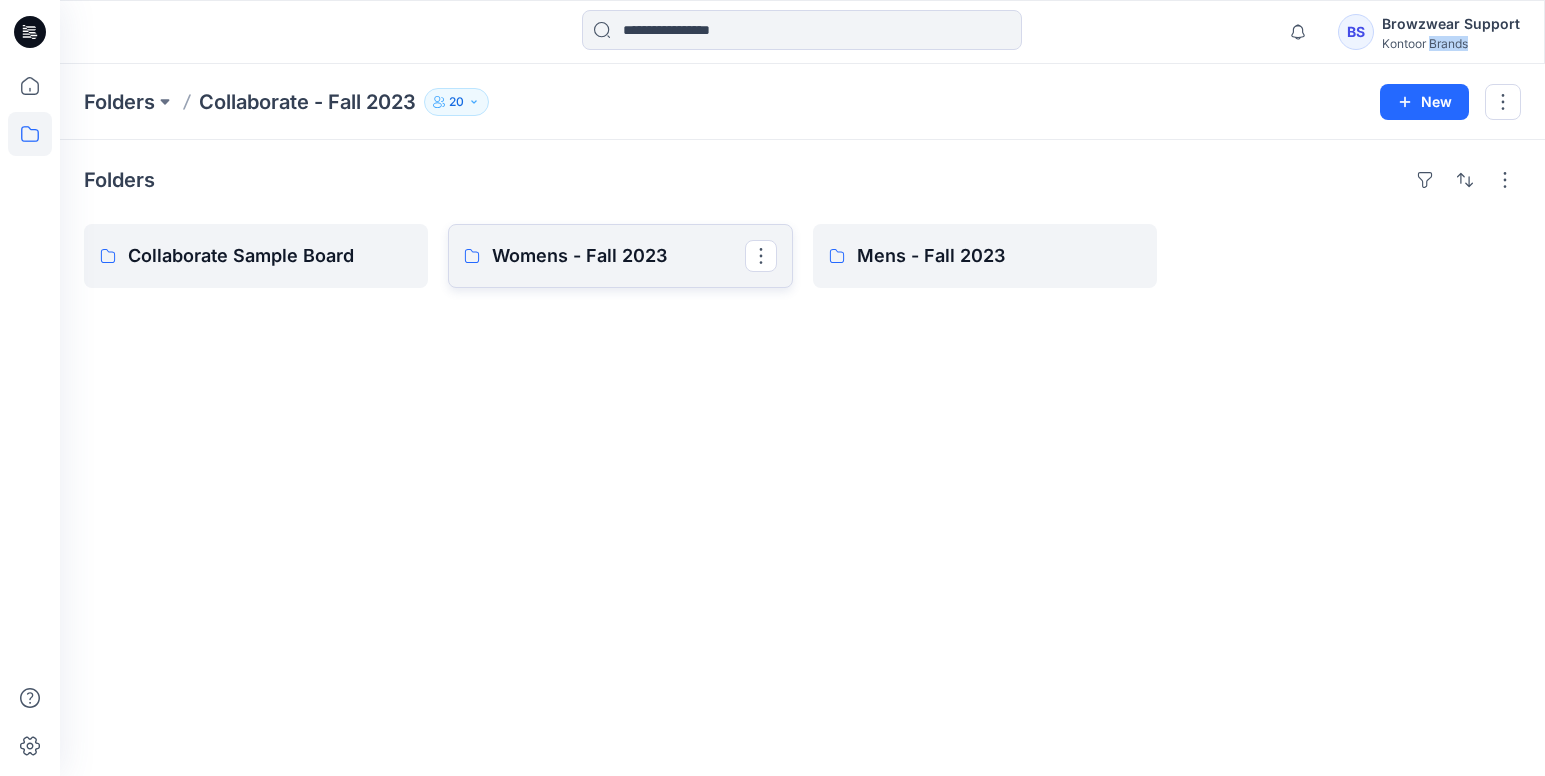 click on "Womens - Fall 2023" at bounding box center (618, 256) 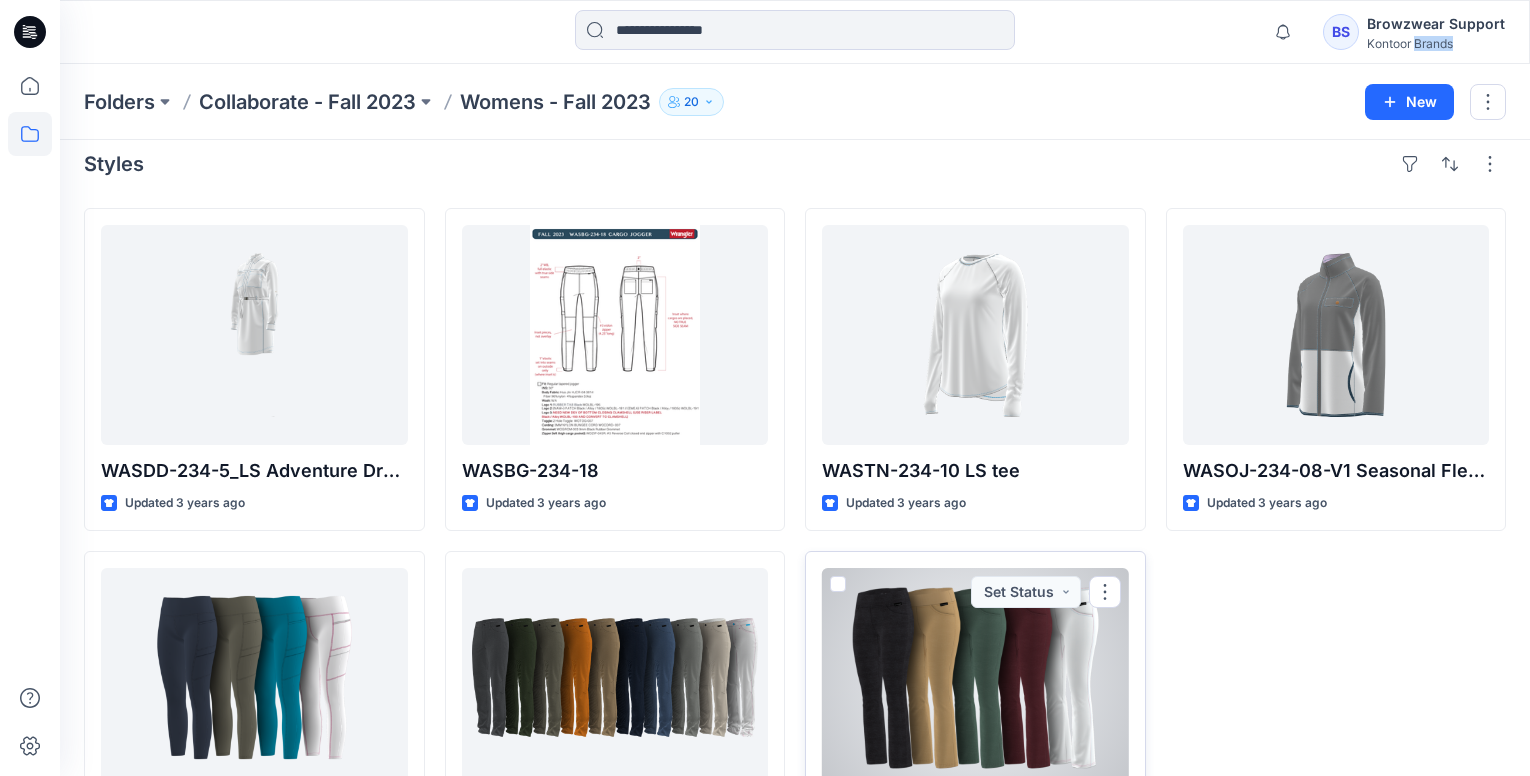 scroll, scrollTop: 0, scrollLeft: 0, axis: both 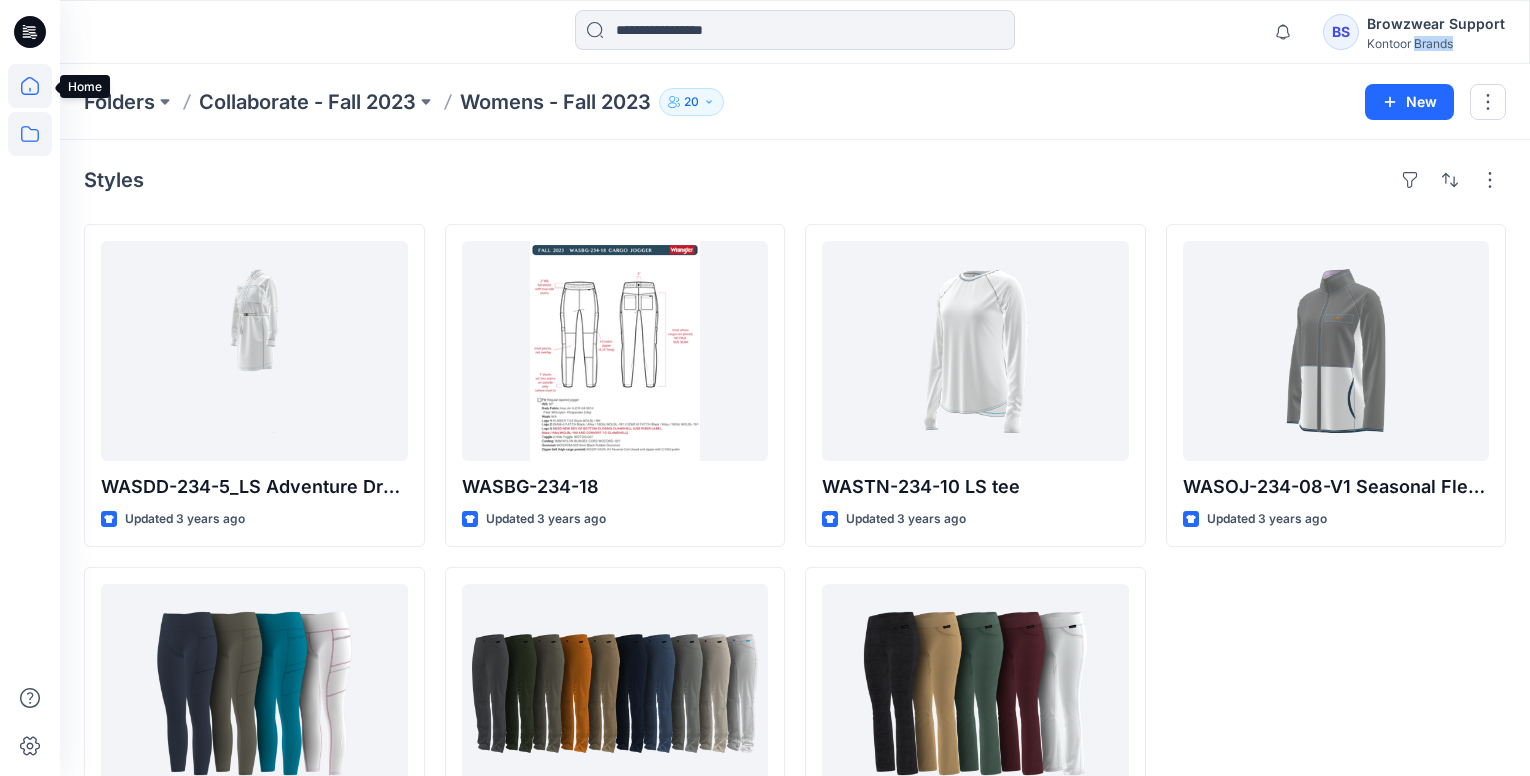 click 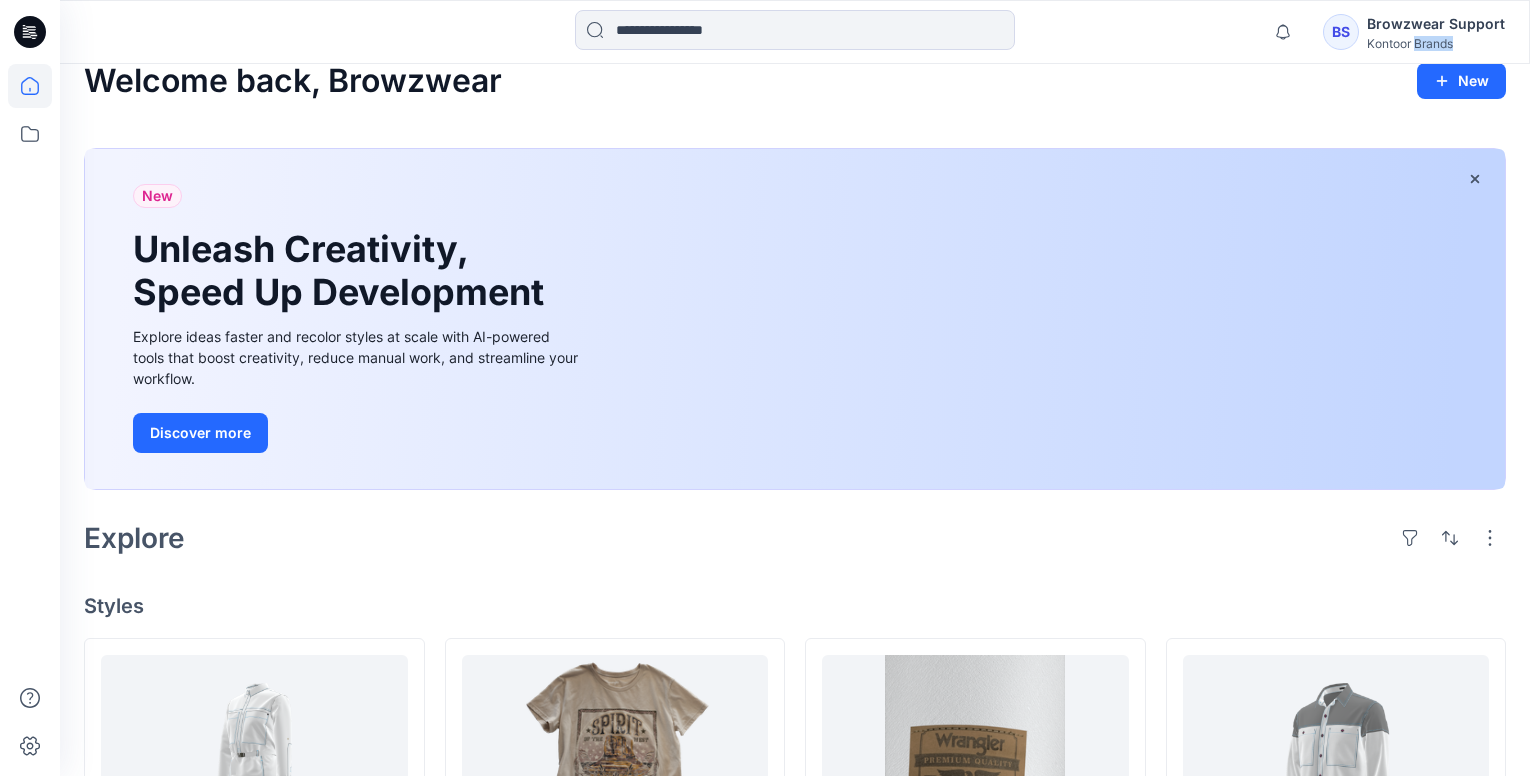 scroll, scrollTop: 0, scrollLeft: 0, axis: both 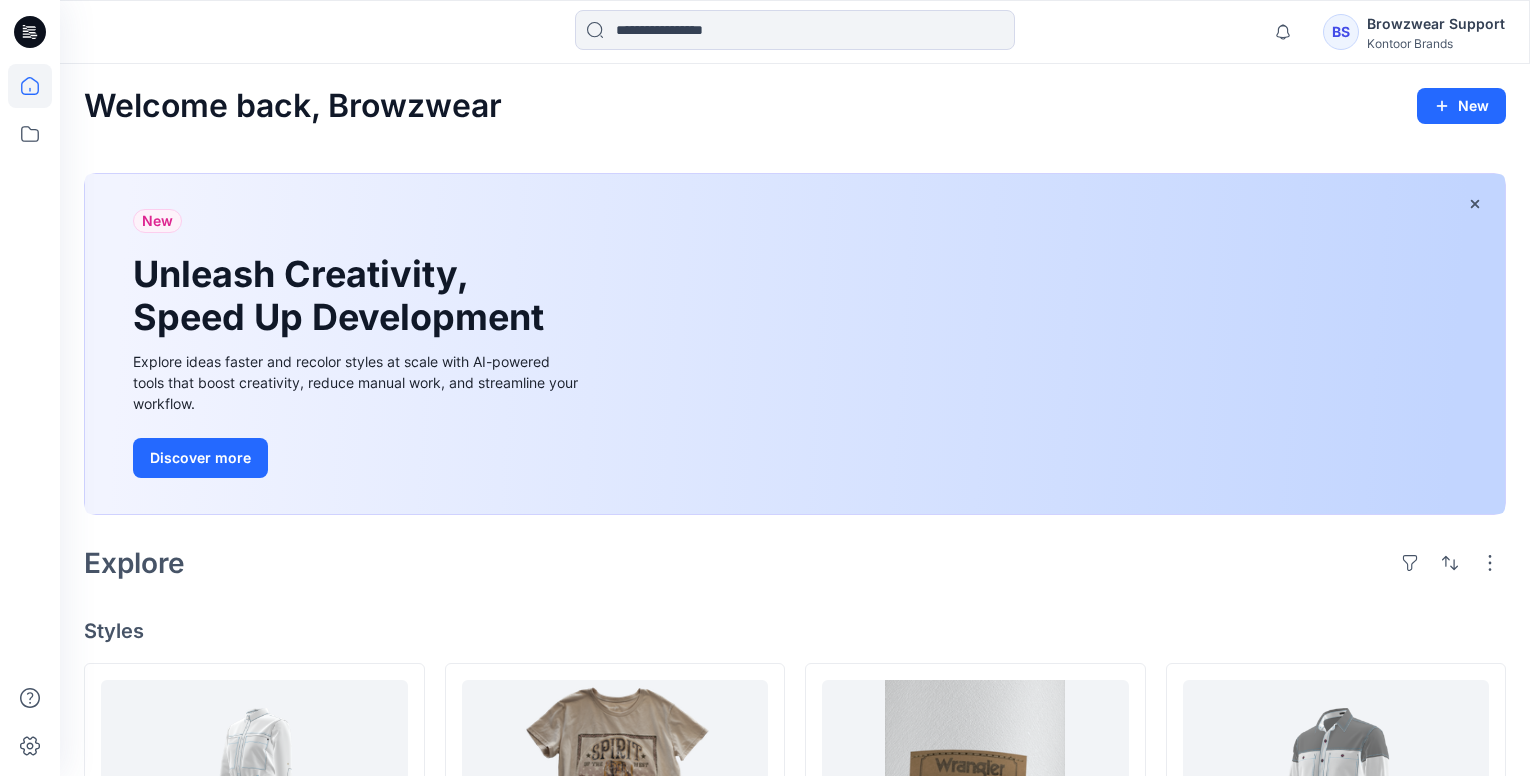 click on "Notifications Mark all as read View all notifications BS Browzwear Support Kontoor Brands" at bounding box center (794, 32) 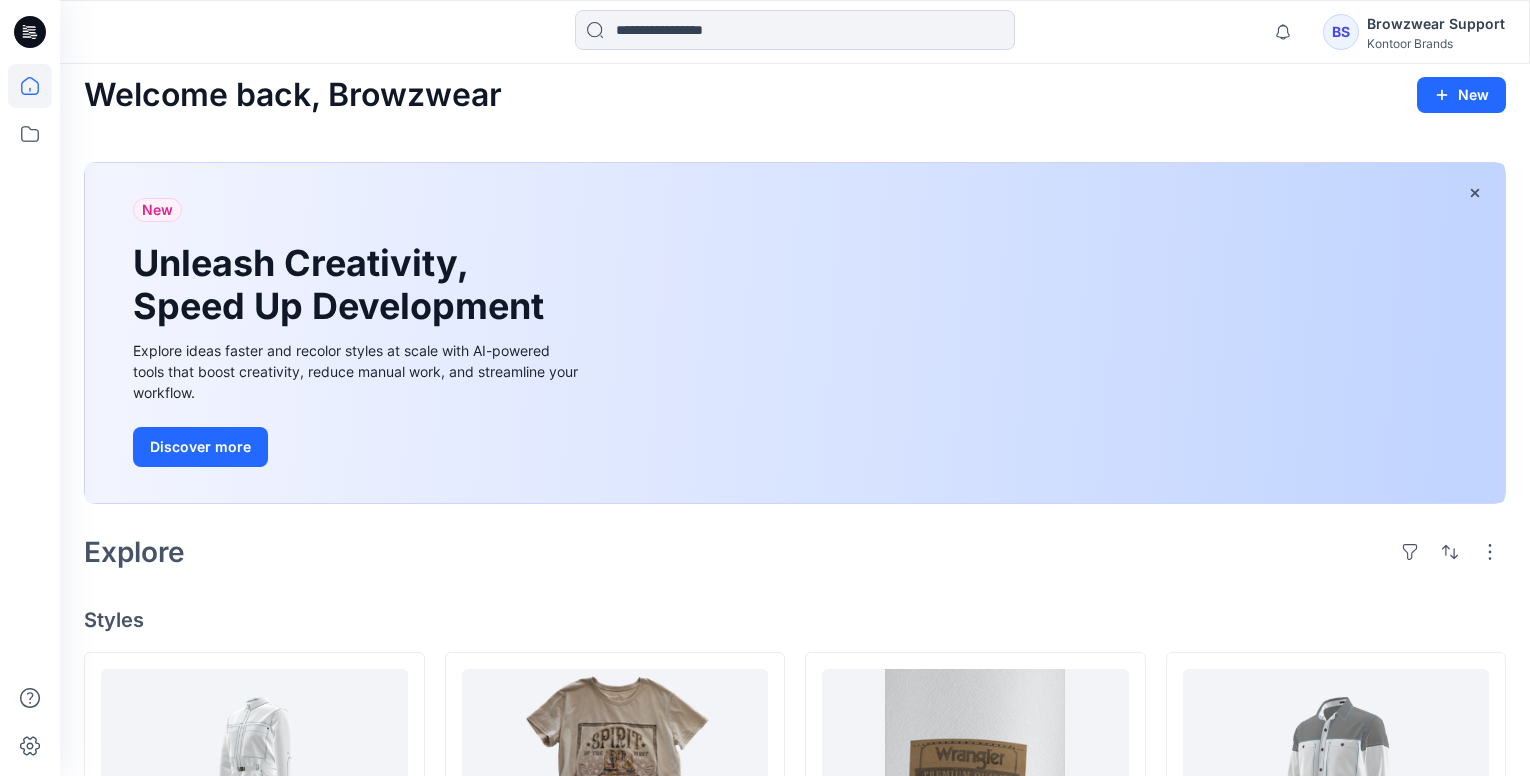 scroll, scrollTop: 0, scrollLeft: 0, axis: both 